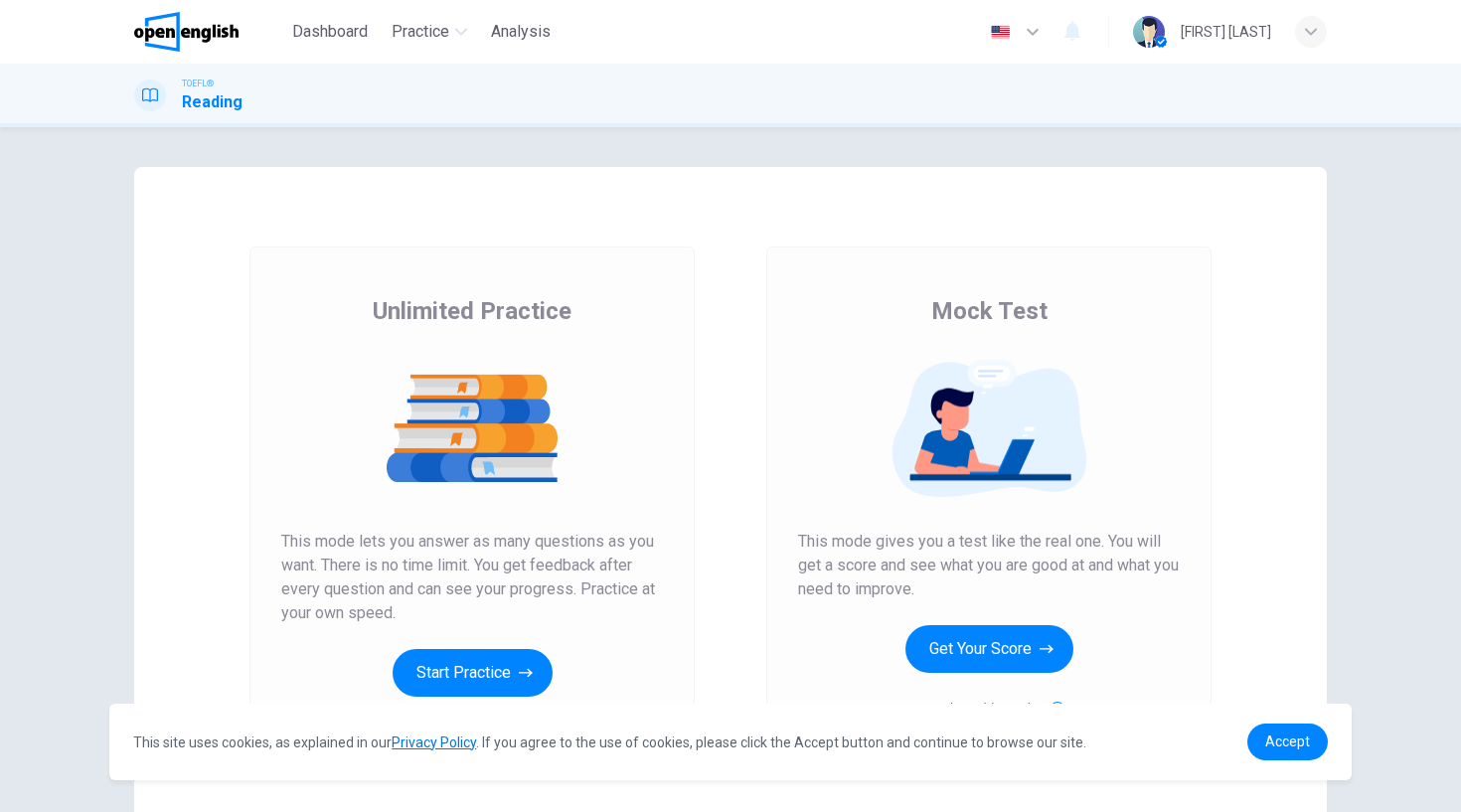 scroll, scrollTop: 0, scrollLeft: 0, axis: both 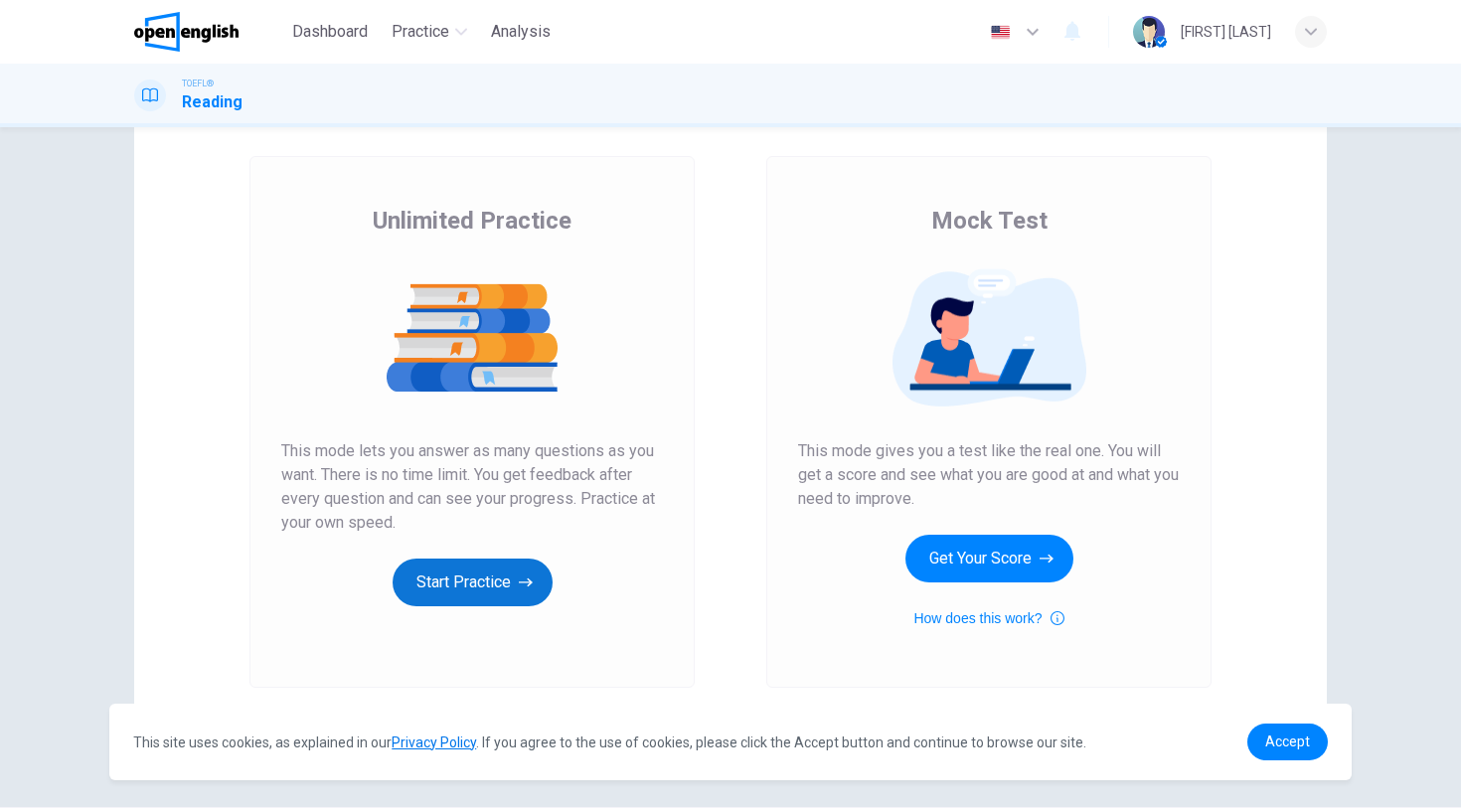 click on "Start Practice" at bounding box center [472, 582] 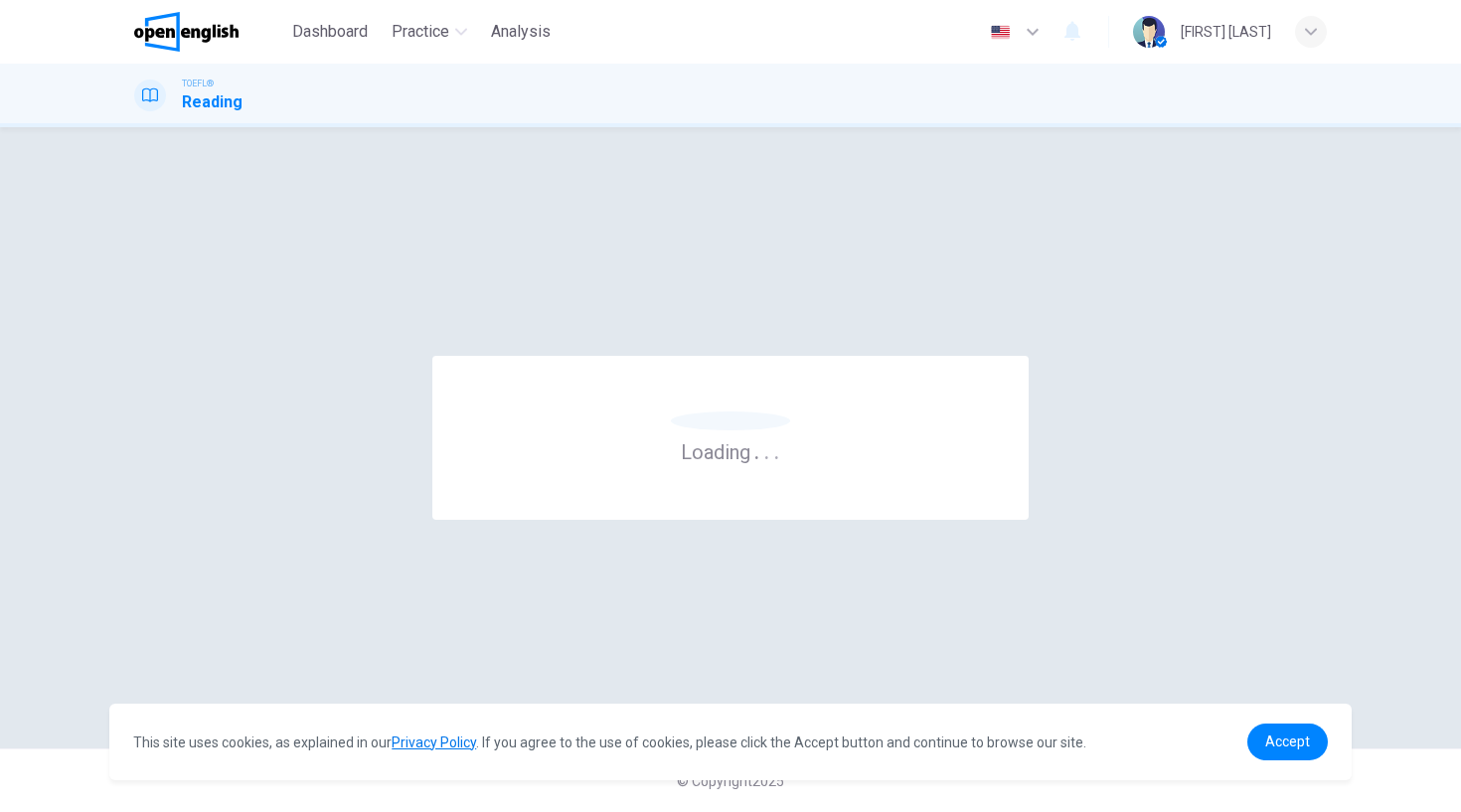 scroll, scrollTop: 0, scrollLeft: 0, axis: both 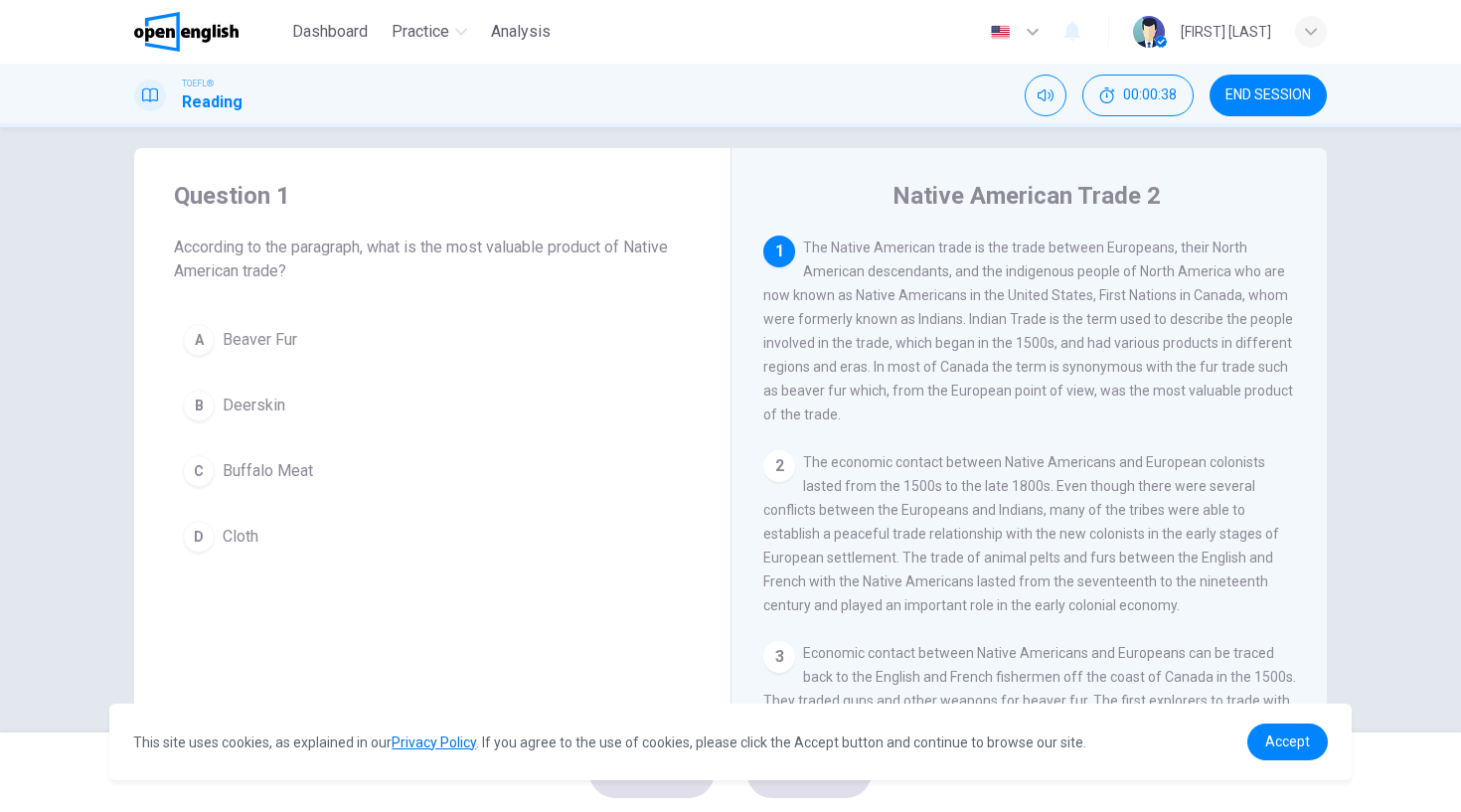 click on "A" at bounding box center (199, 340) 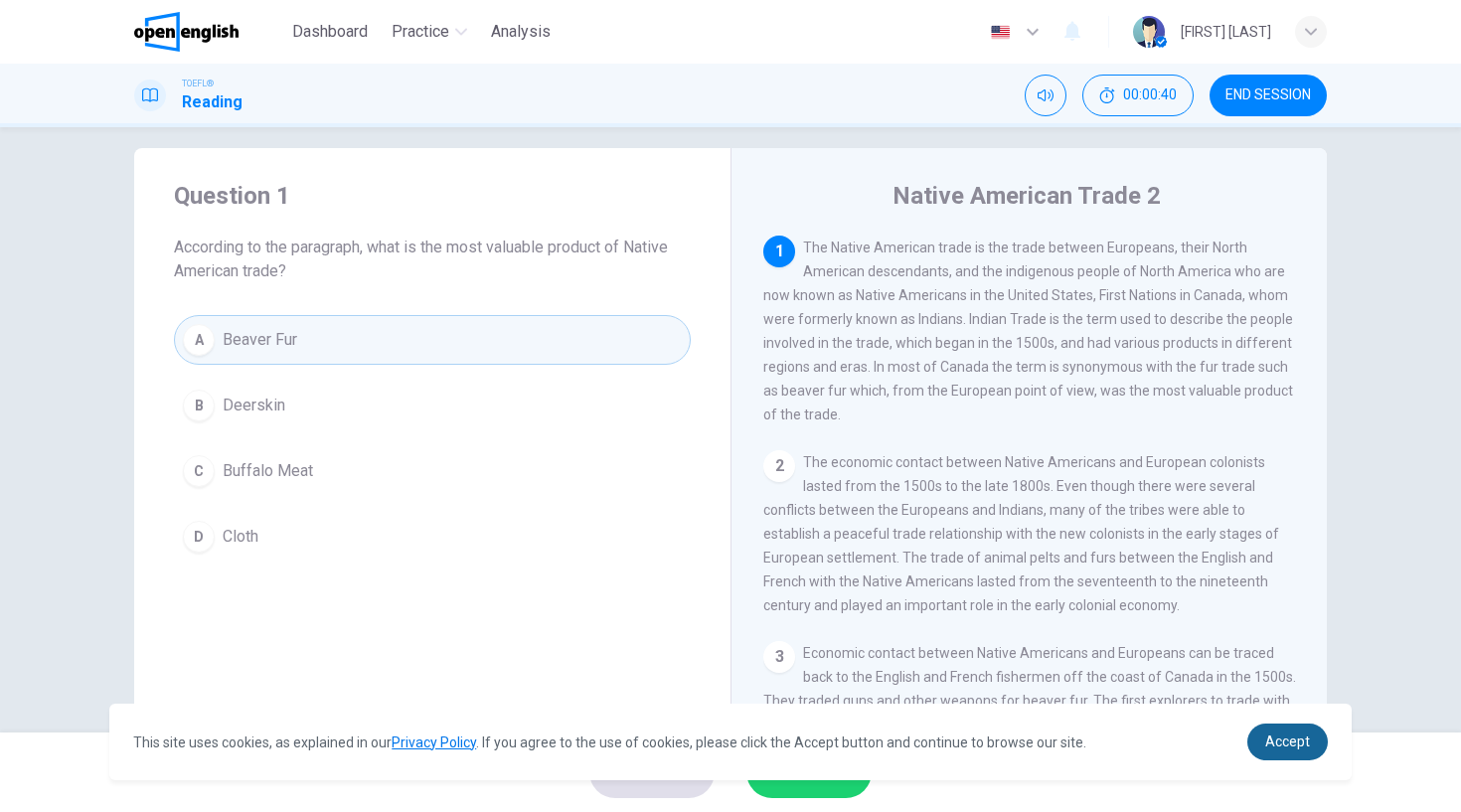 click on "Accept" at bounding box center [1287, 741] 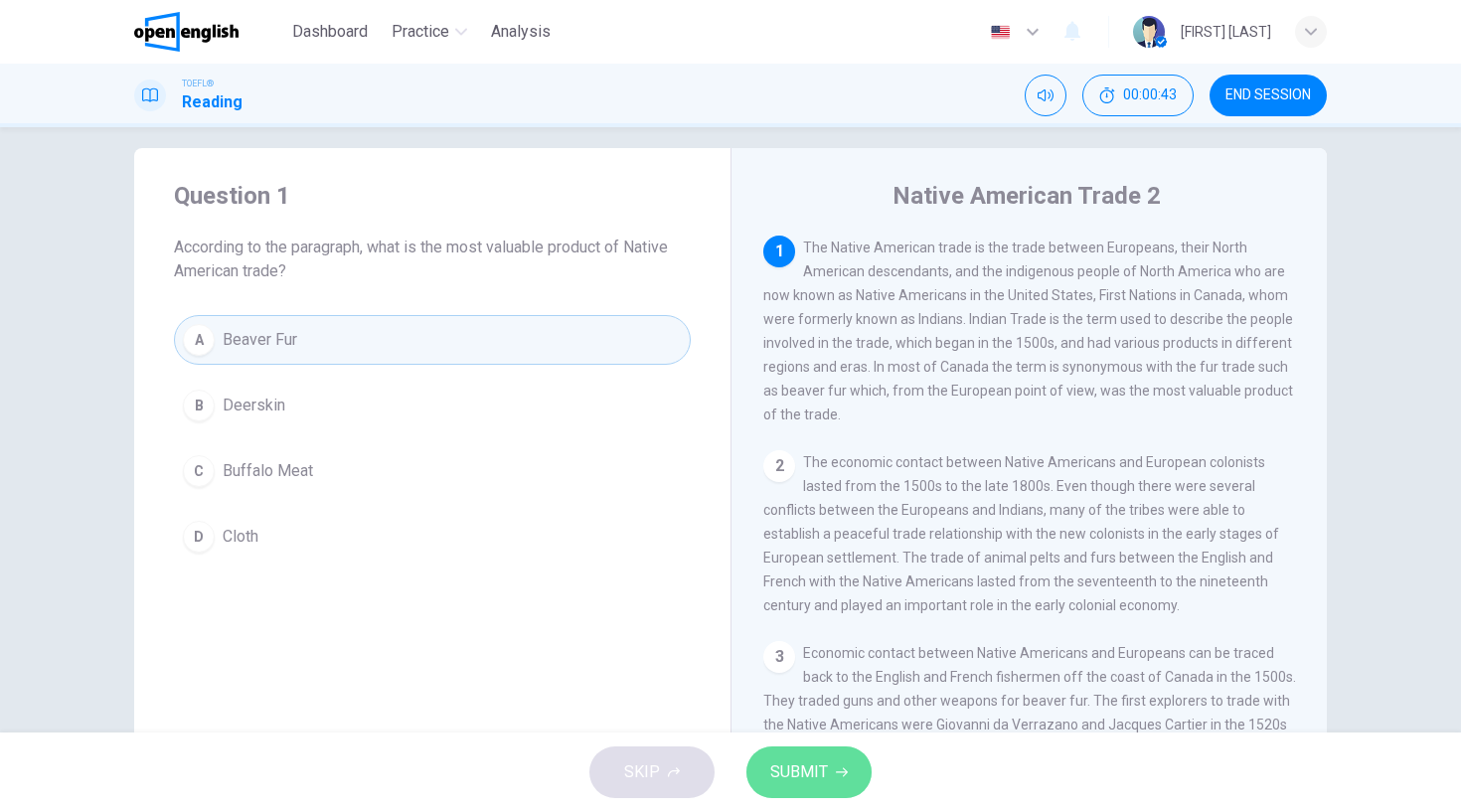 click on "SUBMIT" at bounding box center [799, 772] 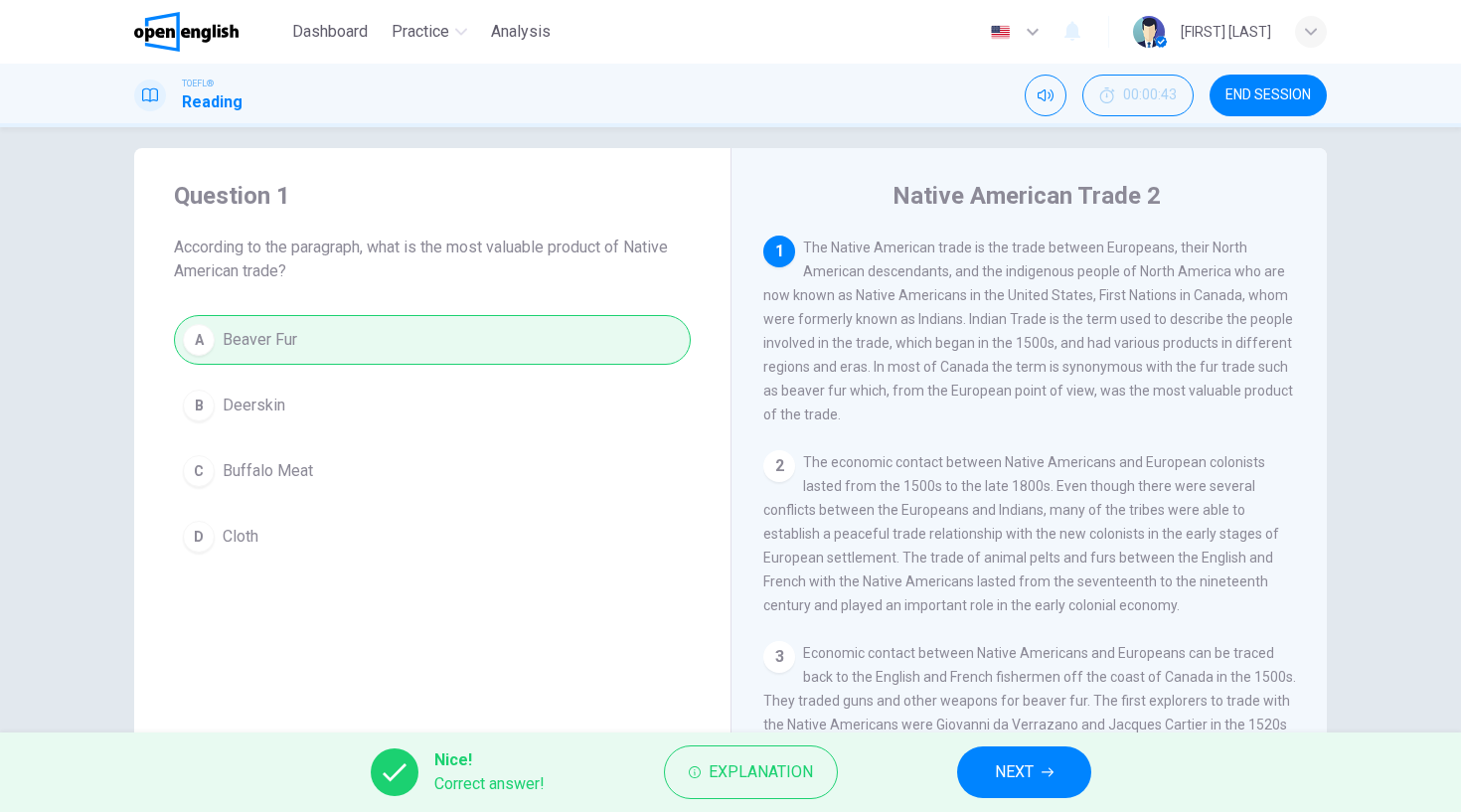 click on "NEXT" at bounding box center (1024, 772) 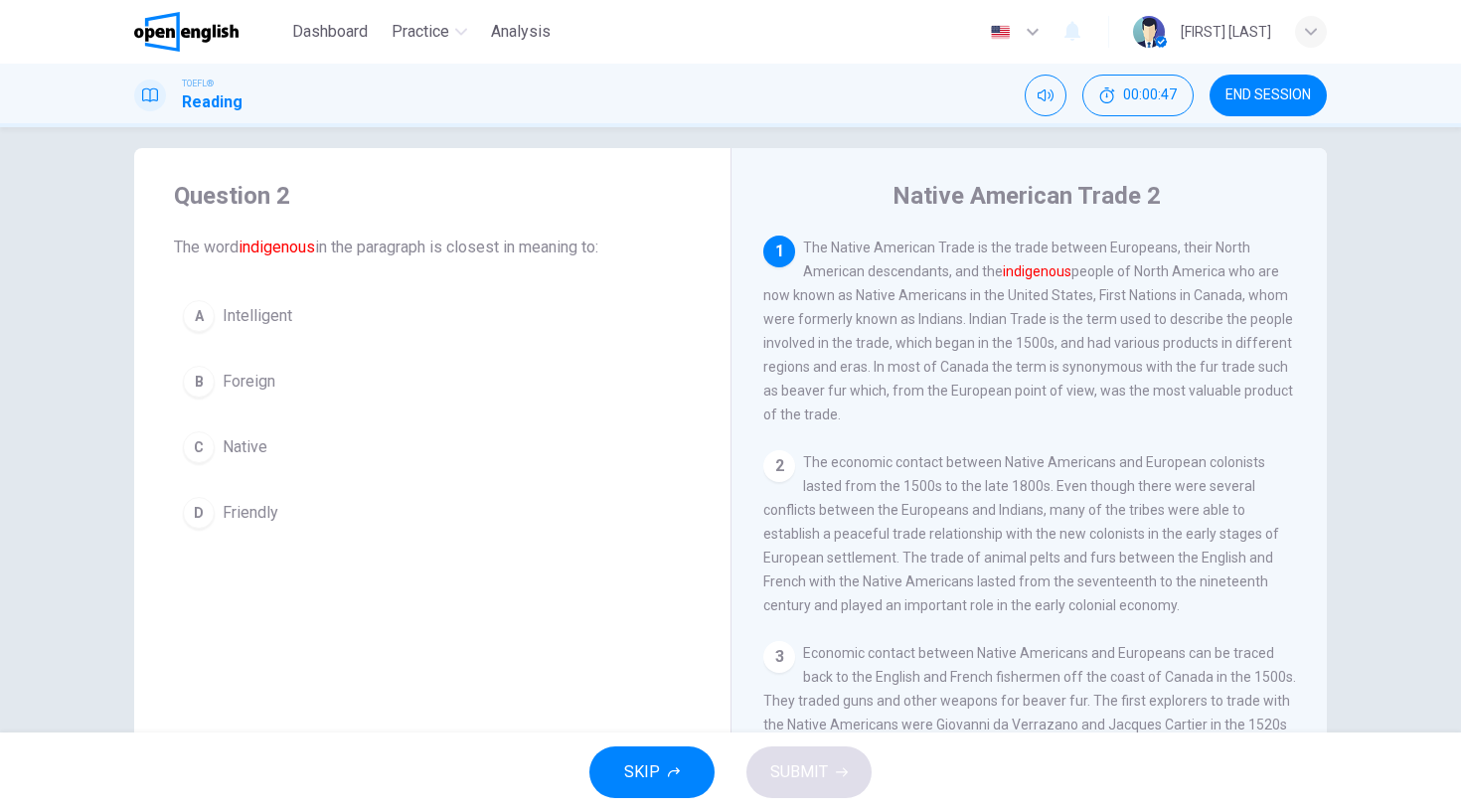 click on "C" at bounding box center (199, 447) 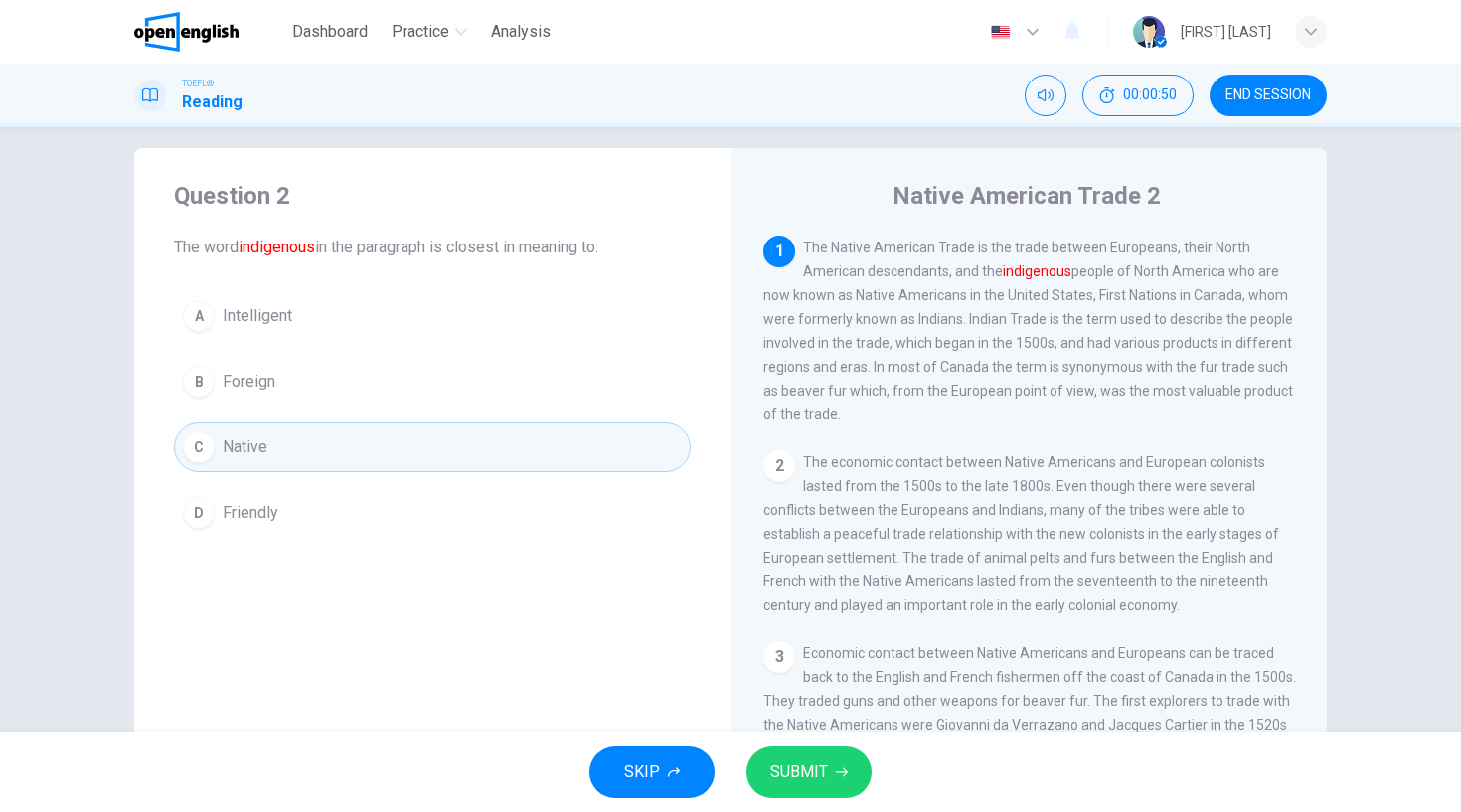 click on "SUBMIT" at bounding box center [799, 772] 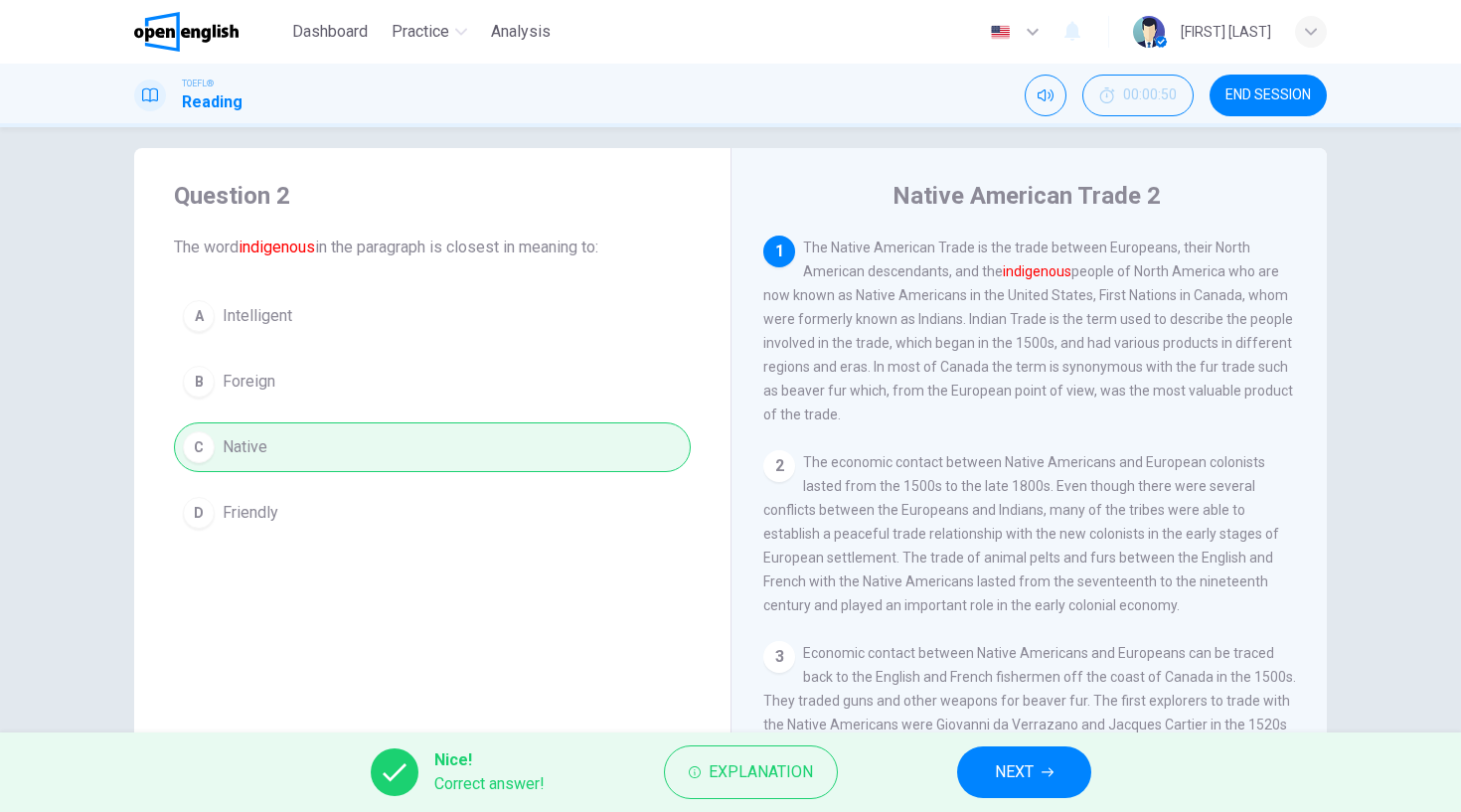 click on "NEXT" at bounding box center [1014, 772] 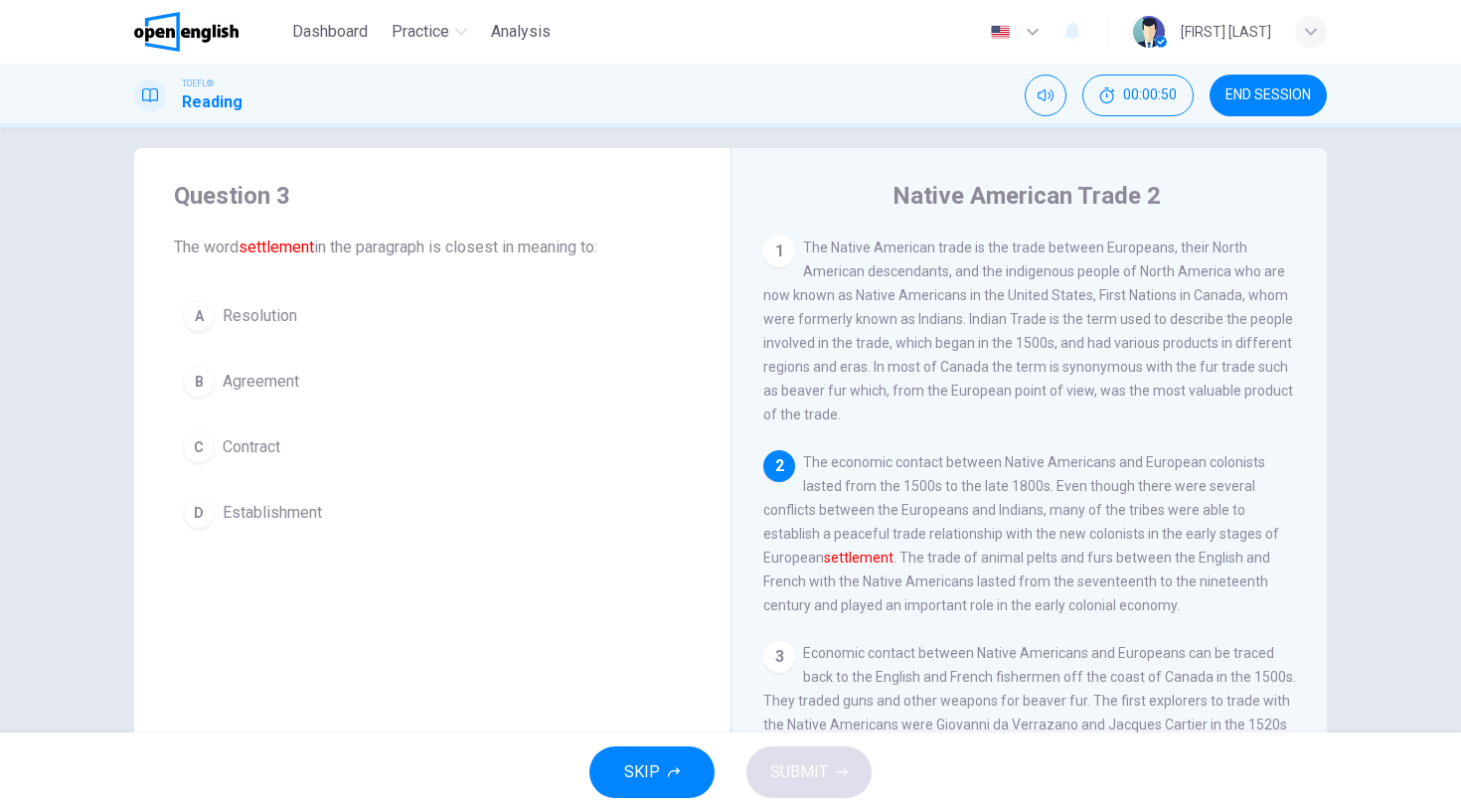 scroll, scrollTop: 9, scrollLeft: 0, axis: vertical 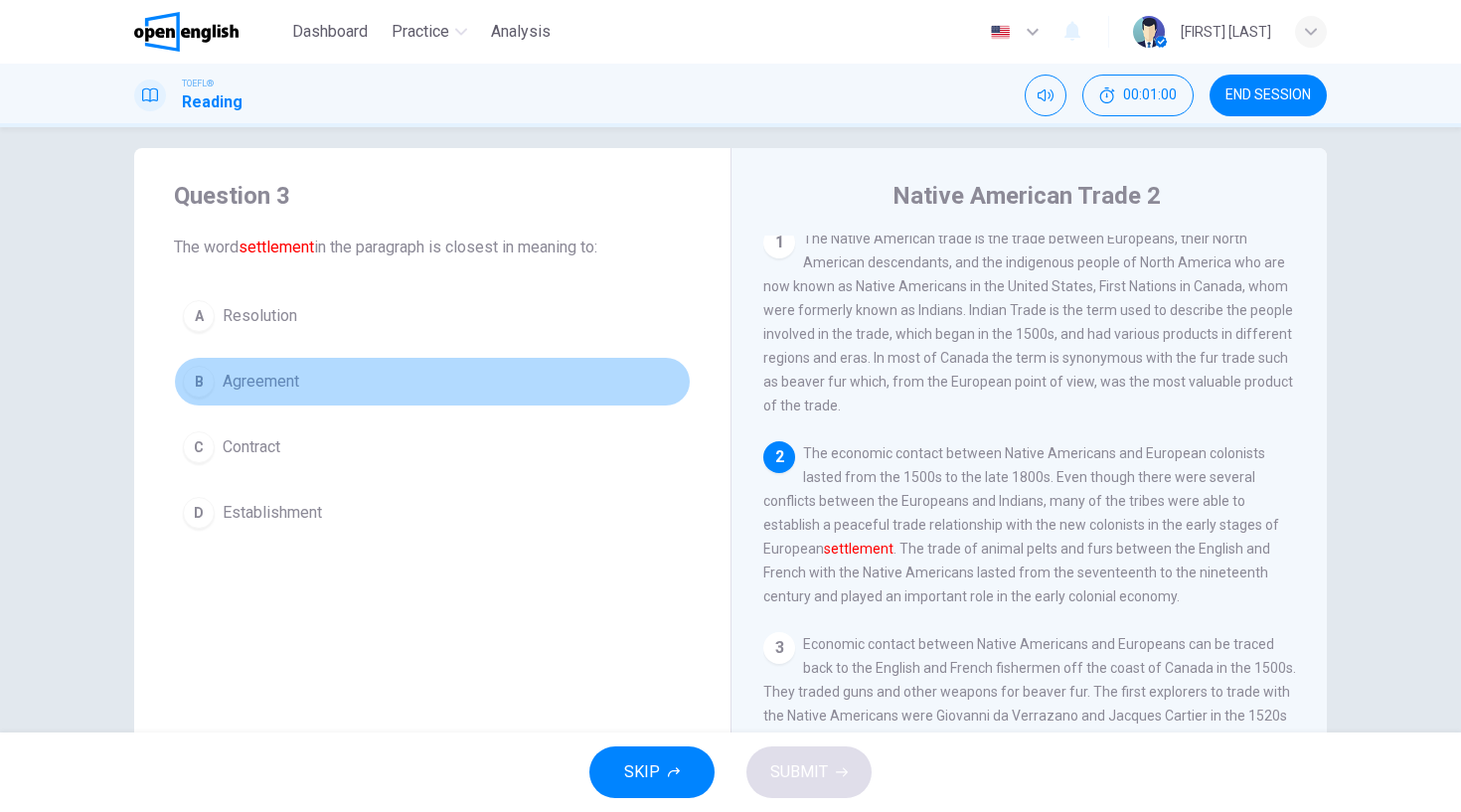 click on "B" at bounding box center [199, 382] 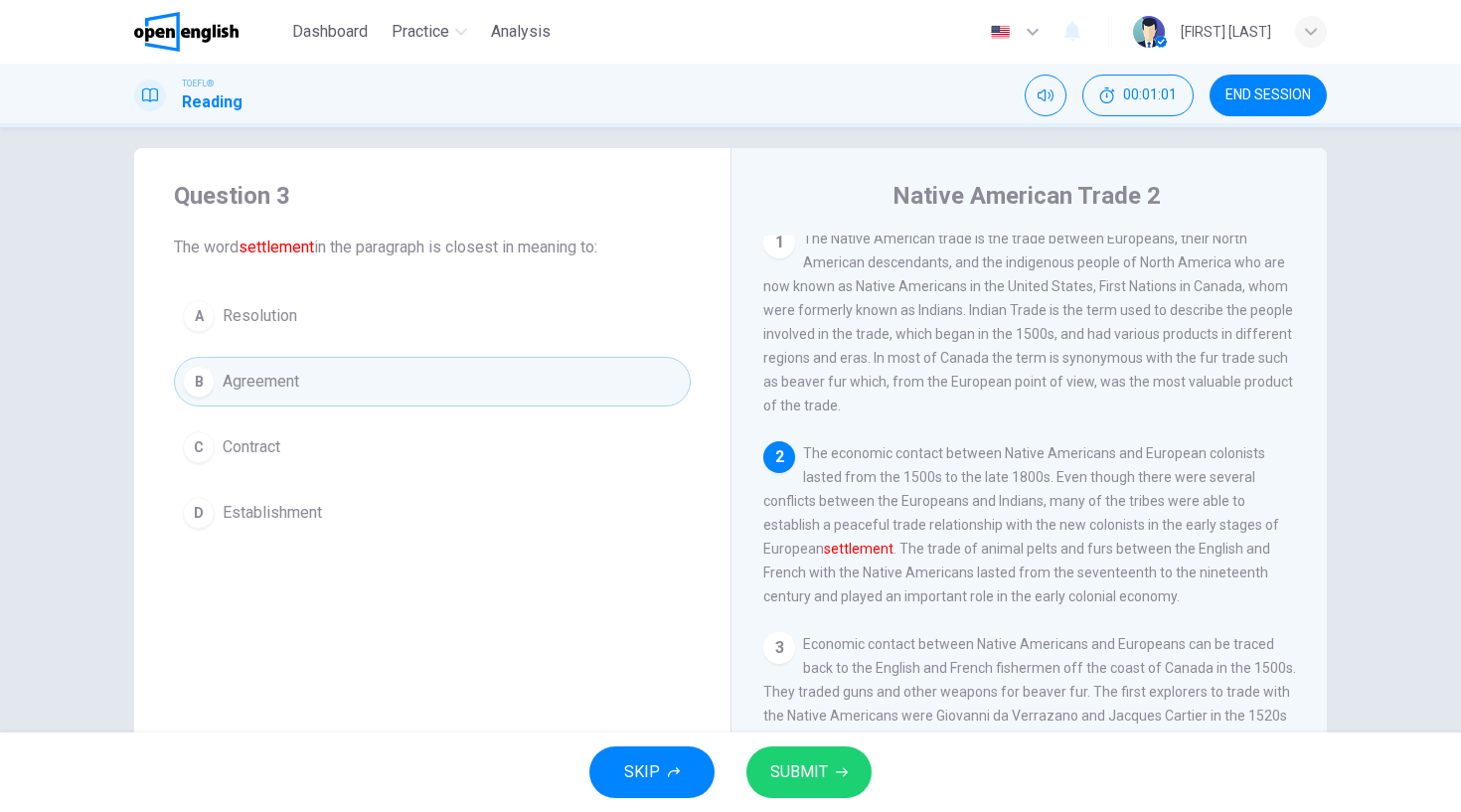 click on "SUBMIT" at bounding box center [799, 772] 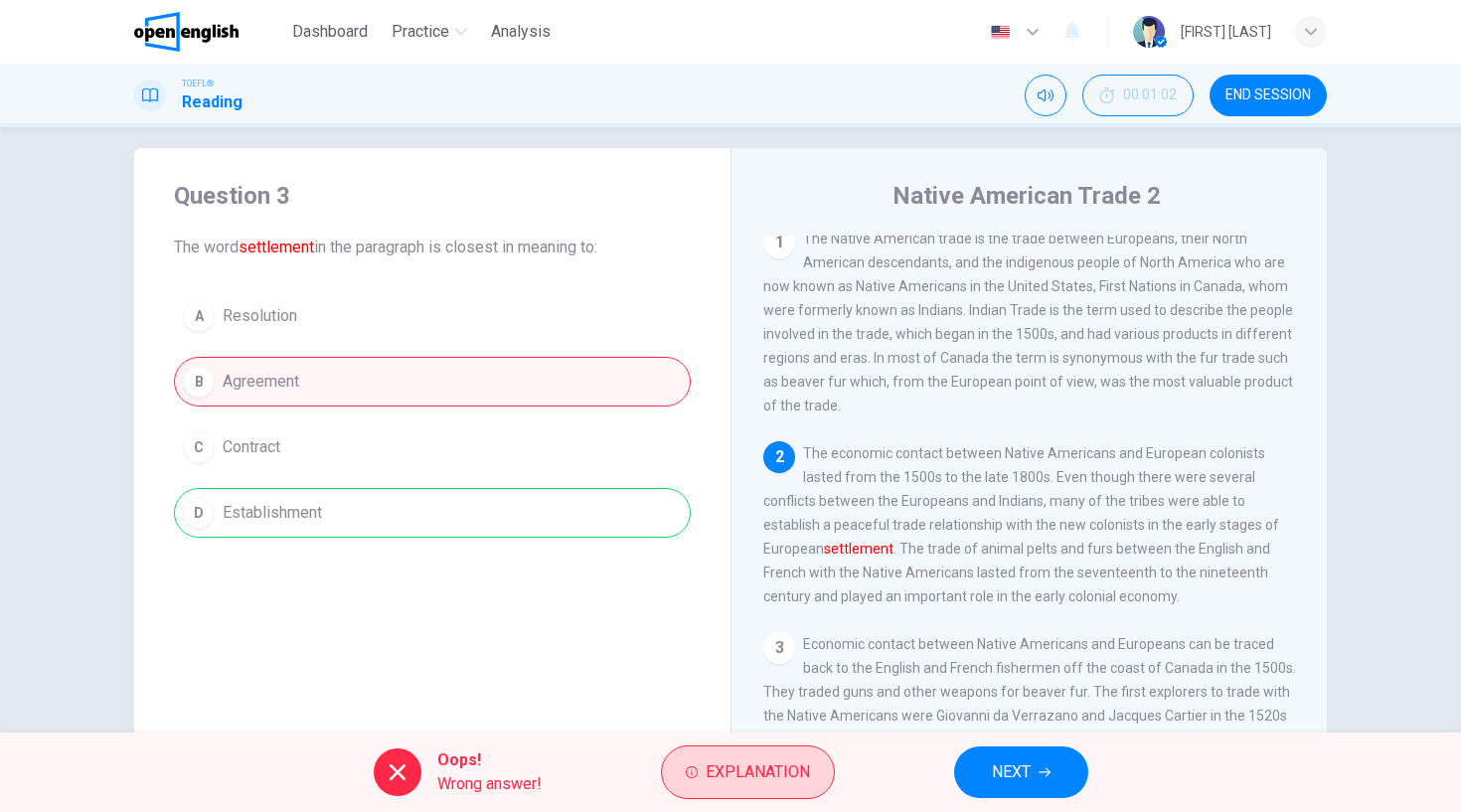 click on "Explanation" at bounding box center [757, 772] 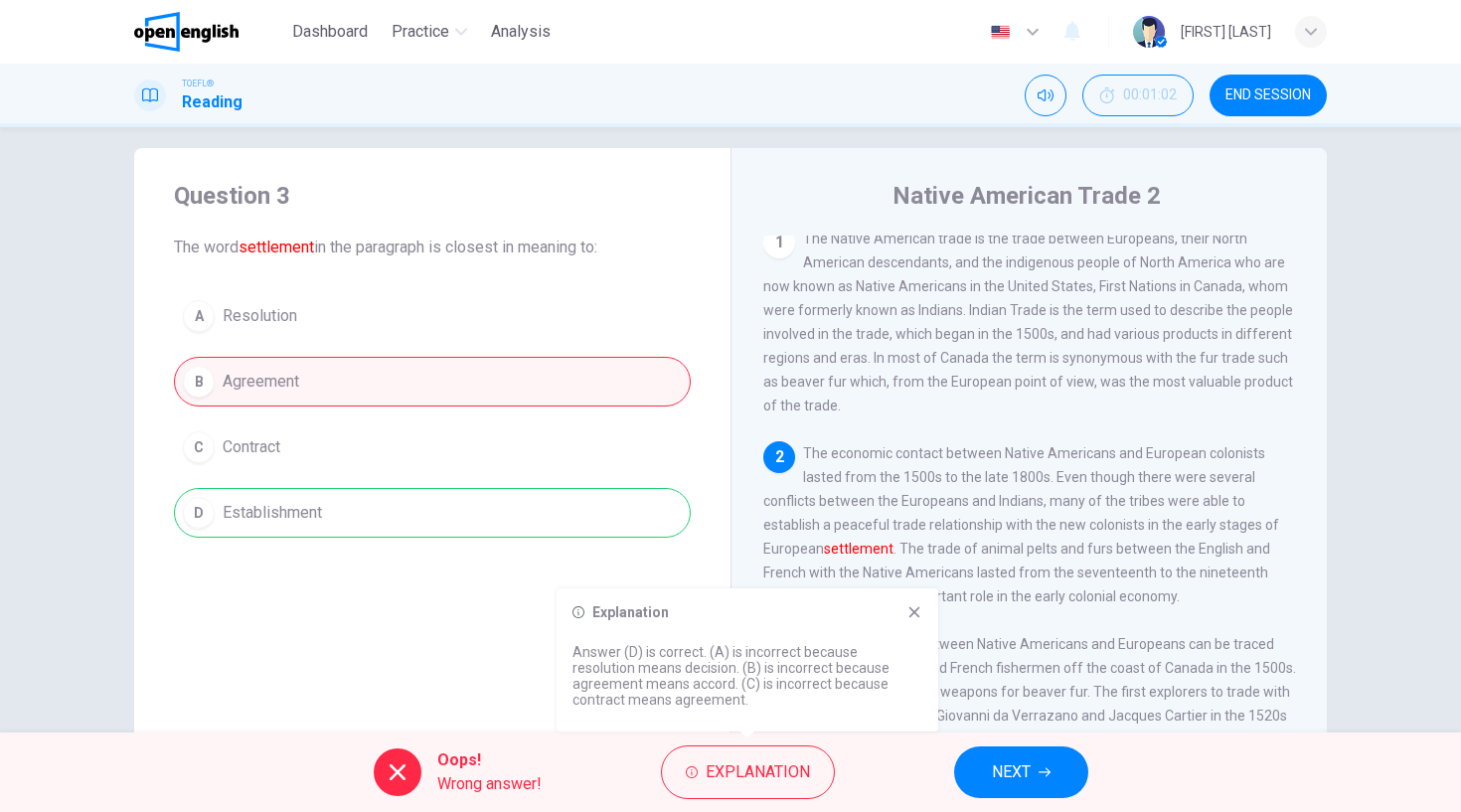 click on "NEXT" at bounding box center (1011, 772) 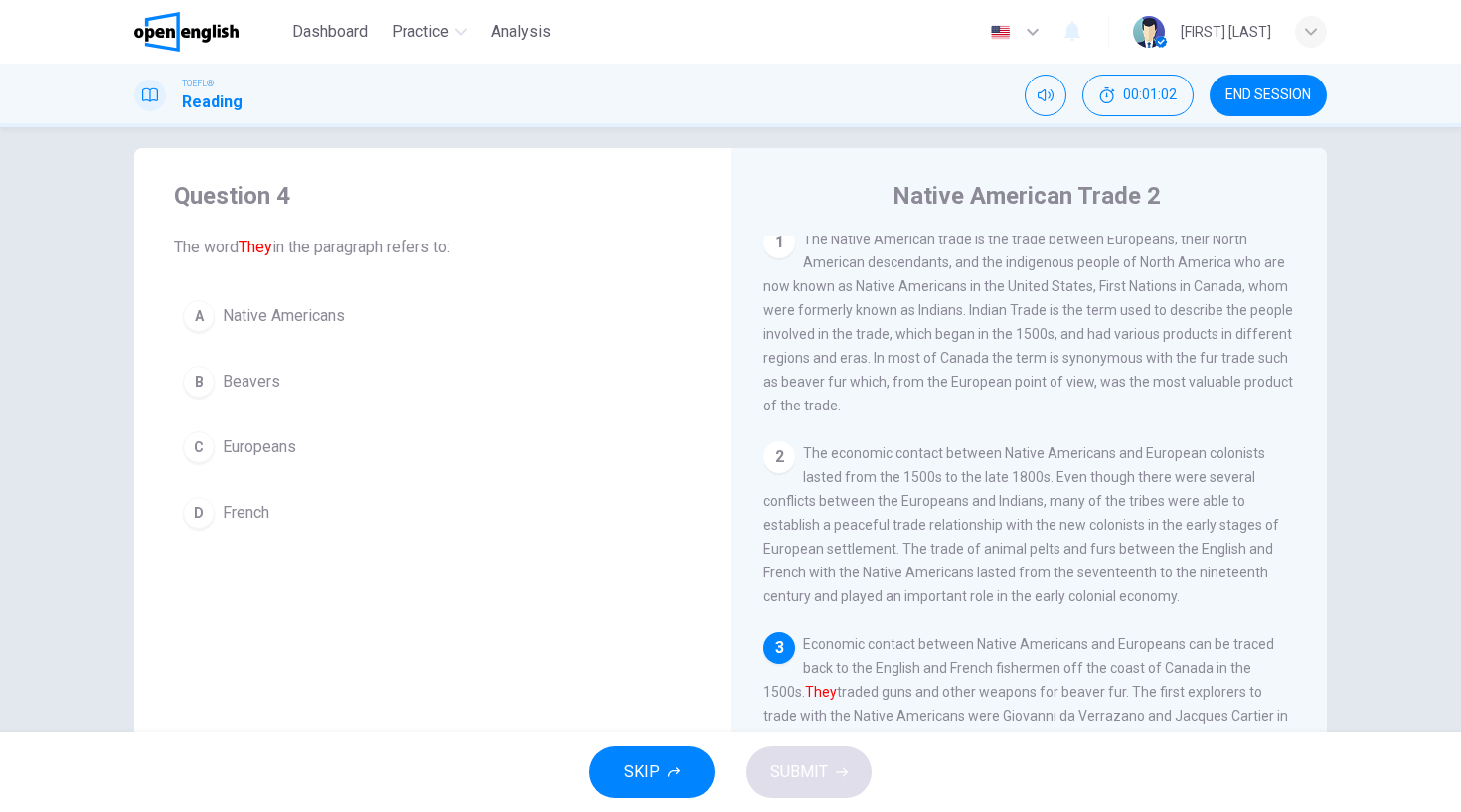 scroll, scrollTop: 224, scrollLeft: 0, axis: vertical 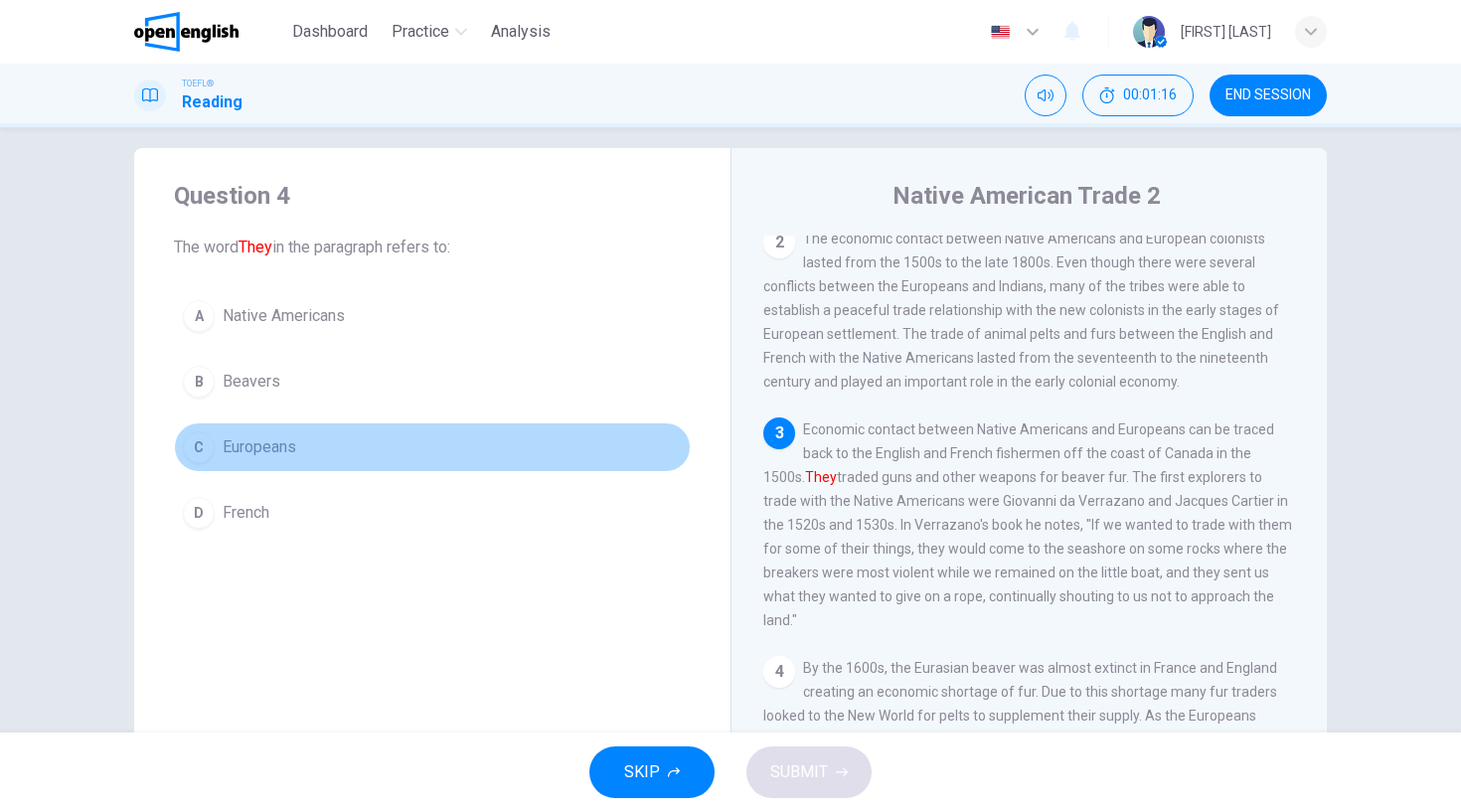 click on "C" at bounding box center (199, 447) 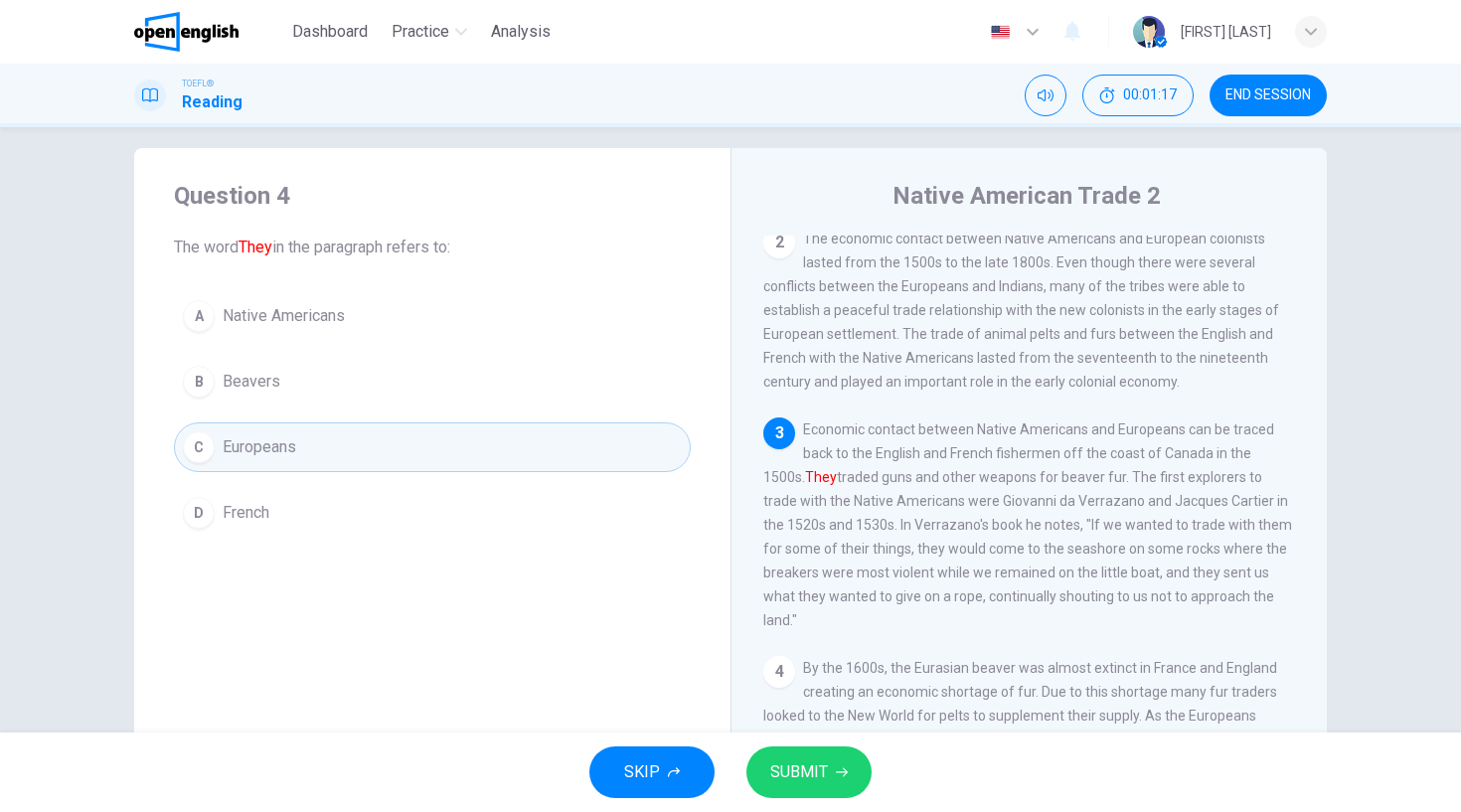 click on "SUBMIT" at bounding box center (799, 772) 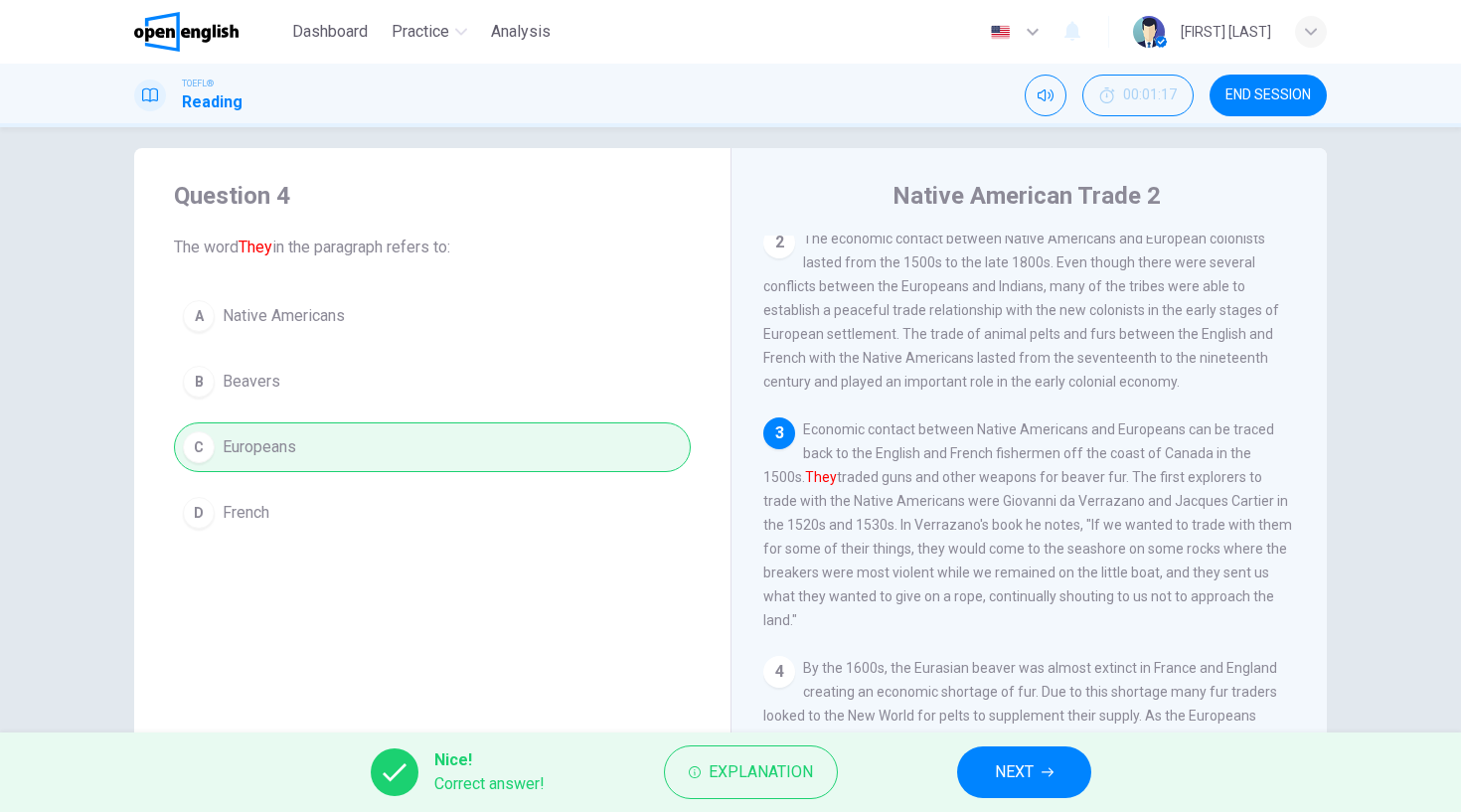 click on "NEXT" at bounding box center (1014, 772) 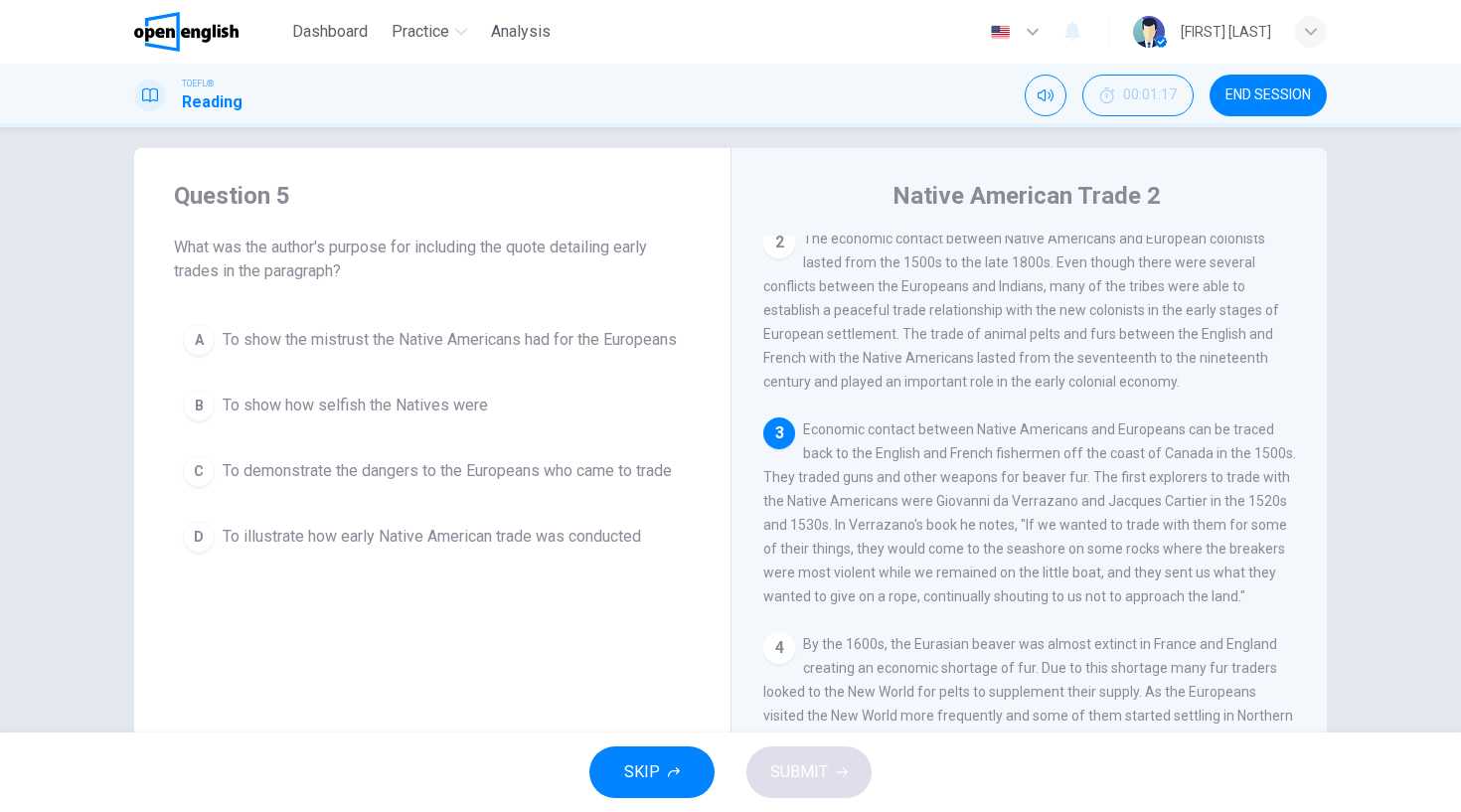 scroll, scrollTop: 406, scrollLeft: 0, axis: vertical 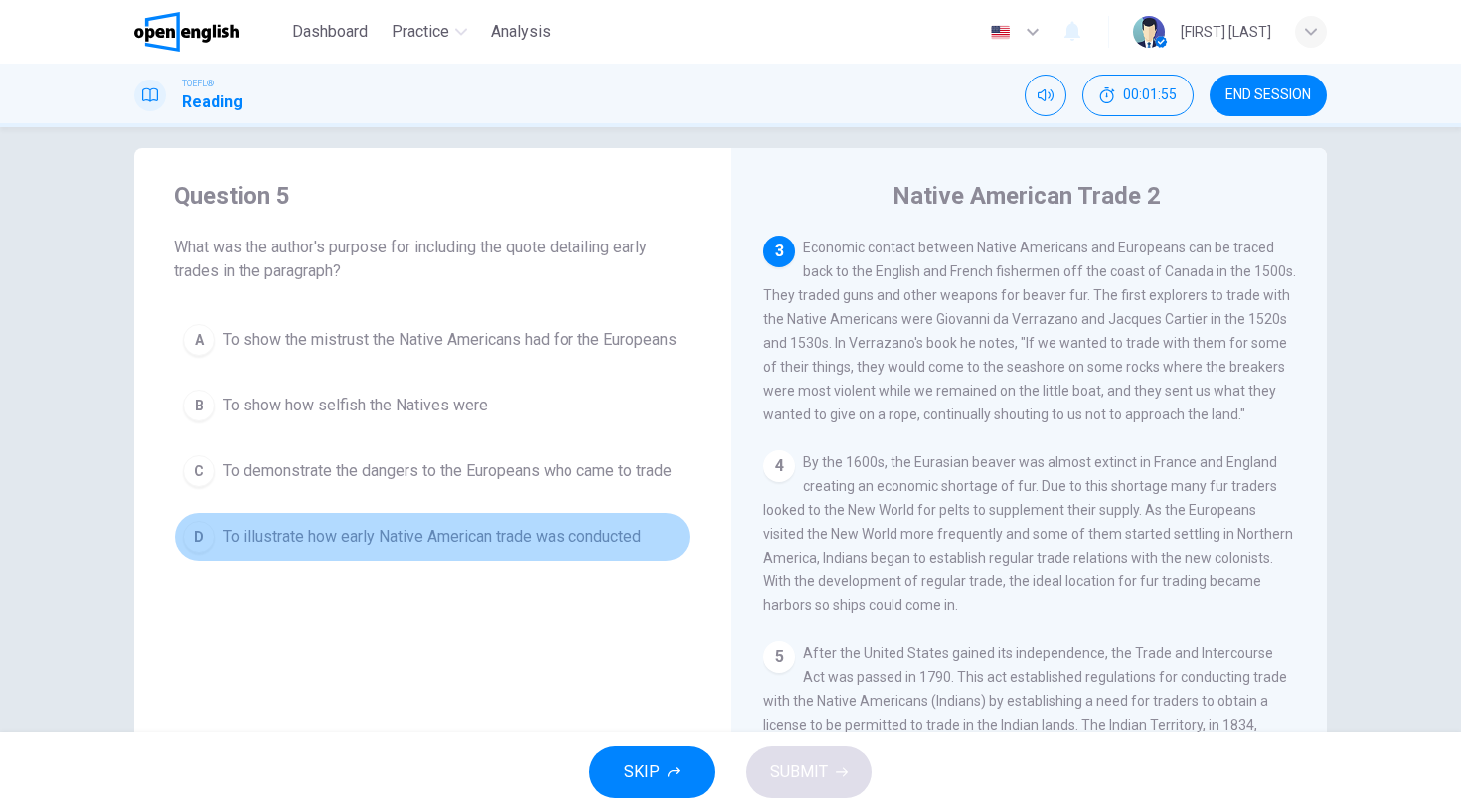 click on "D" at bounding box center [199, 537] 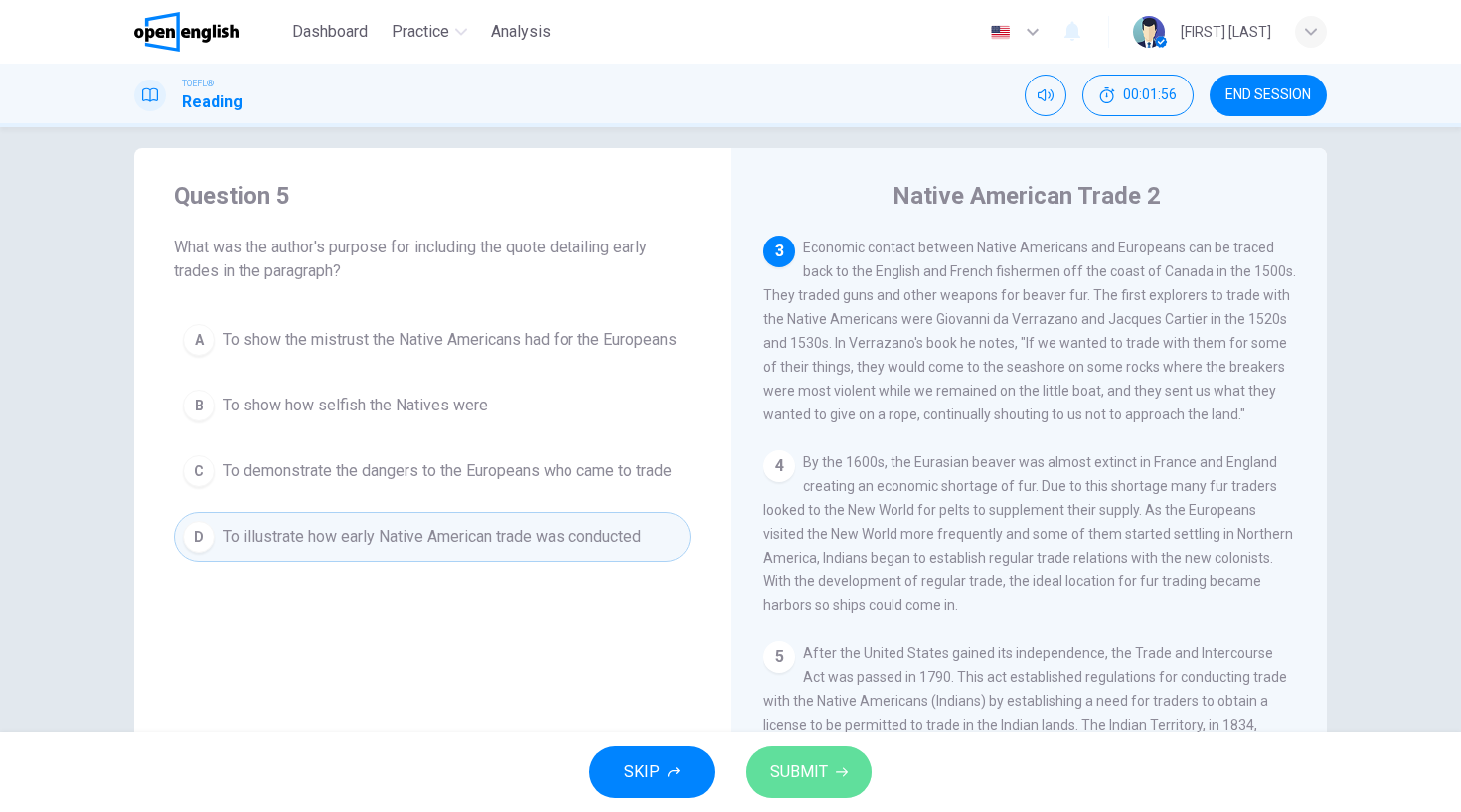 click on "SUBMIT" at bounding box center [809, 772] 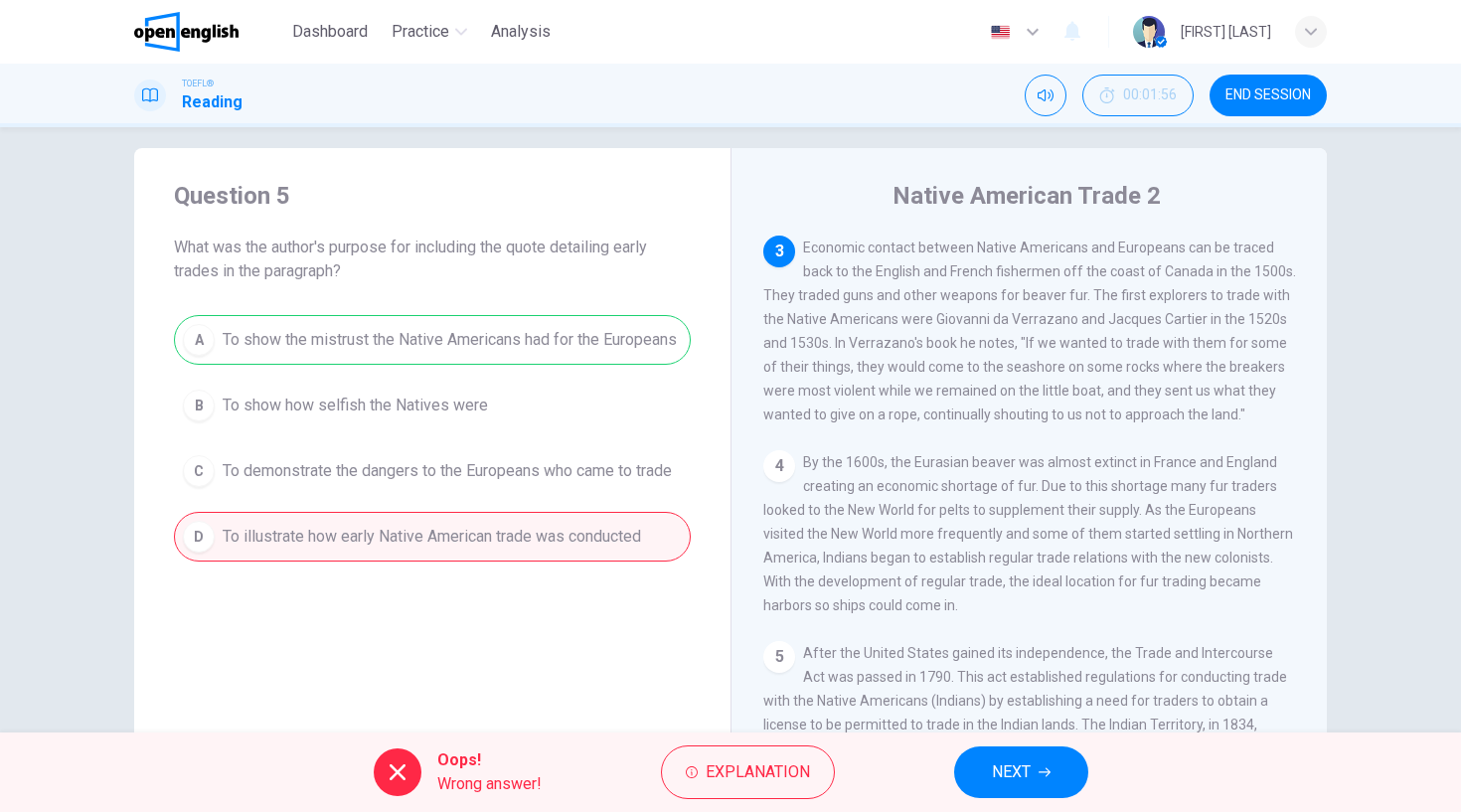 click on "NEXT" at bounding box center (1011, 772) 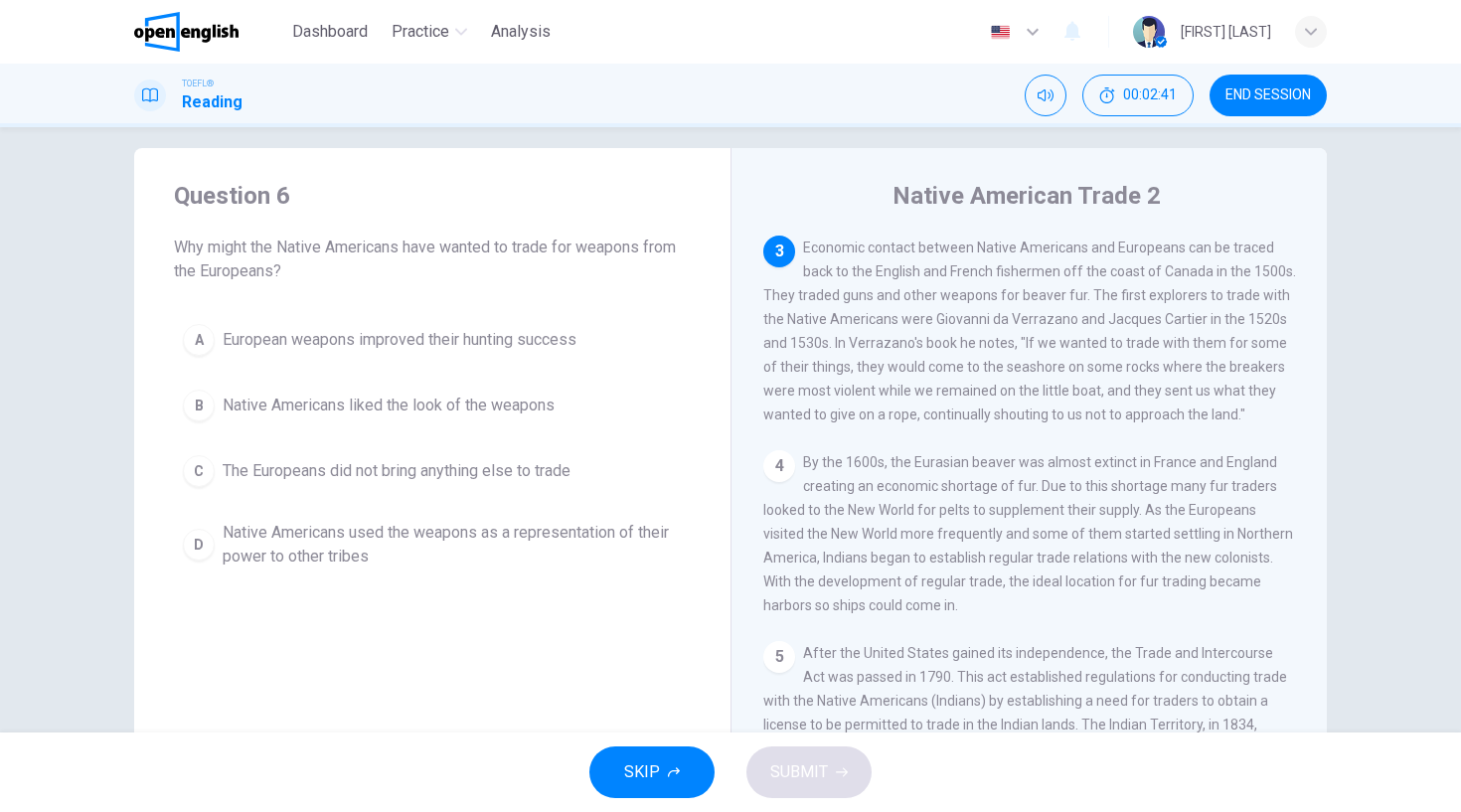 click on "D" at bounding box center (199, 545) 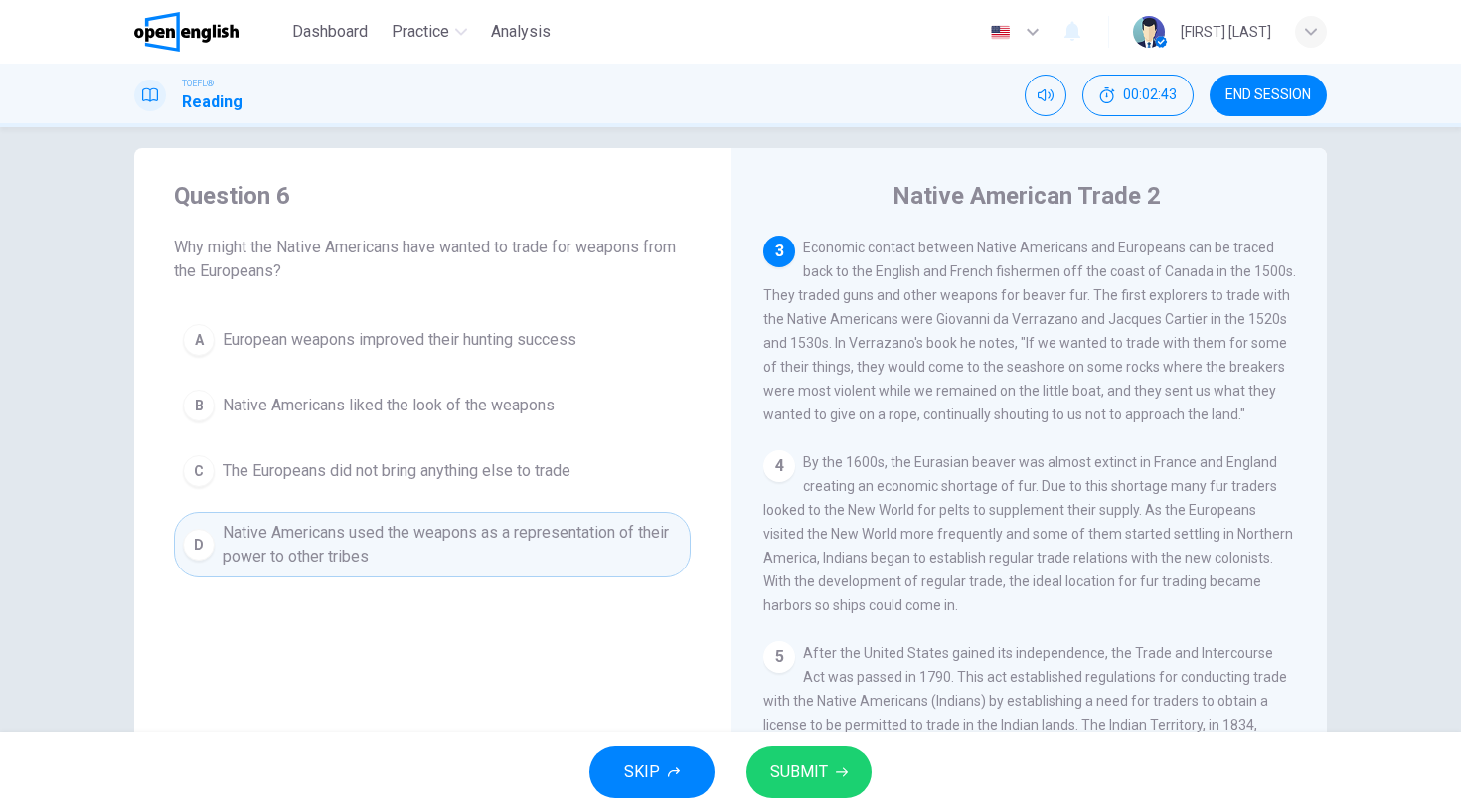 click on "SUBMIT" at bounding box center (799, 772) 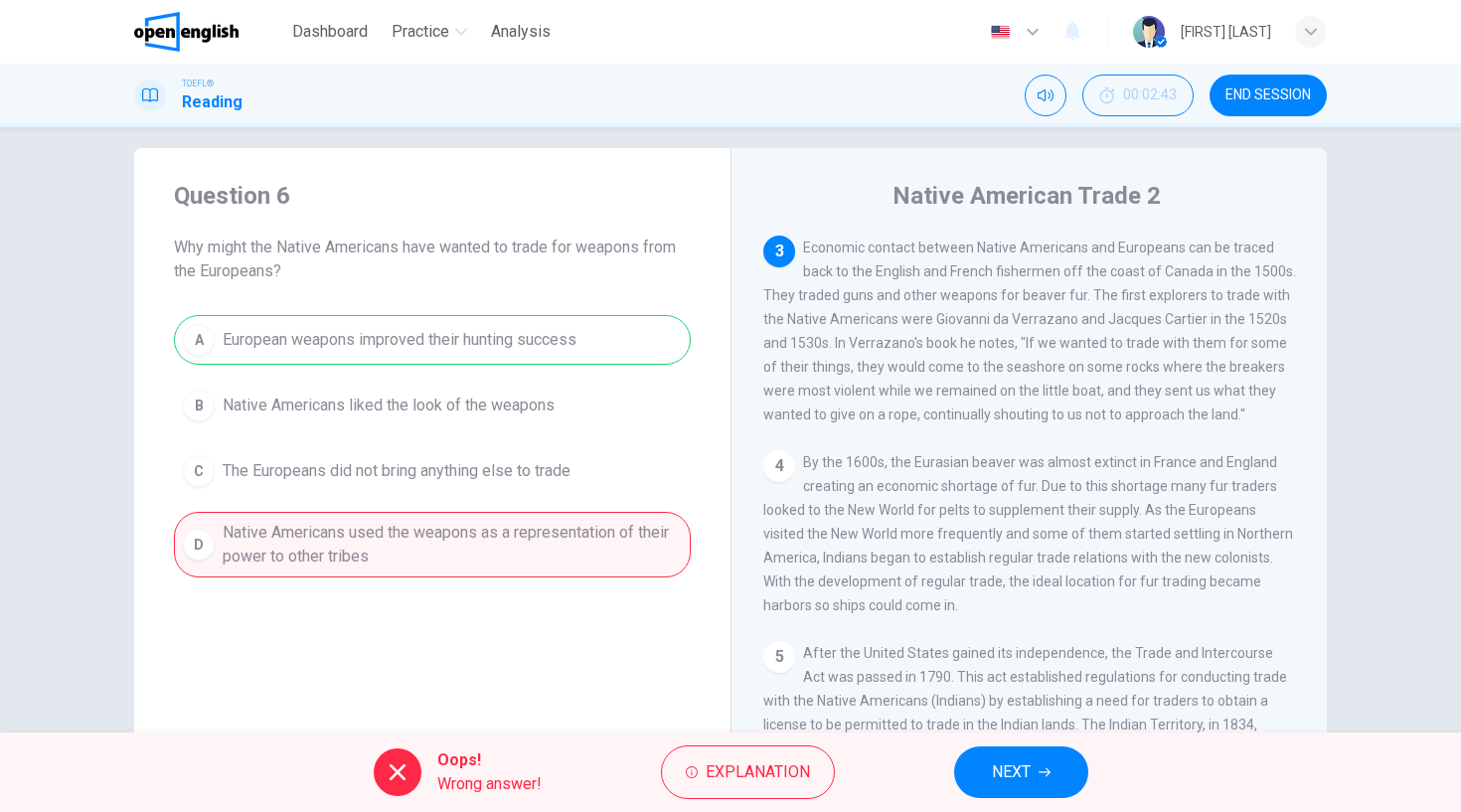 click on "NEXT" at bounding box center [1011, 772] 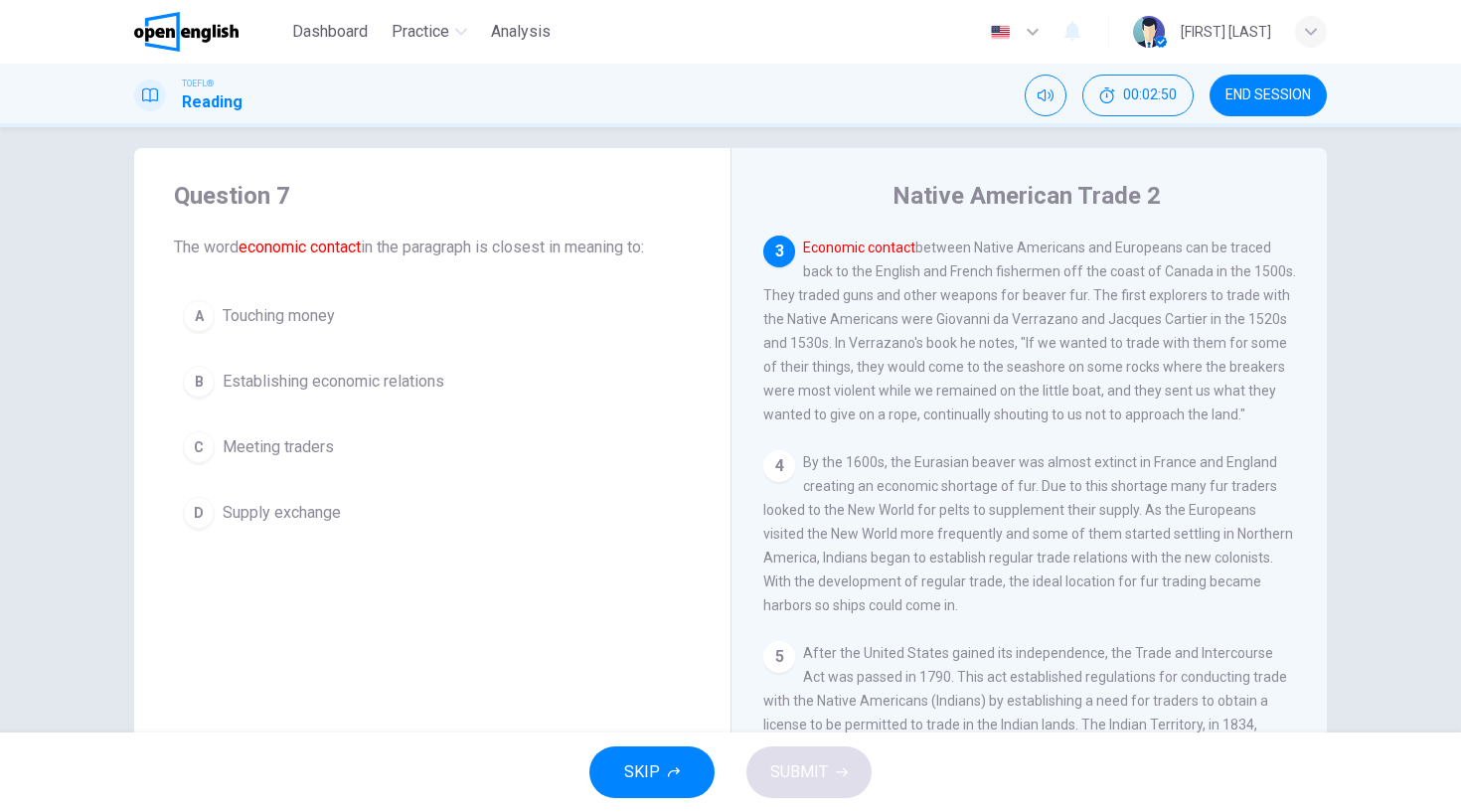 click on "B" at bounding box center [199, 382] 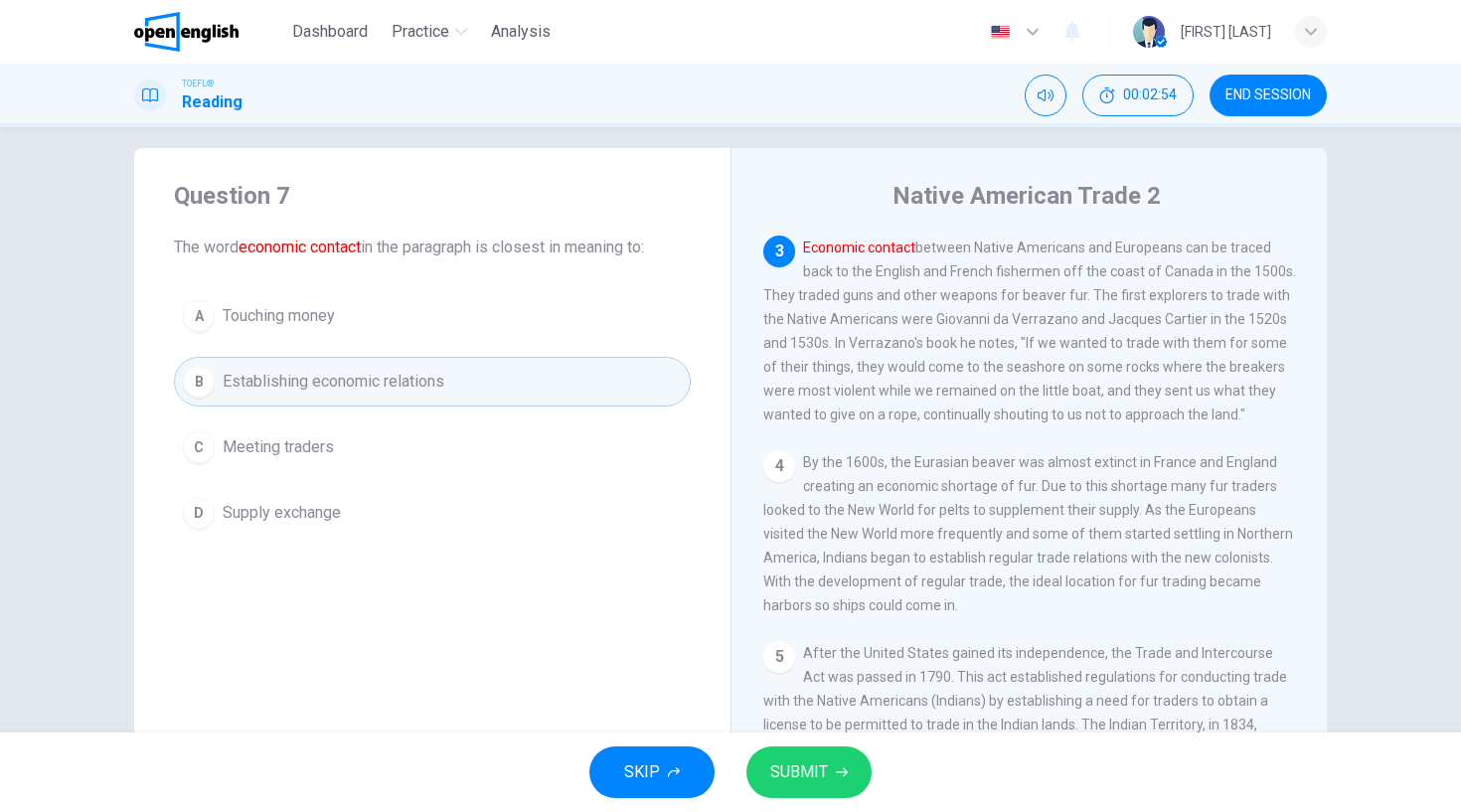 click on "SUBMIT" at bounding box center [799, 772] 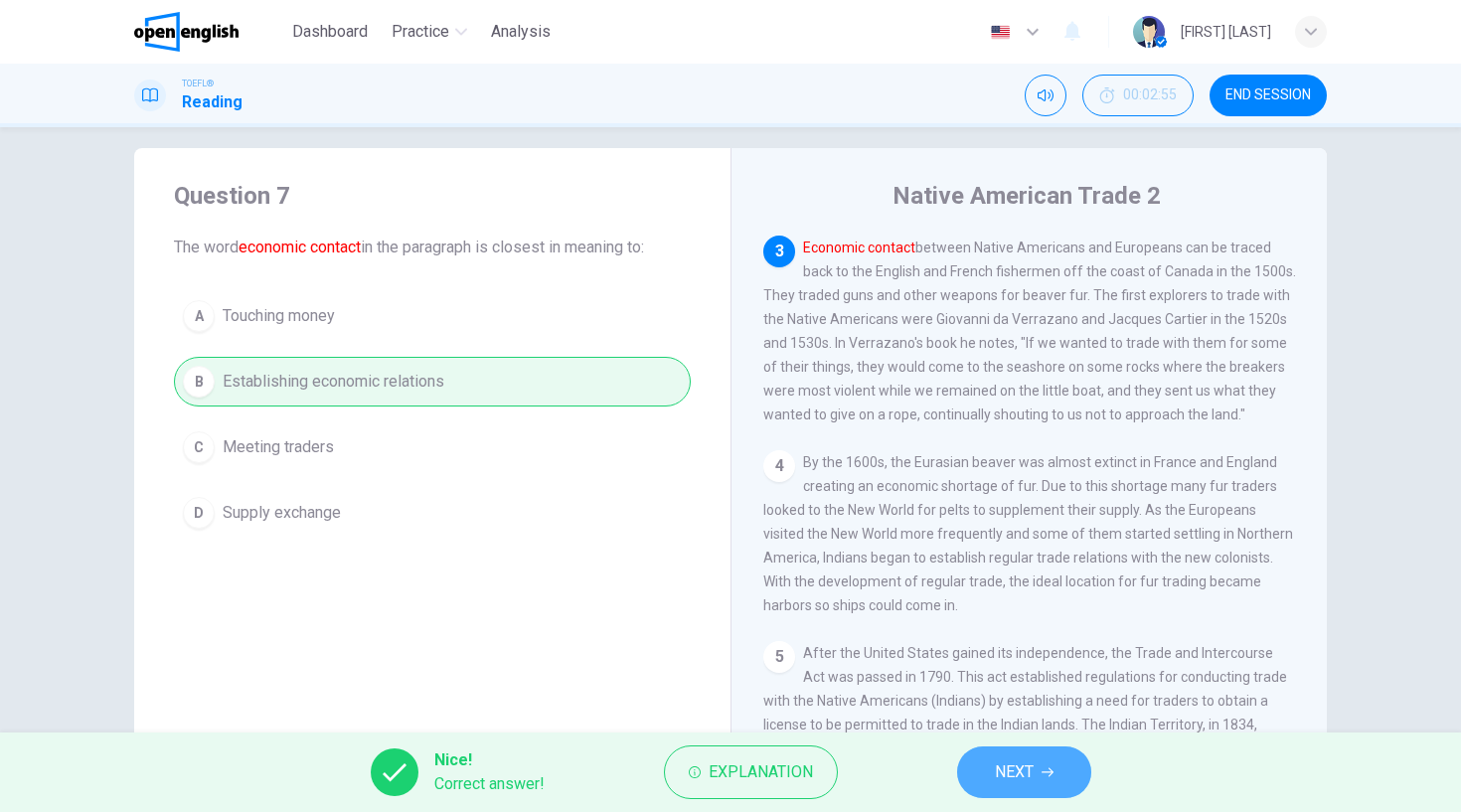 click on "NEXT" at bounding box center [1014, 772] 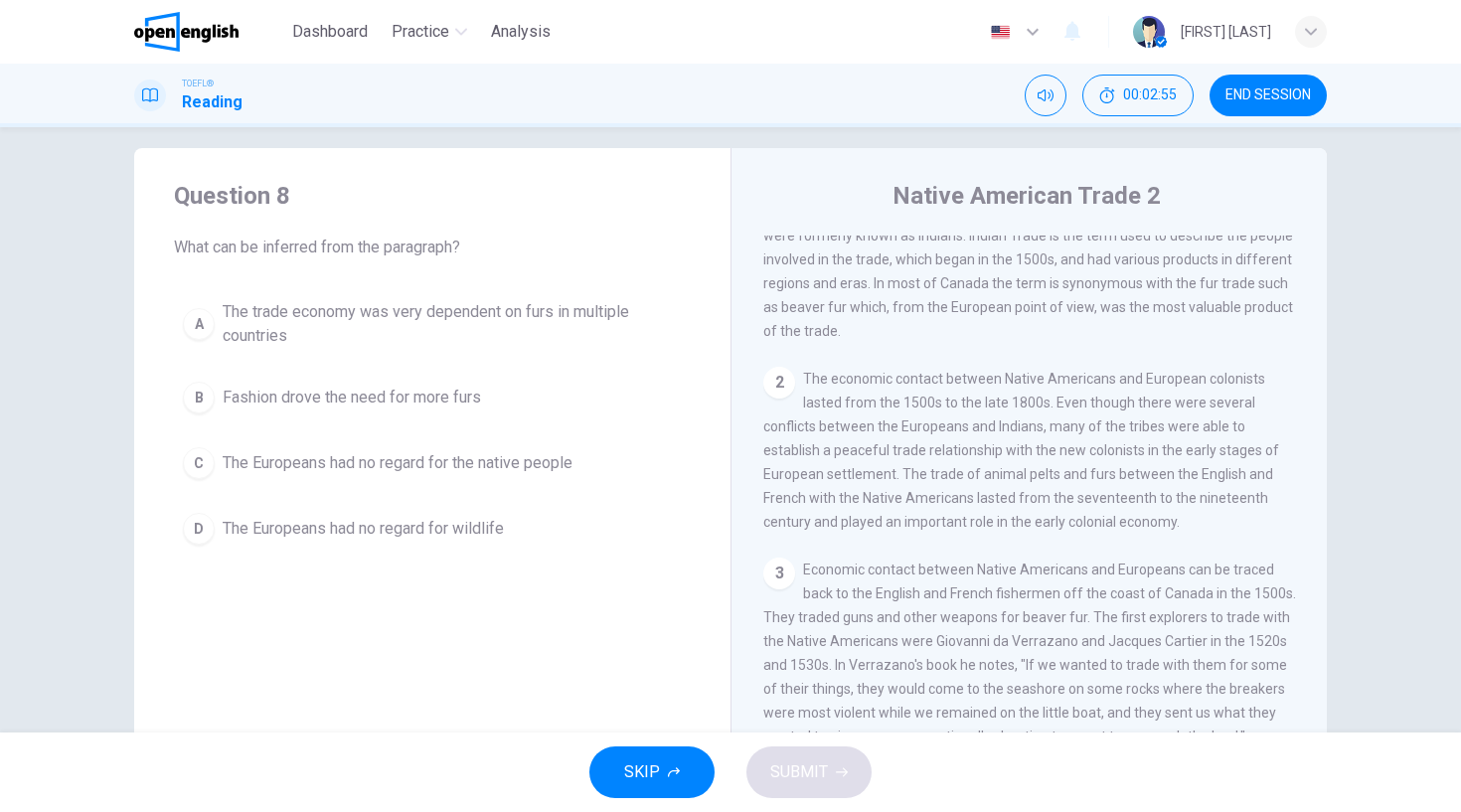scroll, scrollTop: 0, scrollLeft: 0, axis: both 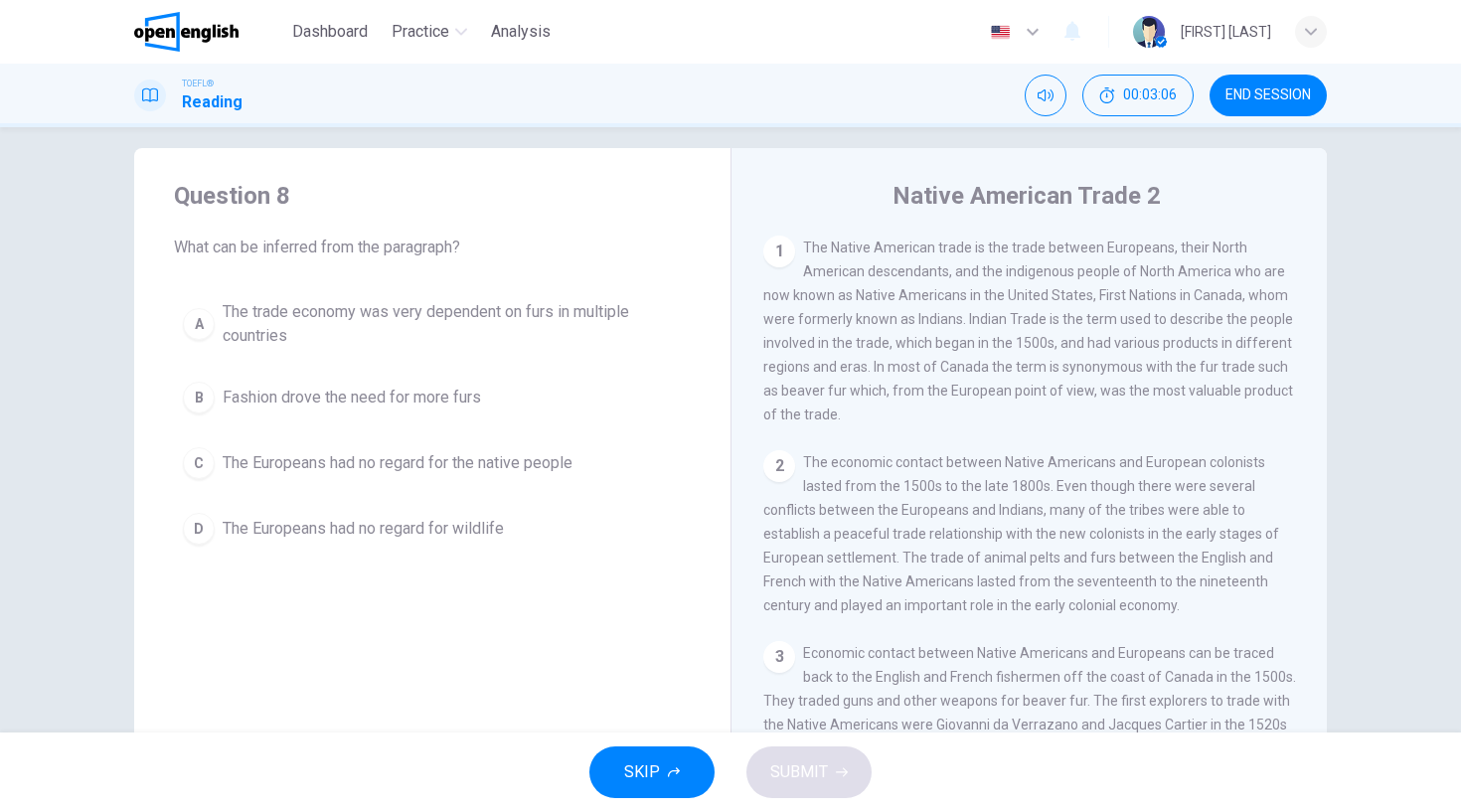 drag, startPoint x: 1320, startPoint y: 381, endPoint x: 1321, endPoint y: 489, distance: 108.00463 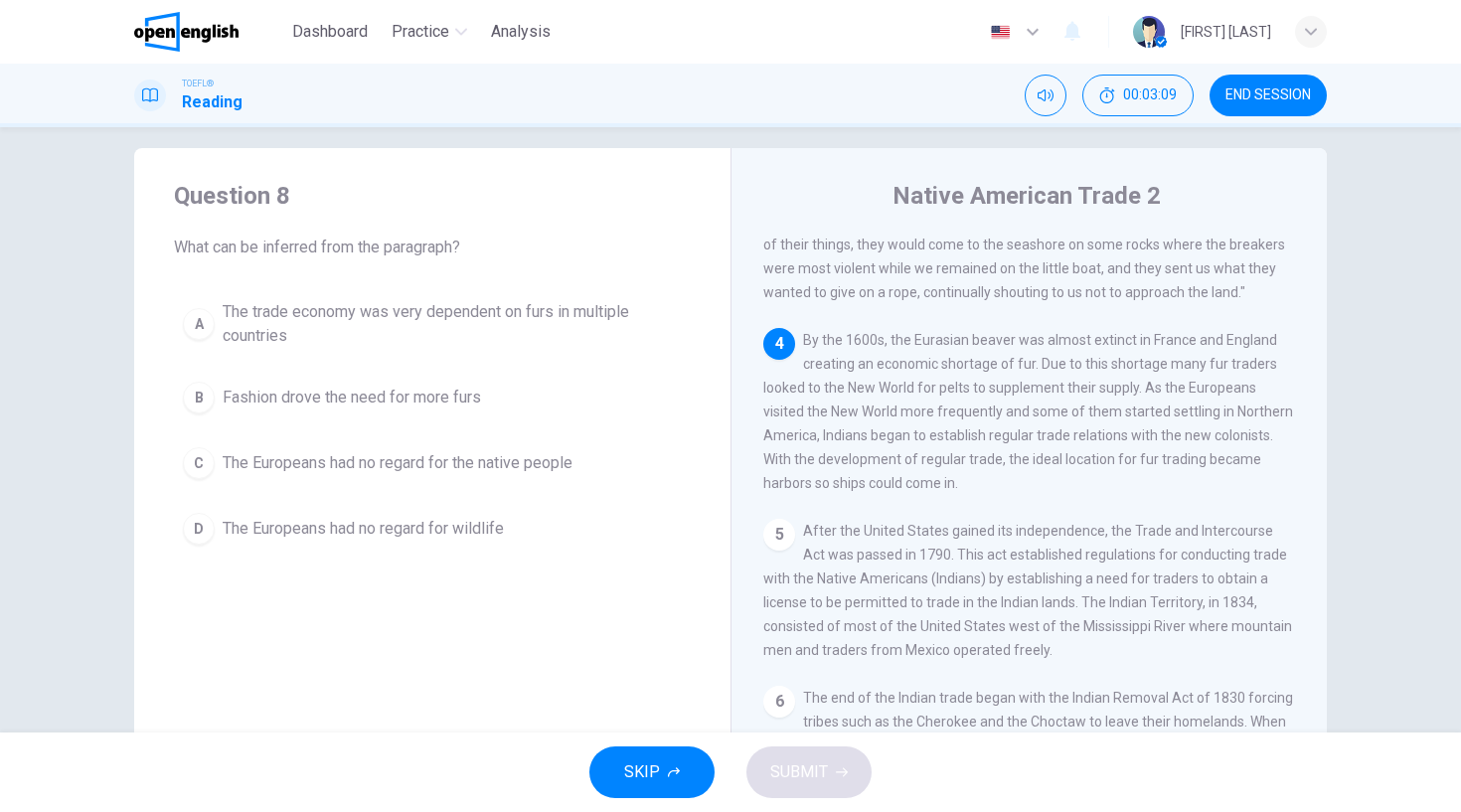 scroll, scrollTop: 510, scrollLeft: 0, axis: vertical 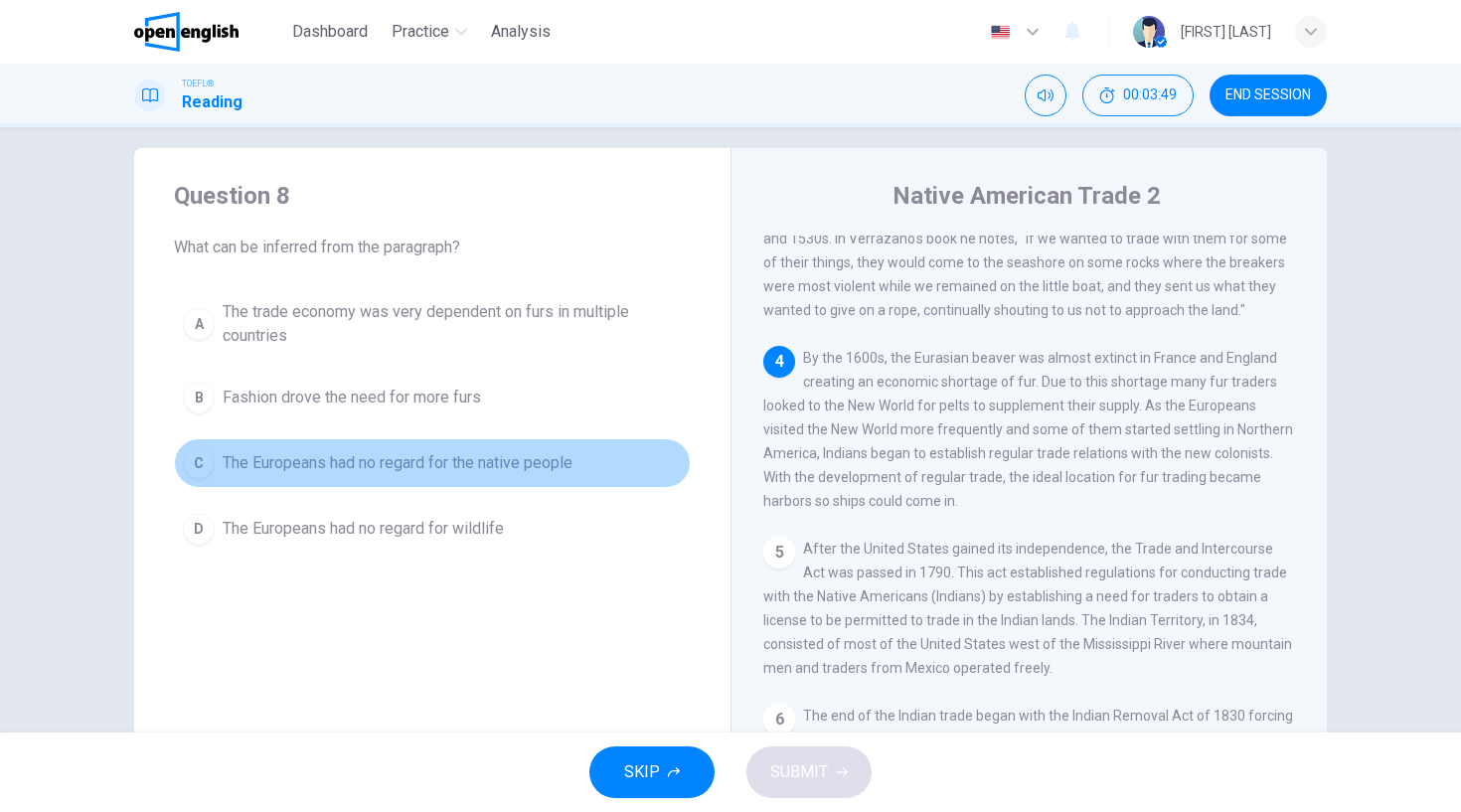 click on "C" at bounding box center (199, 463) 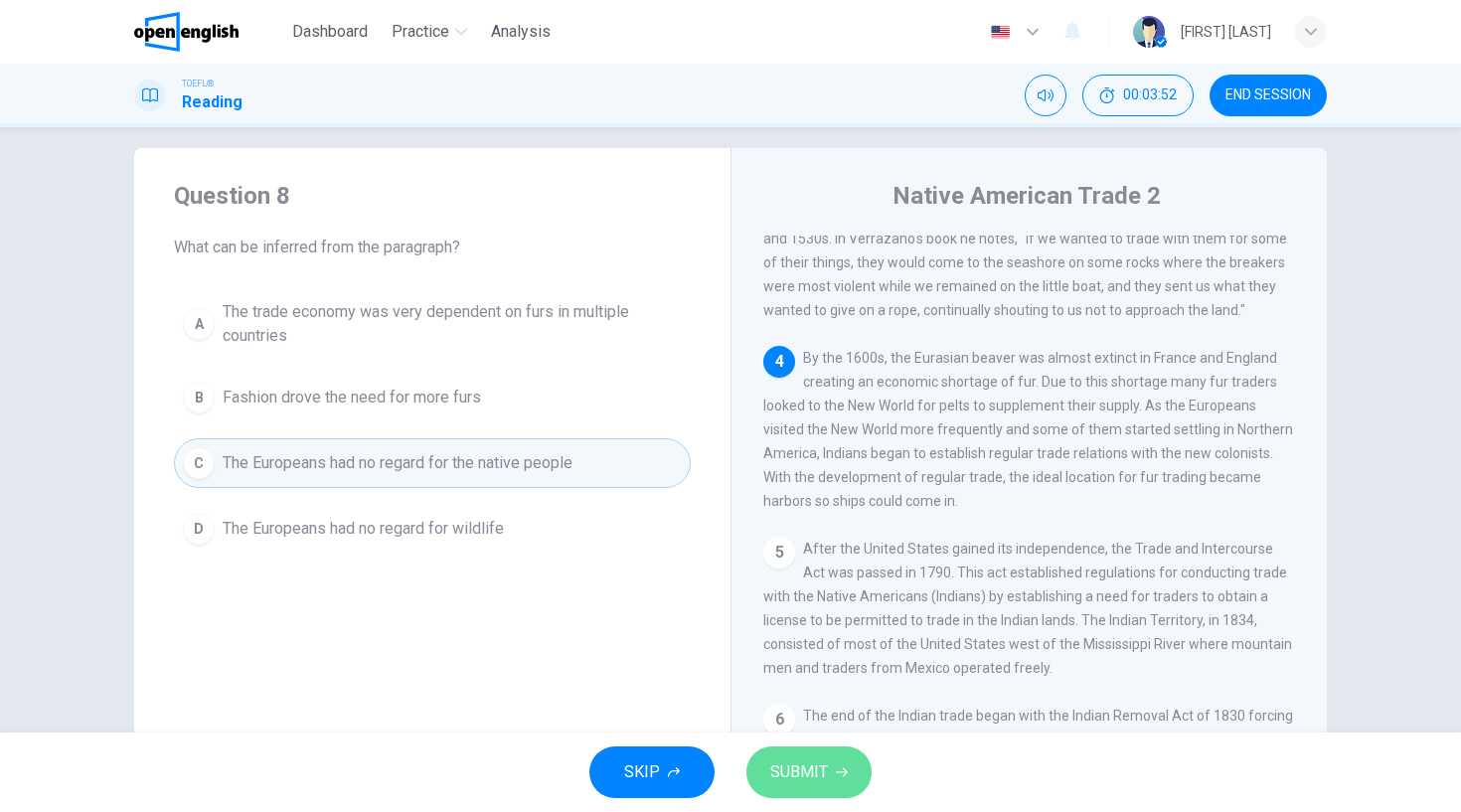 click on "SUBMIT" at bounding box center [809, 772] 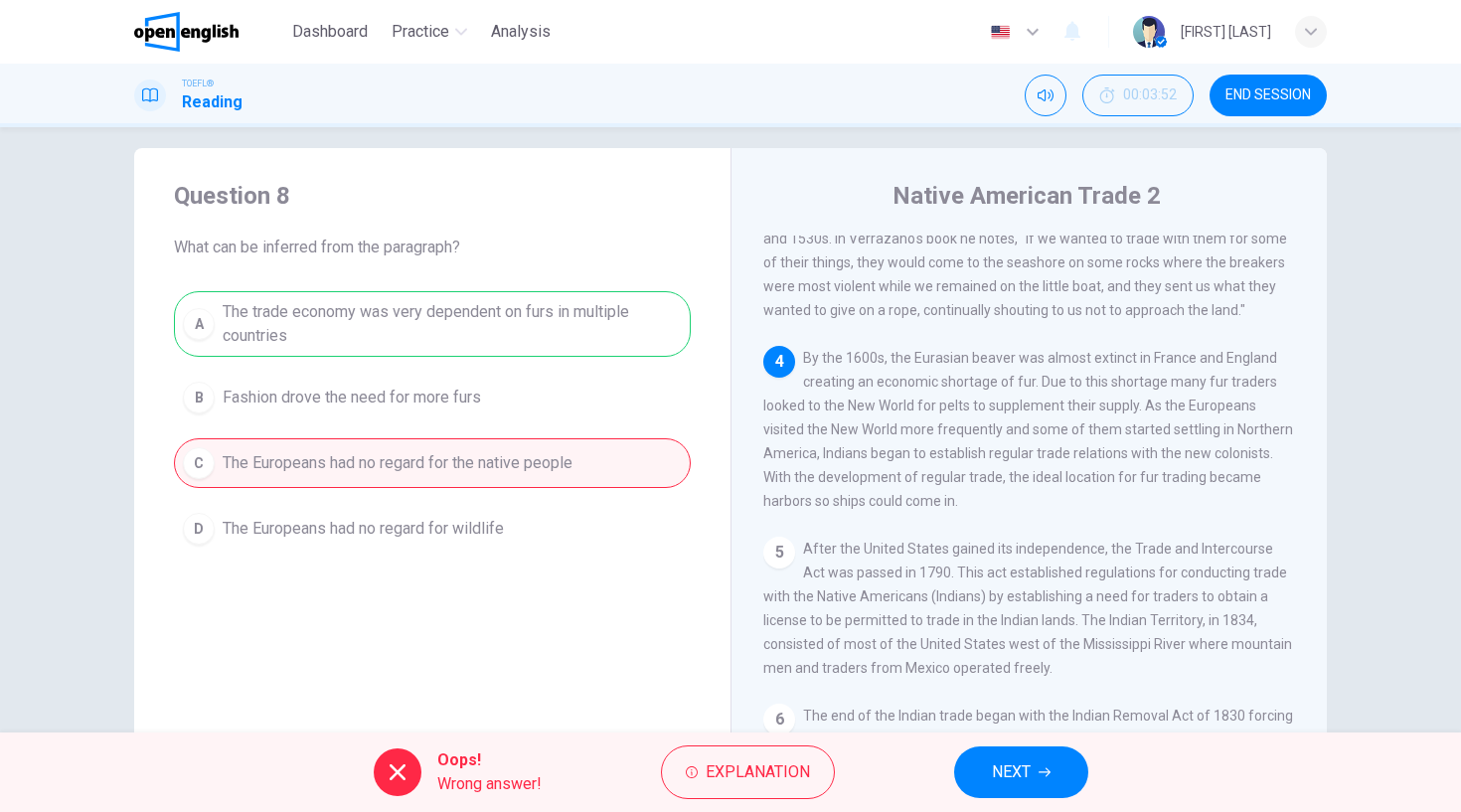 click 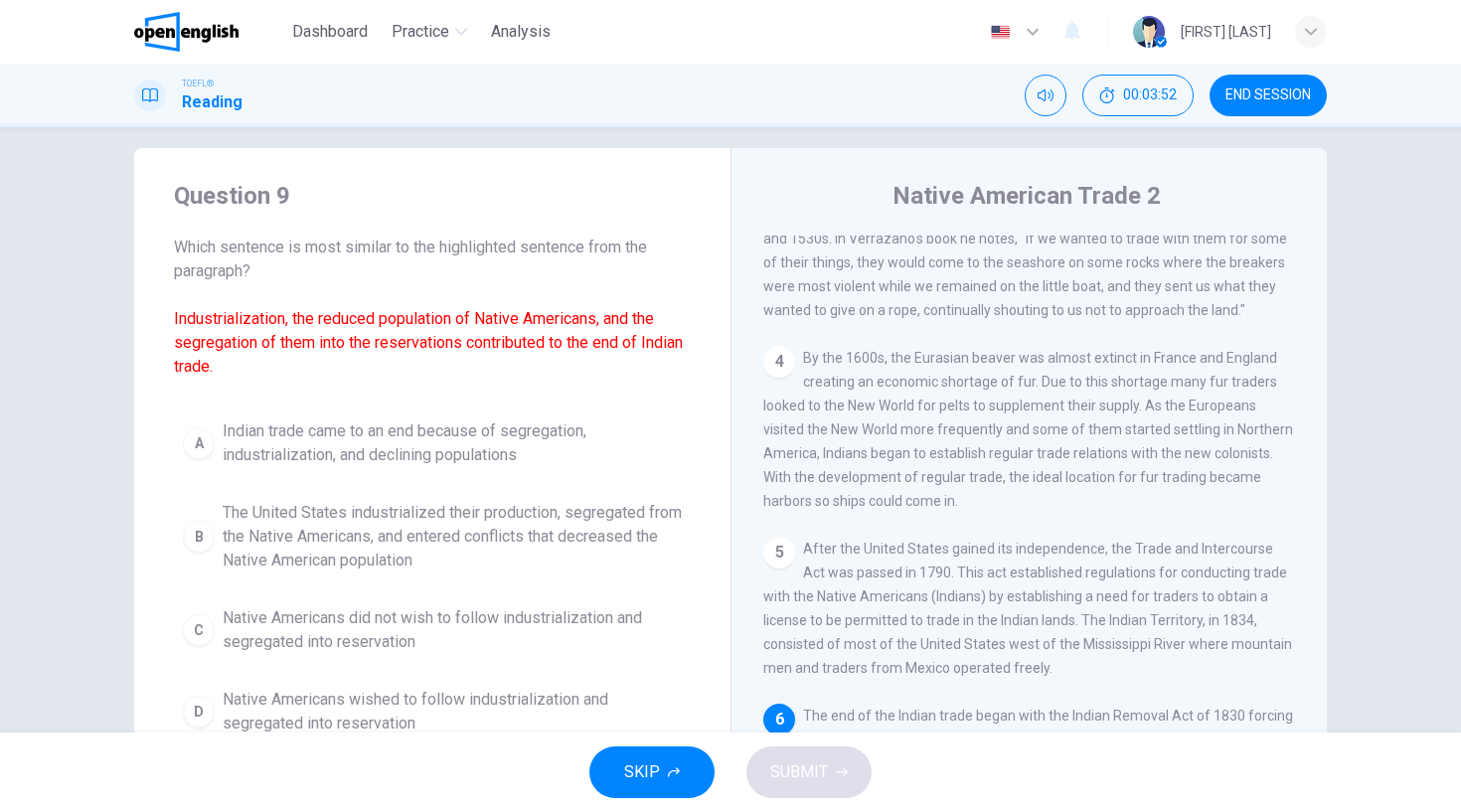scroll, scrollTop: 693, scrollLeft: 0, axis: vertical 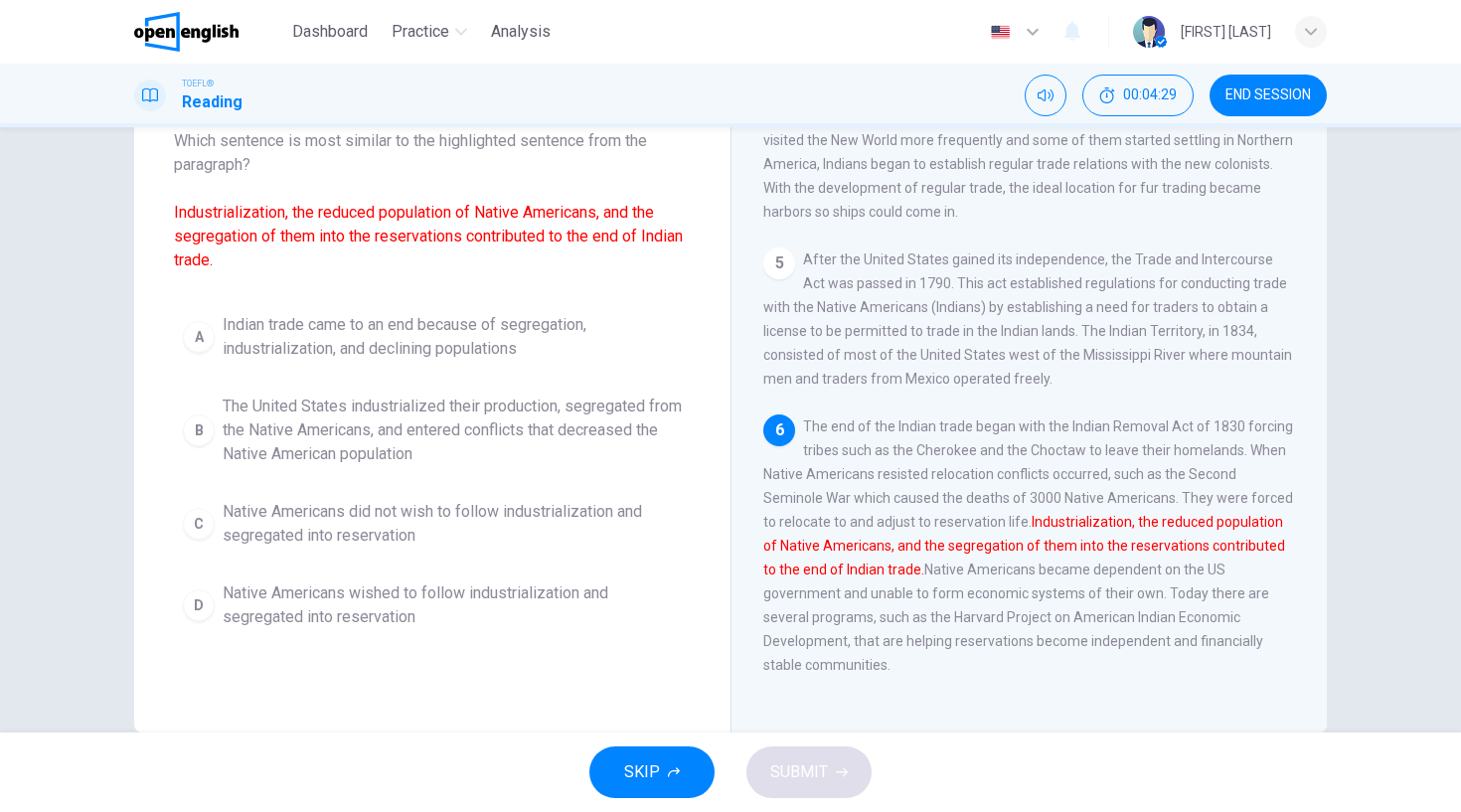 click on "A" at bounding box center [199, 337] 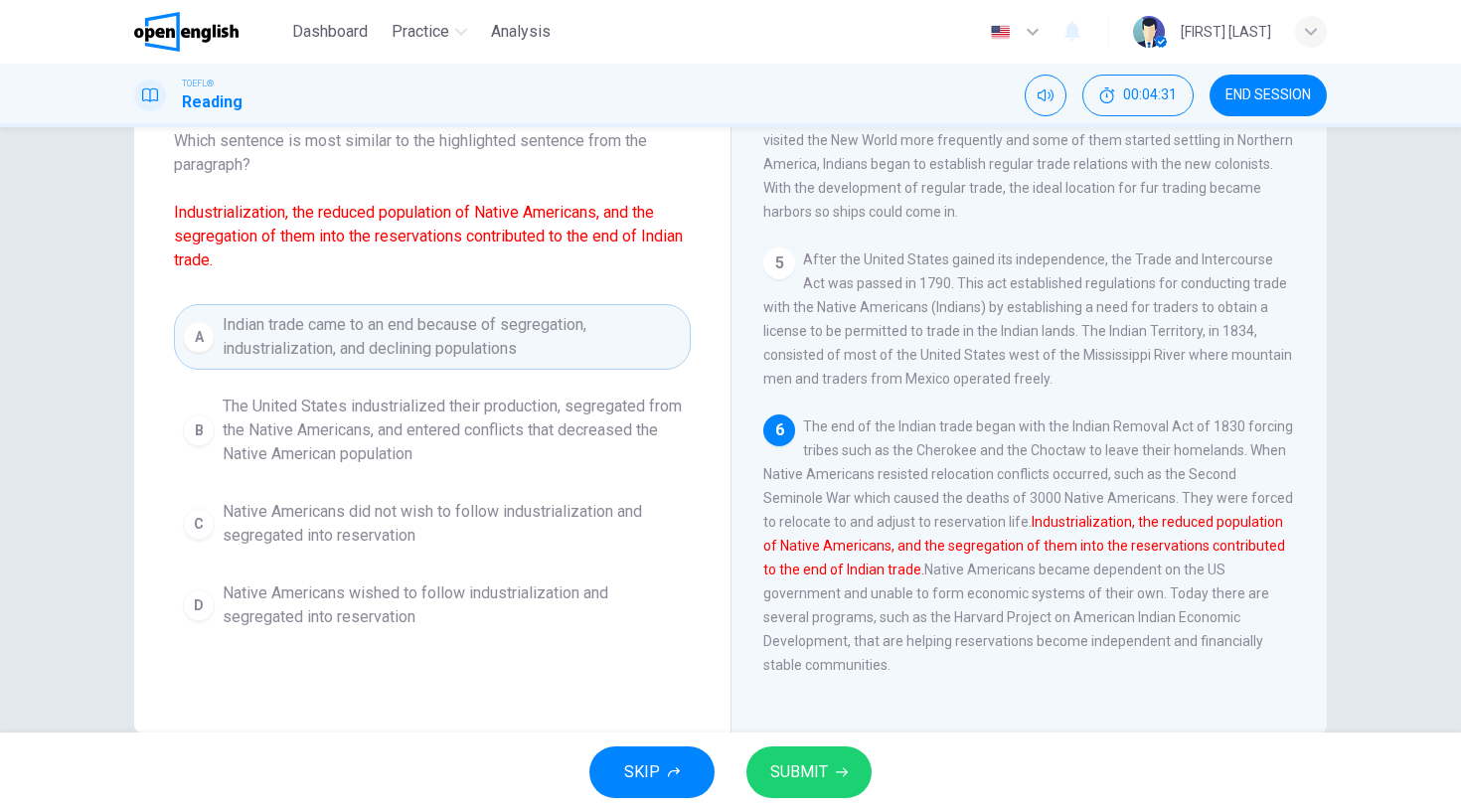click on "SUBMIT" at bounding box center (799, 772) 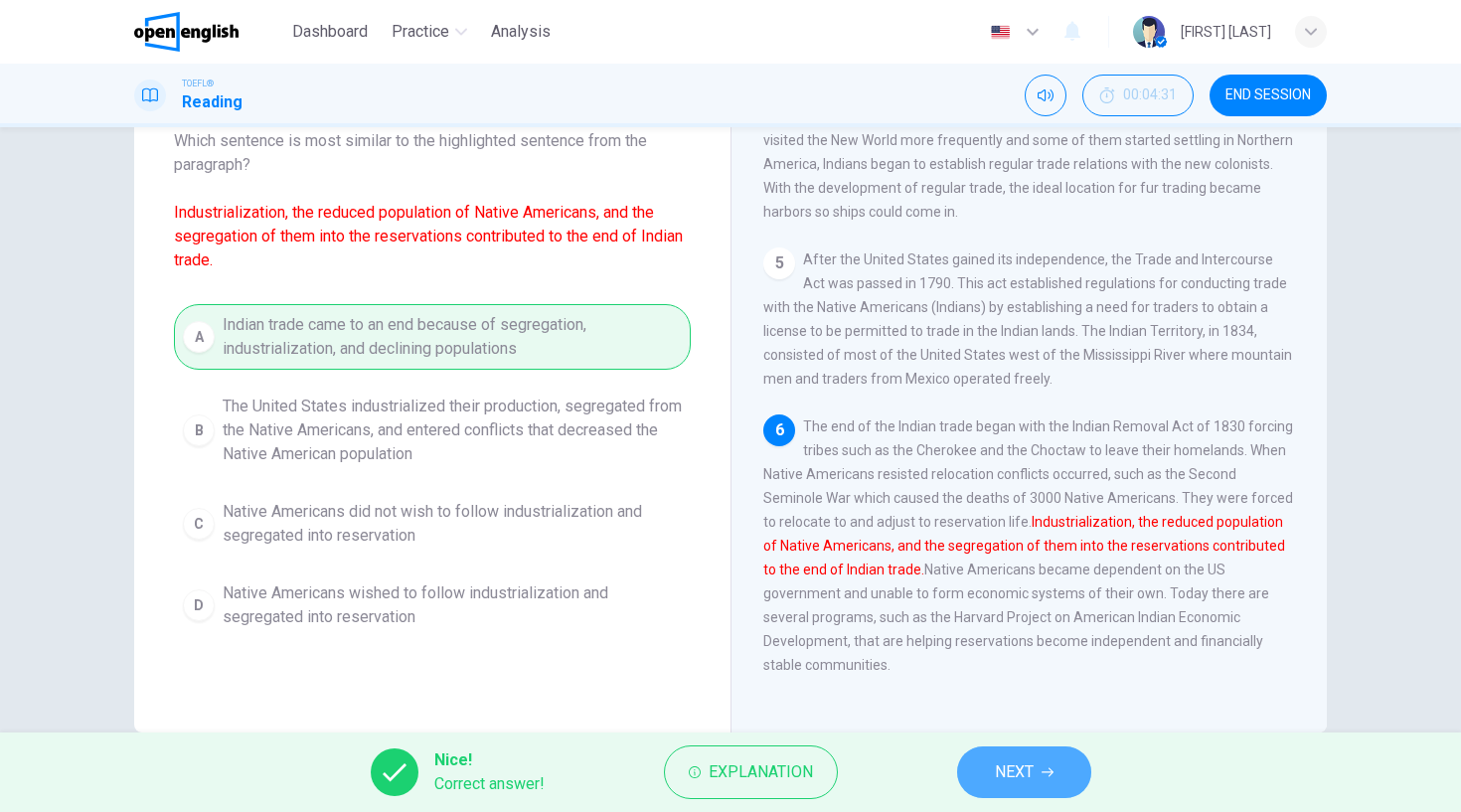 click 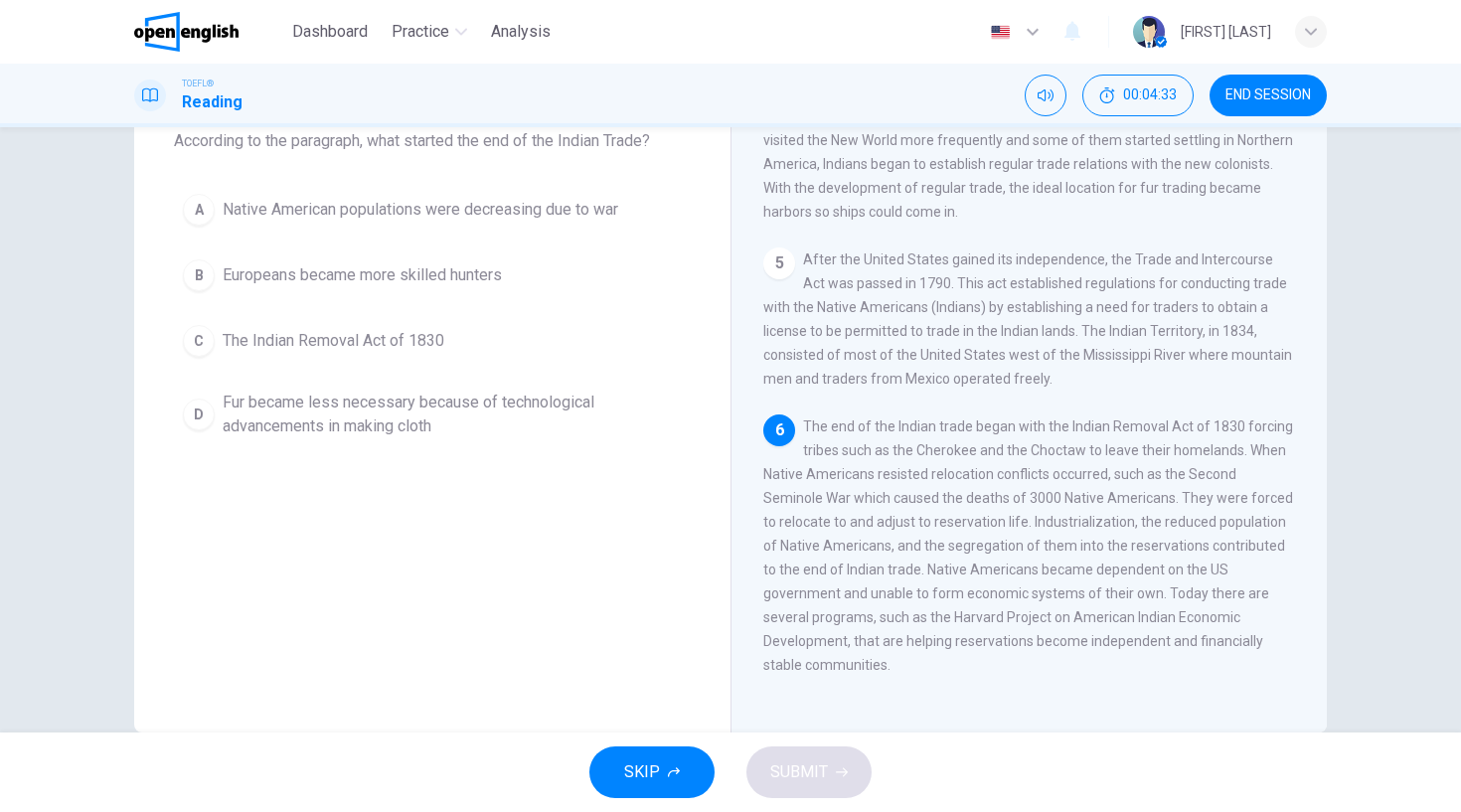 scroll, scrollTop: 0, scrollLeft: 0, axis: both 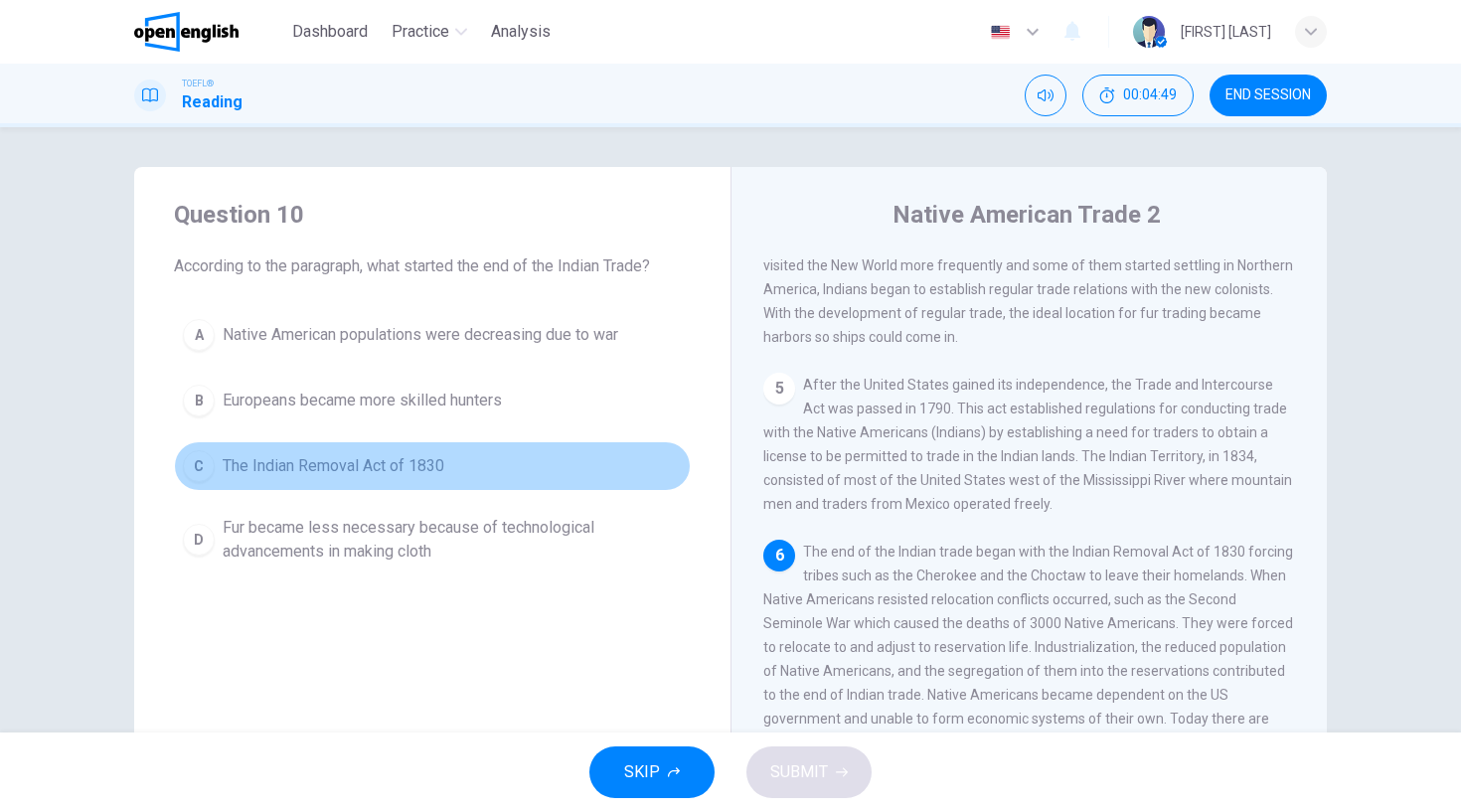click on "C" at bounding box center (199, 466) 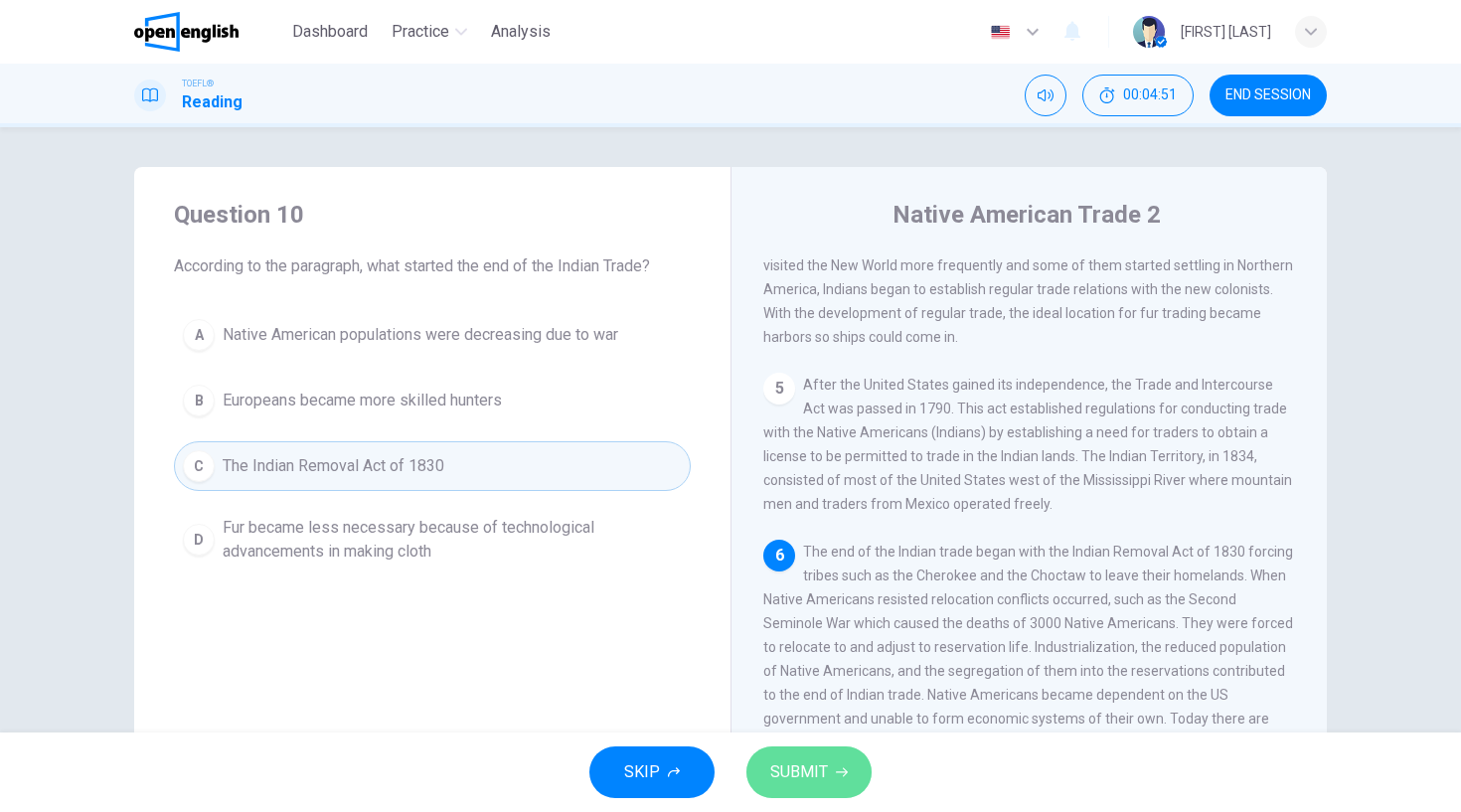 click on "SUBMIT" at bounding box center (799, 772) 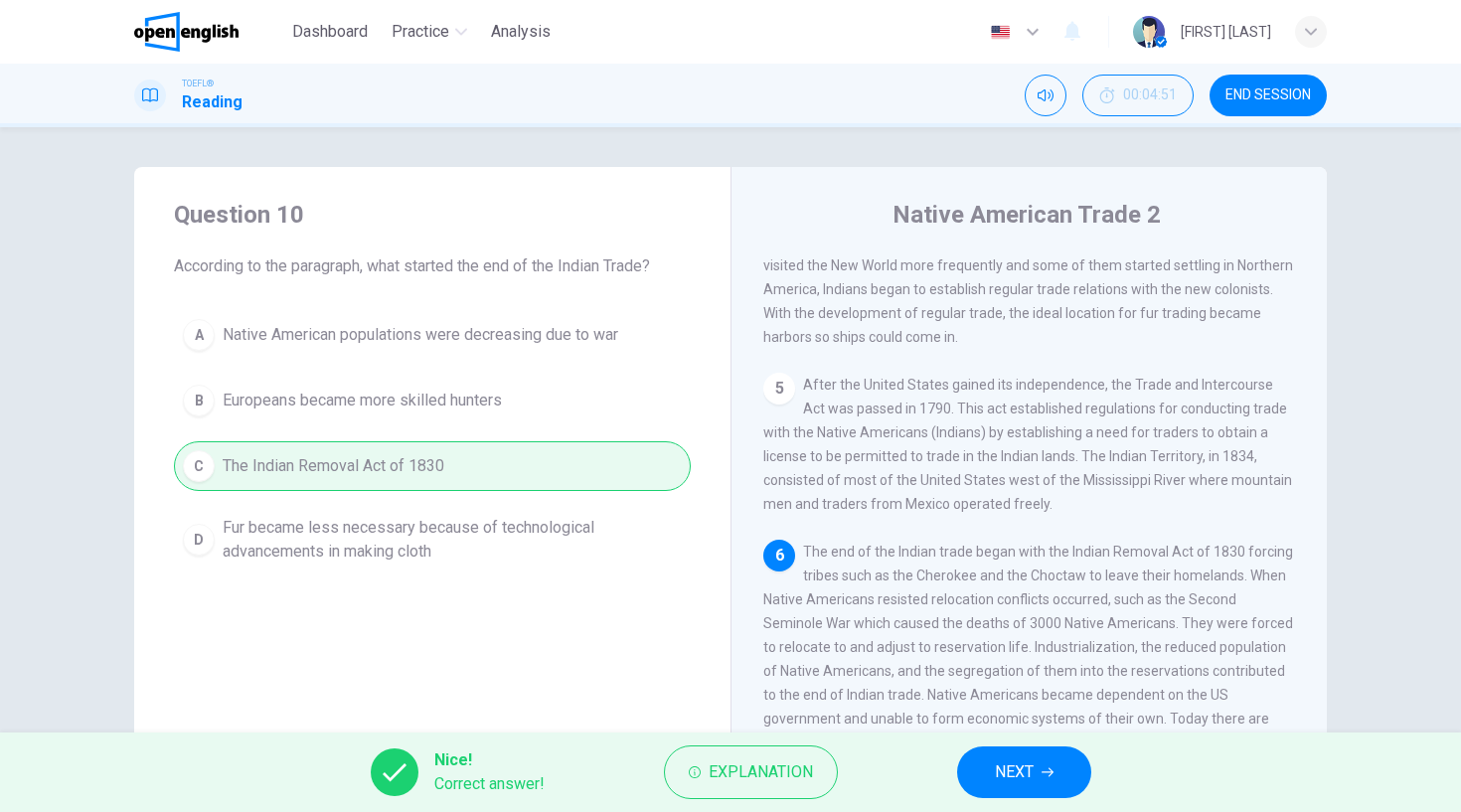 click on "NEXT" at bounding box center (1014, 772) 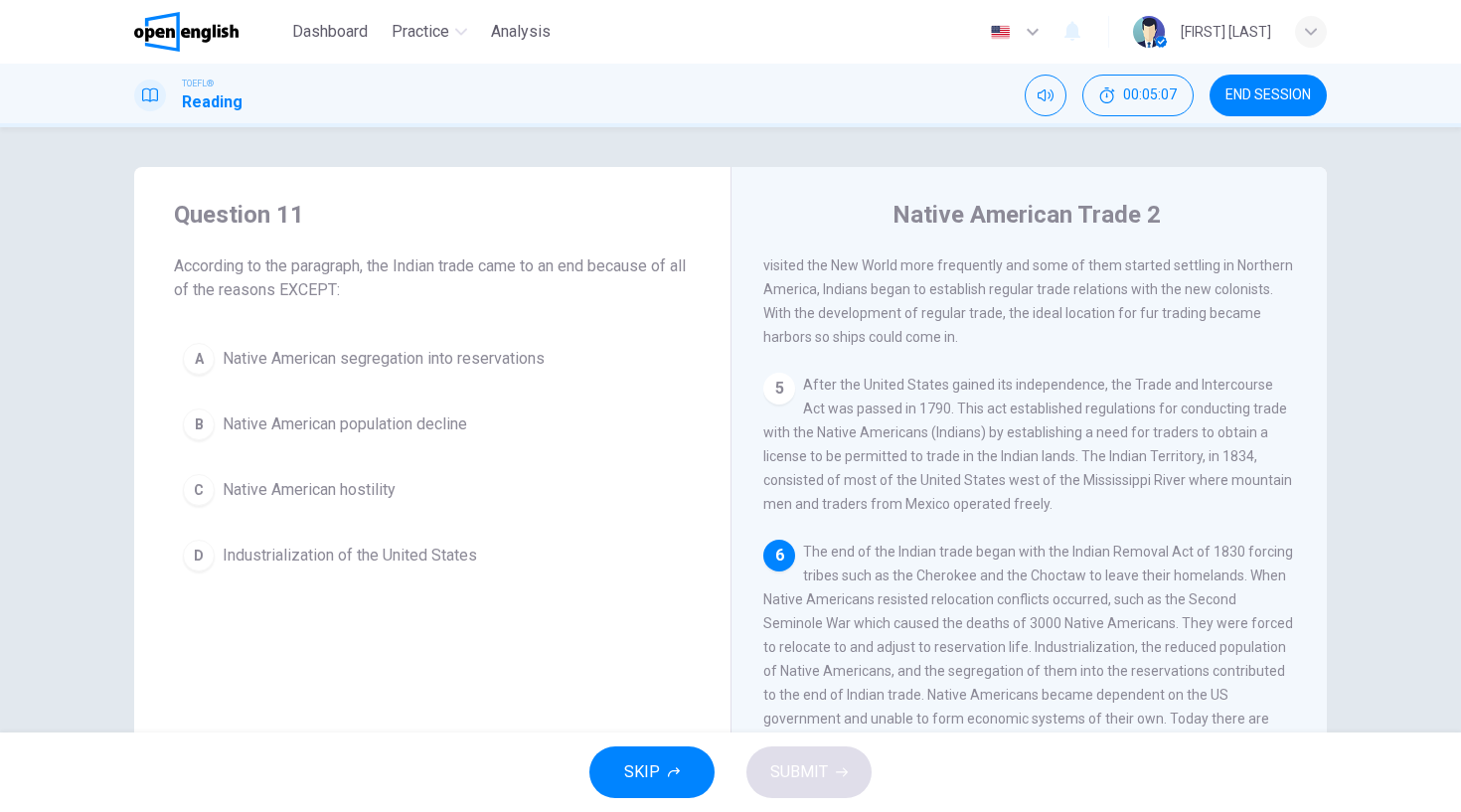 click on "C" at bounding box center (199, 490) 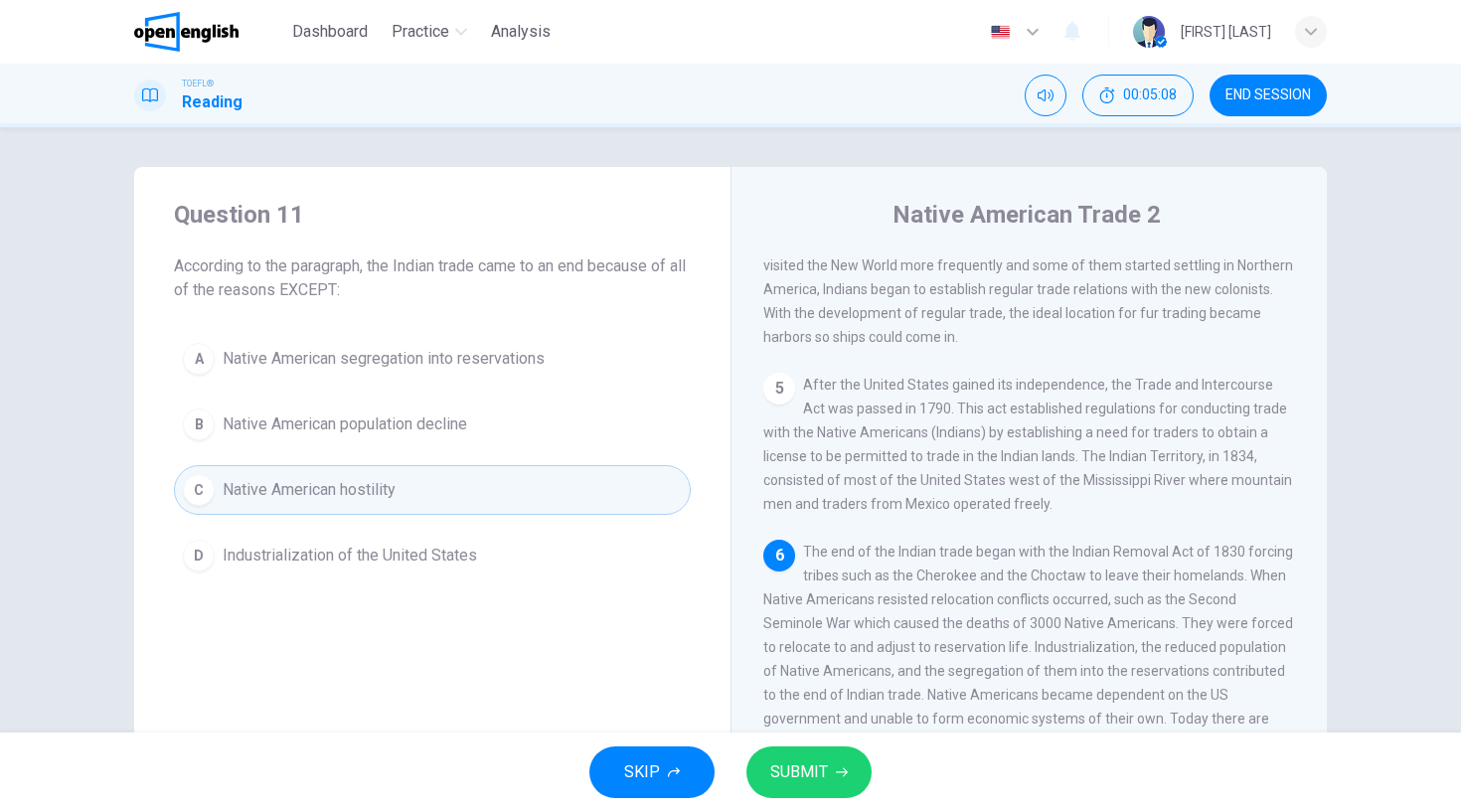 click on "SUBMIT" at bounding box center [799, 772] 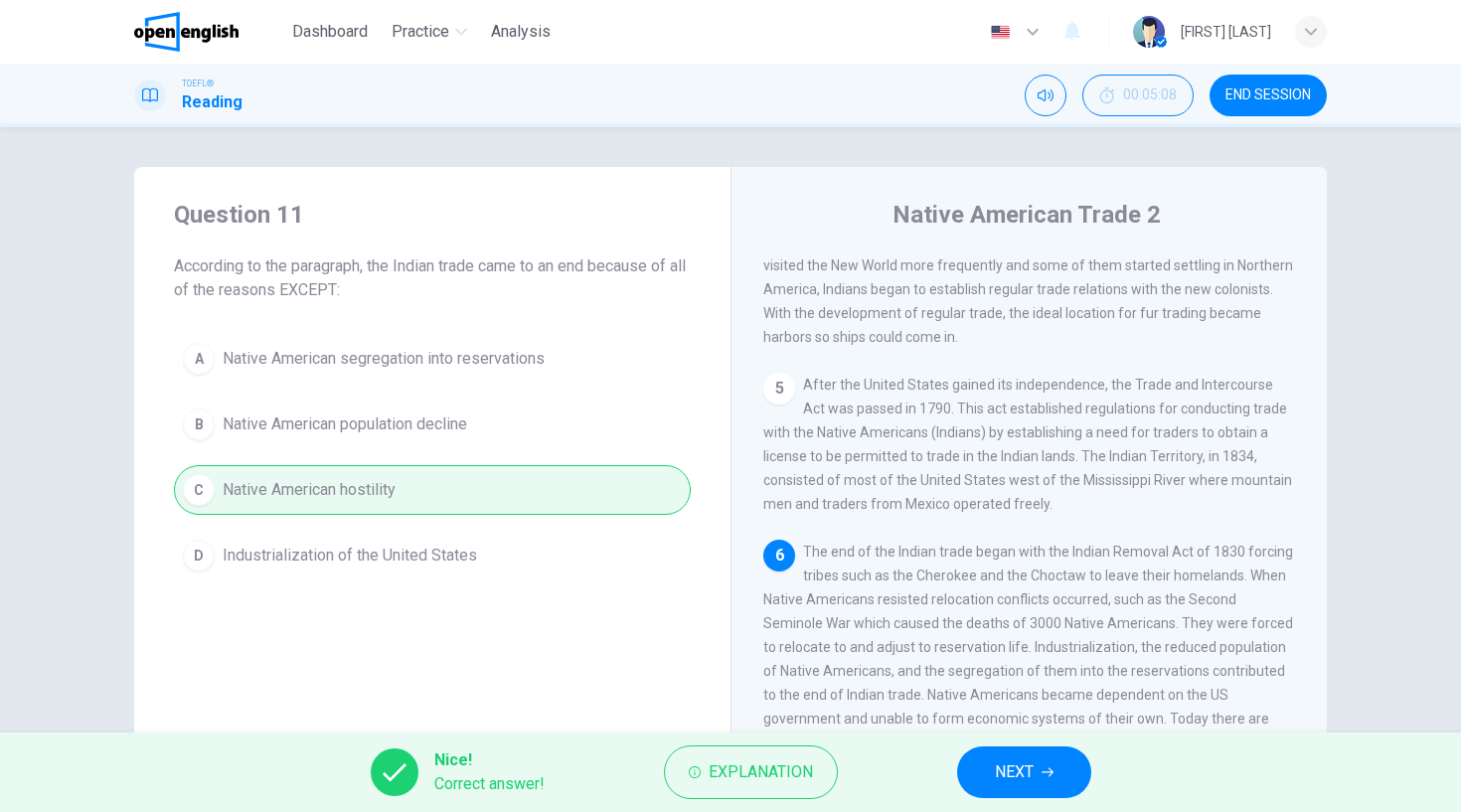 click on "NEXT" at bounding box center [1014, 772] 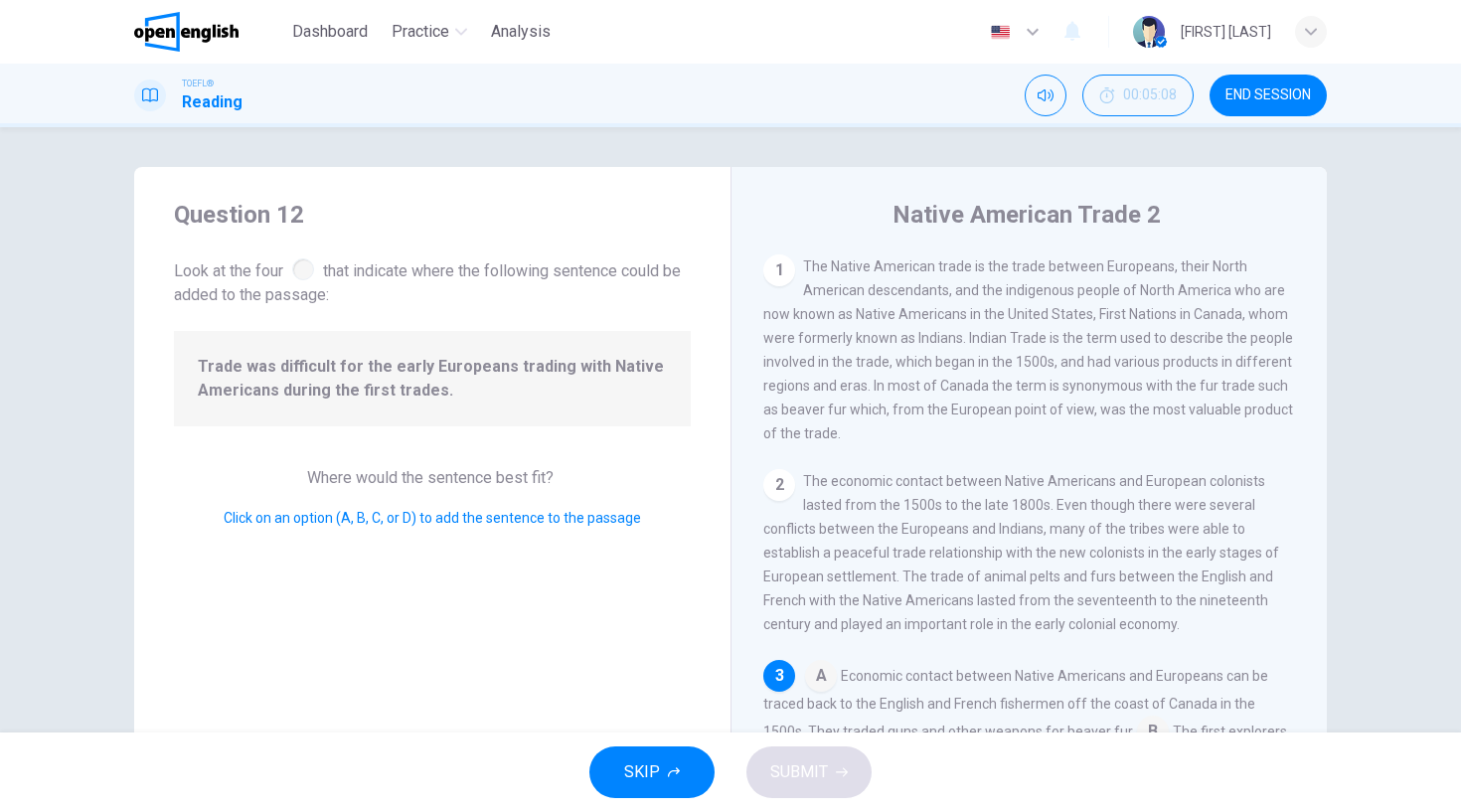 scroll, scrollTop: 279, scrollLeft: 0, axis: vertical 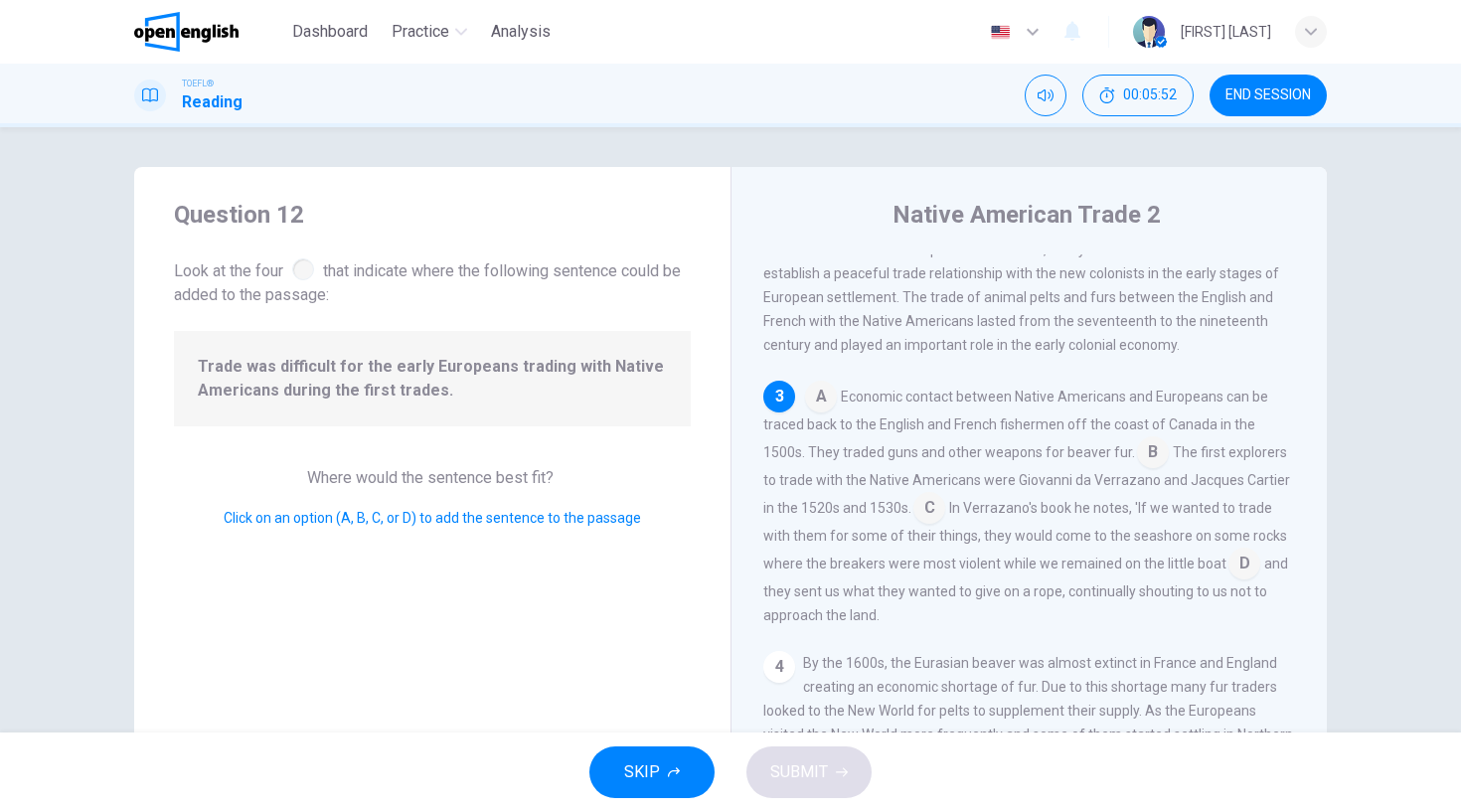 click at bounding box center (929, 510) 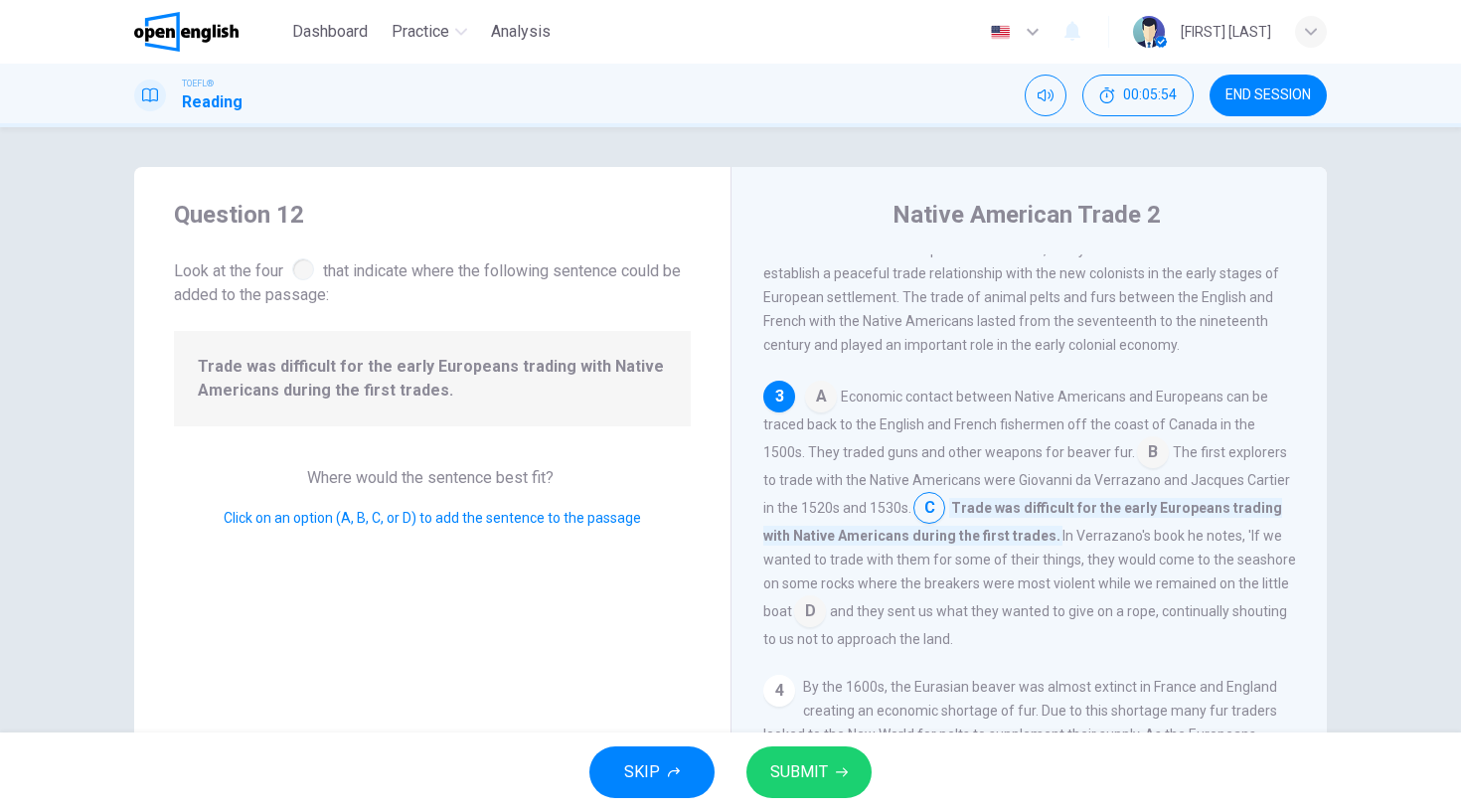 click on "SUBMIT" at bounding box center (799, 772) 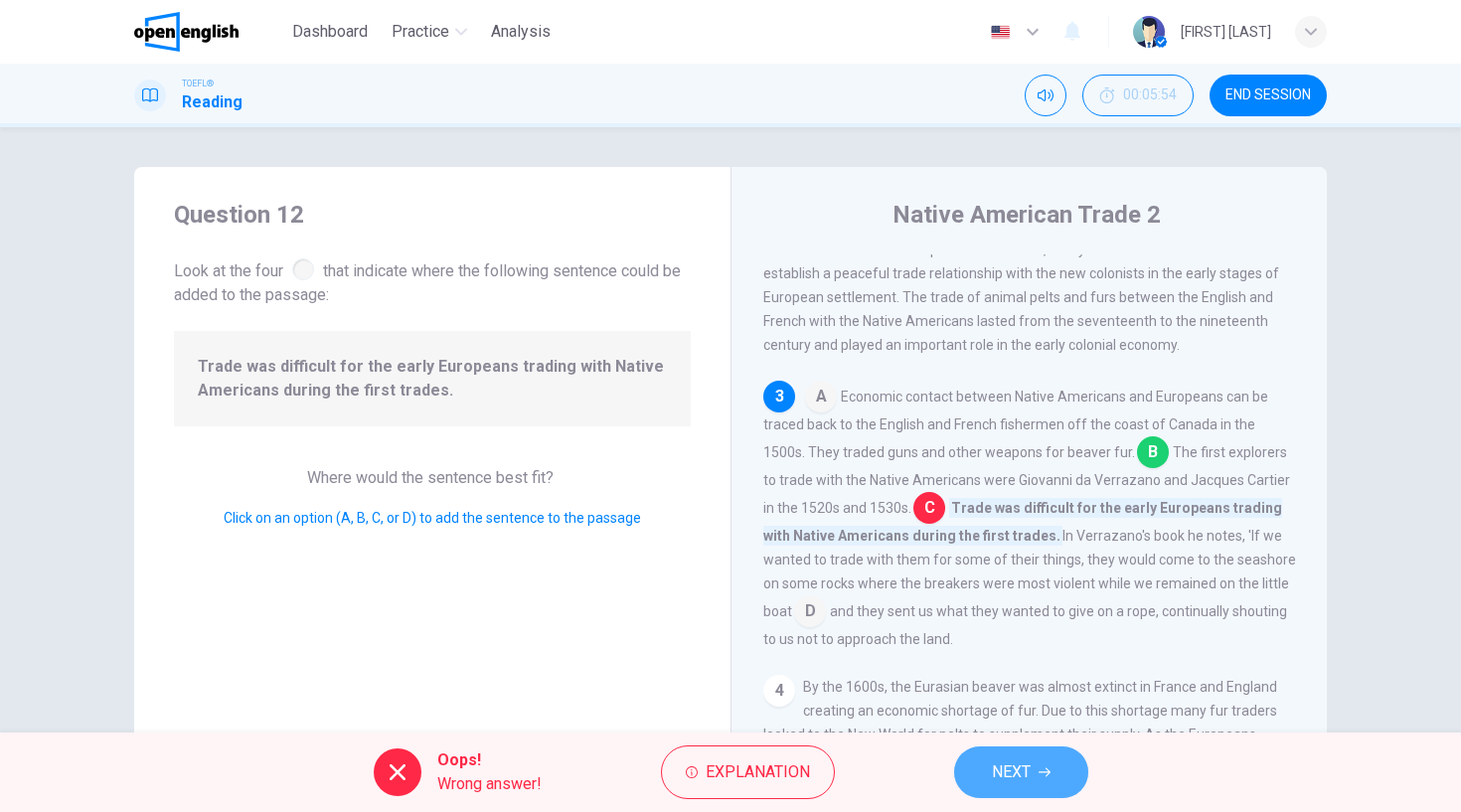 click on "NEXT" at bounding box center [1011, 772] 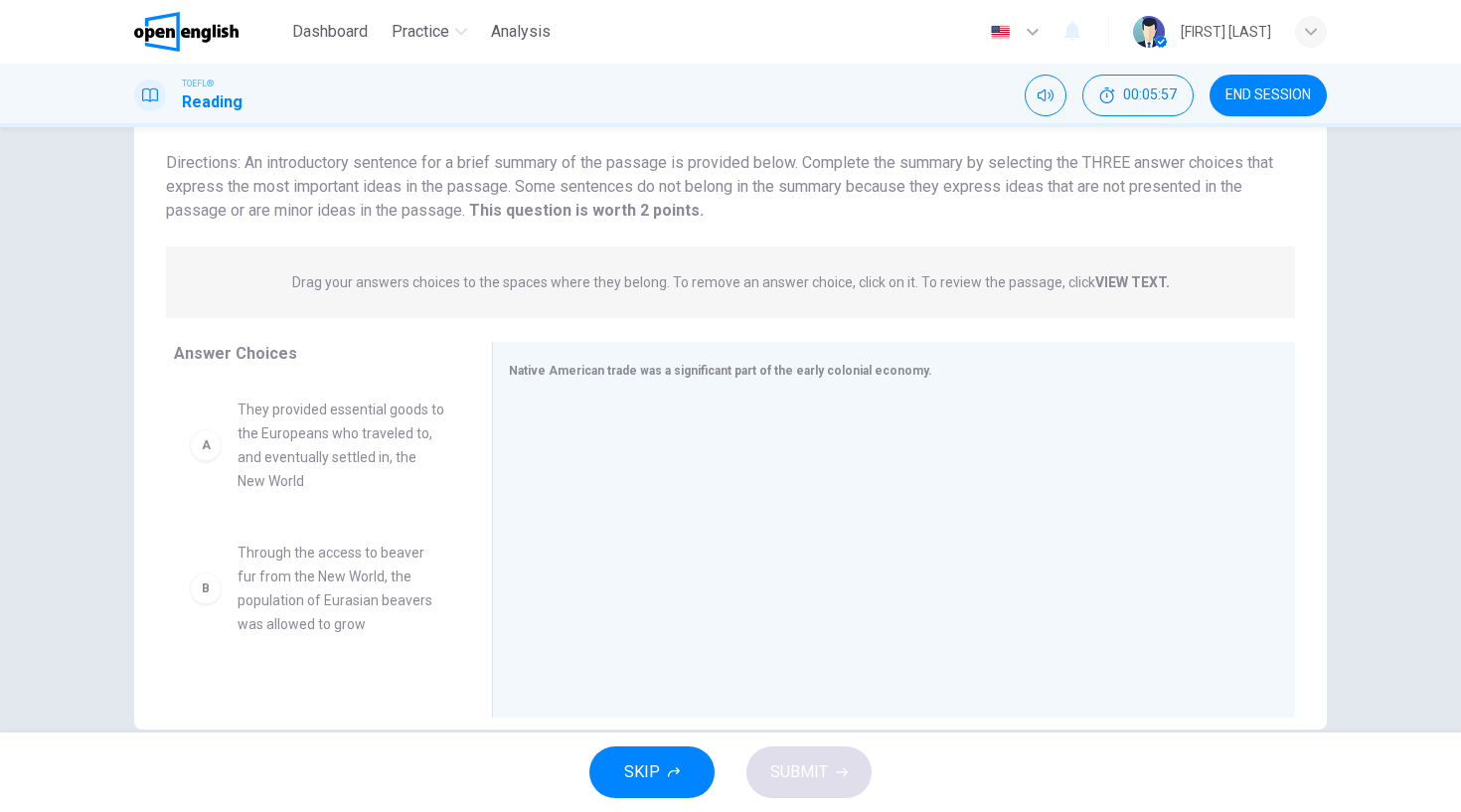 scroll, scrollTop: 165, scrollLeft: 0, axis: vertical 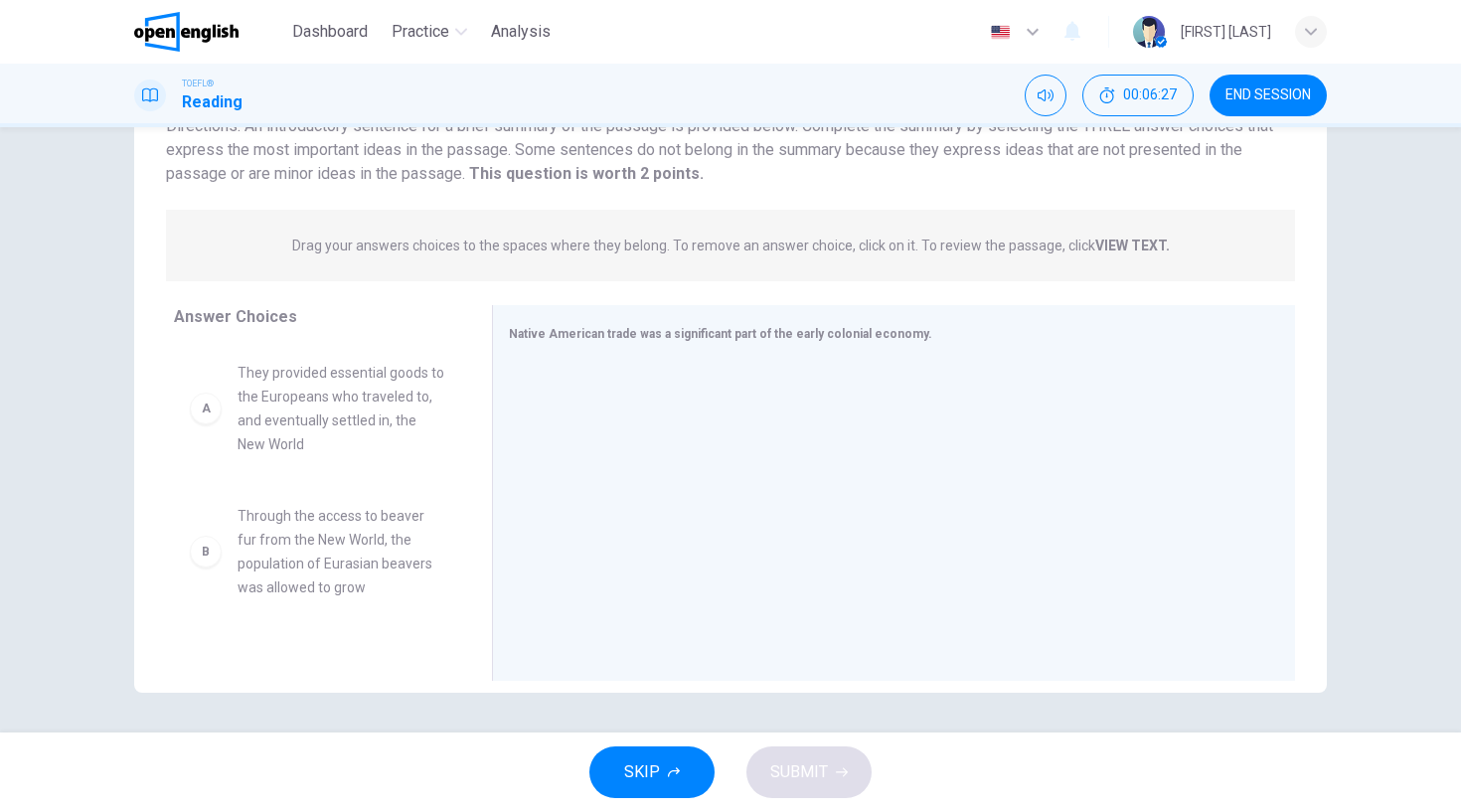 drag, startPoint x: 477, startPoint y: 370, endPoint x: 473, endPoint y: 336, distance: 34.234486 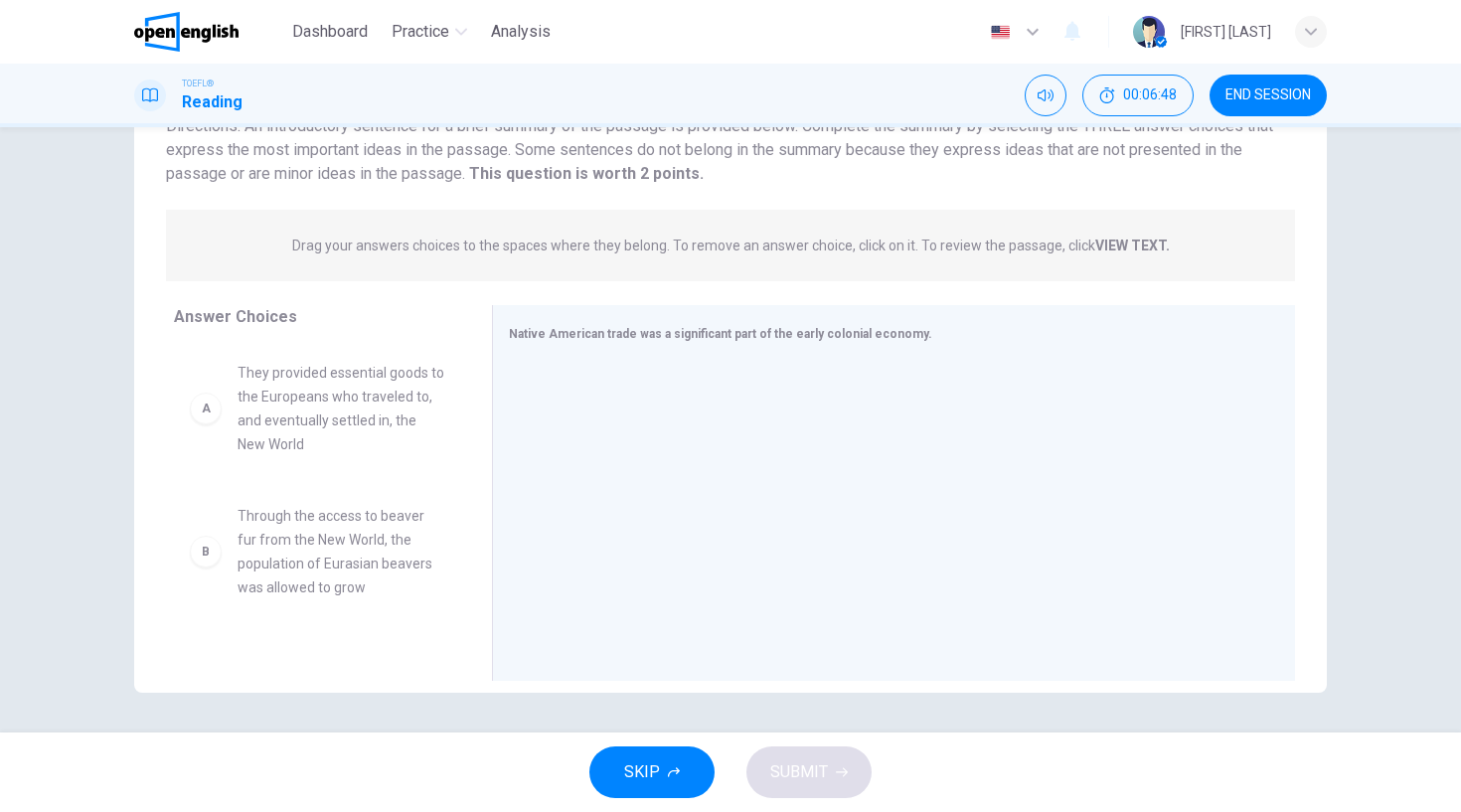 click on "VIEW TEXT." at bounding box center (1132, 245) 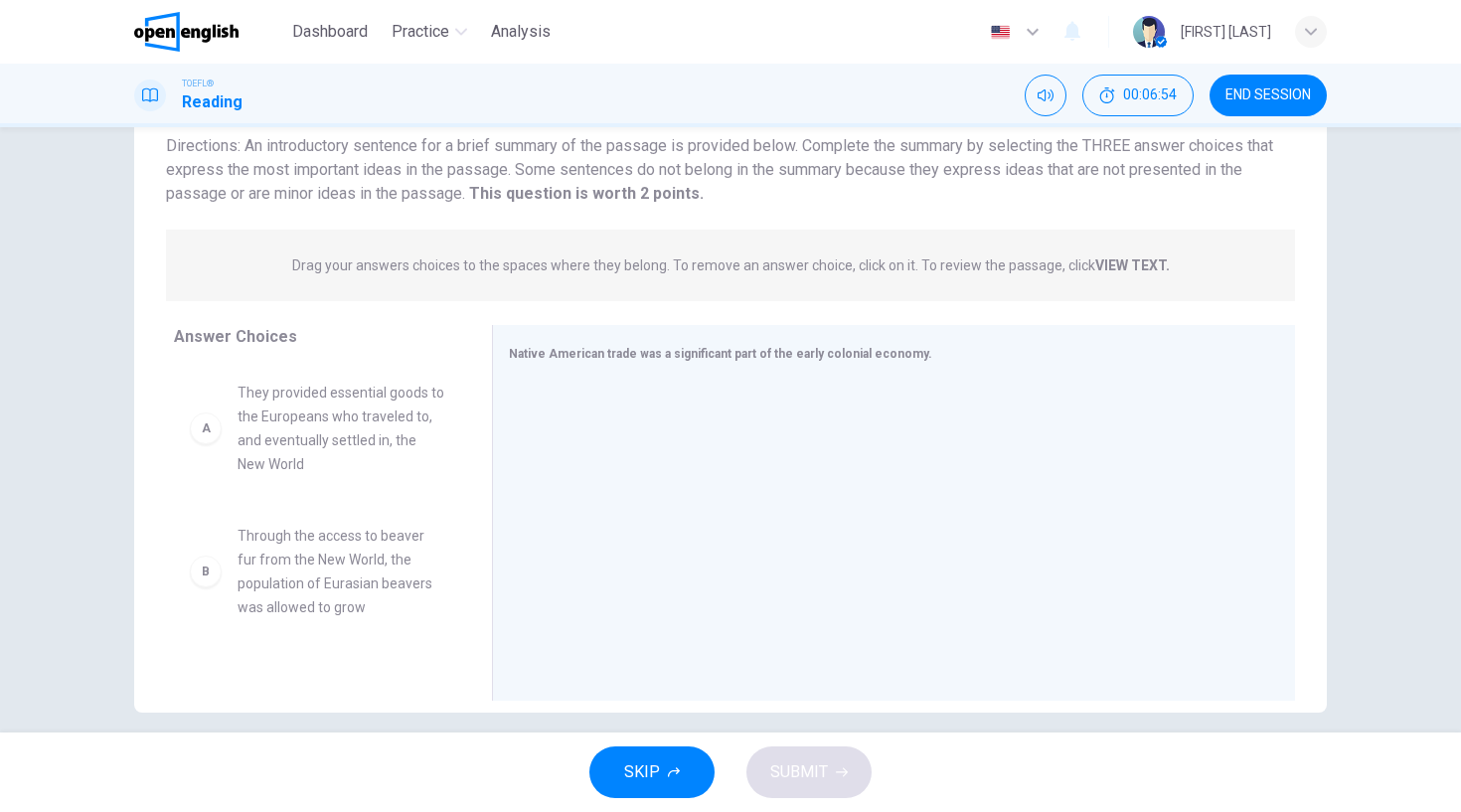 scroll, scrollTop: 165, scrollLeft: 0, axis: vertical 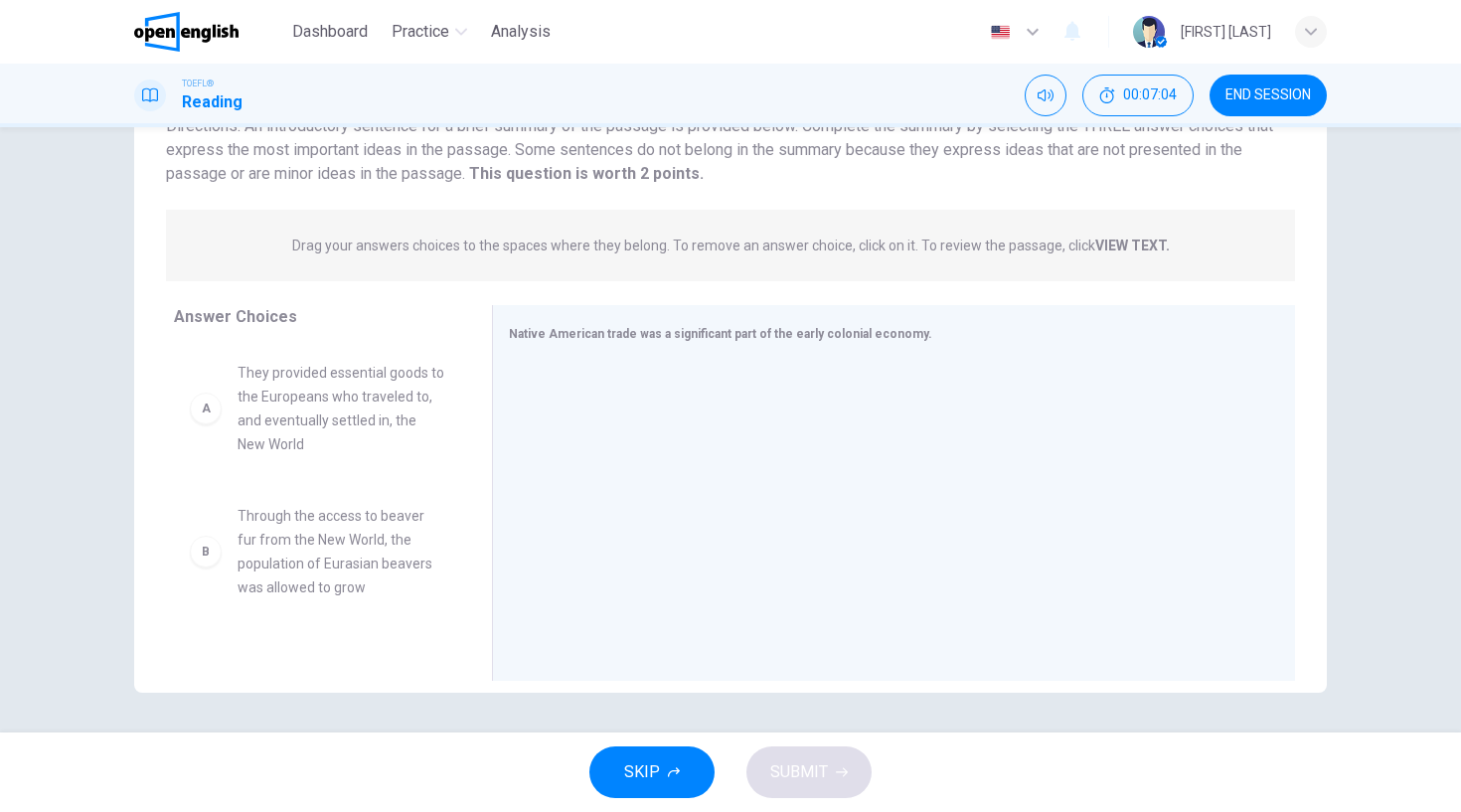 click on "A" at bounding box center [206, 408] 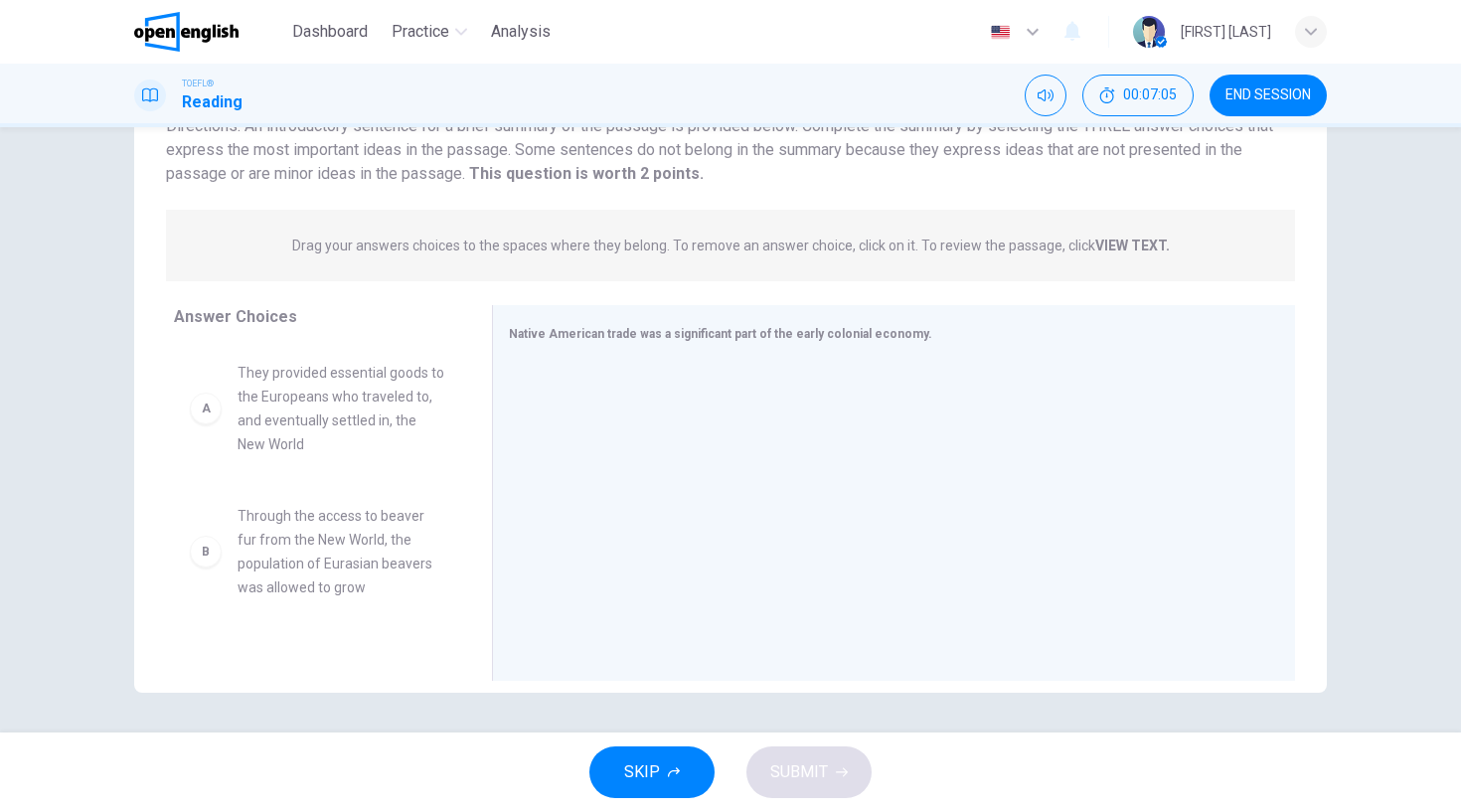 click on "A" at bounding box center (206, 408) 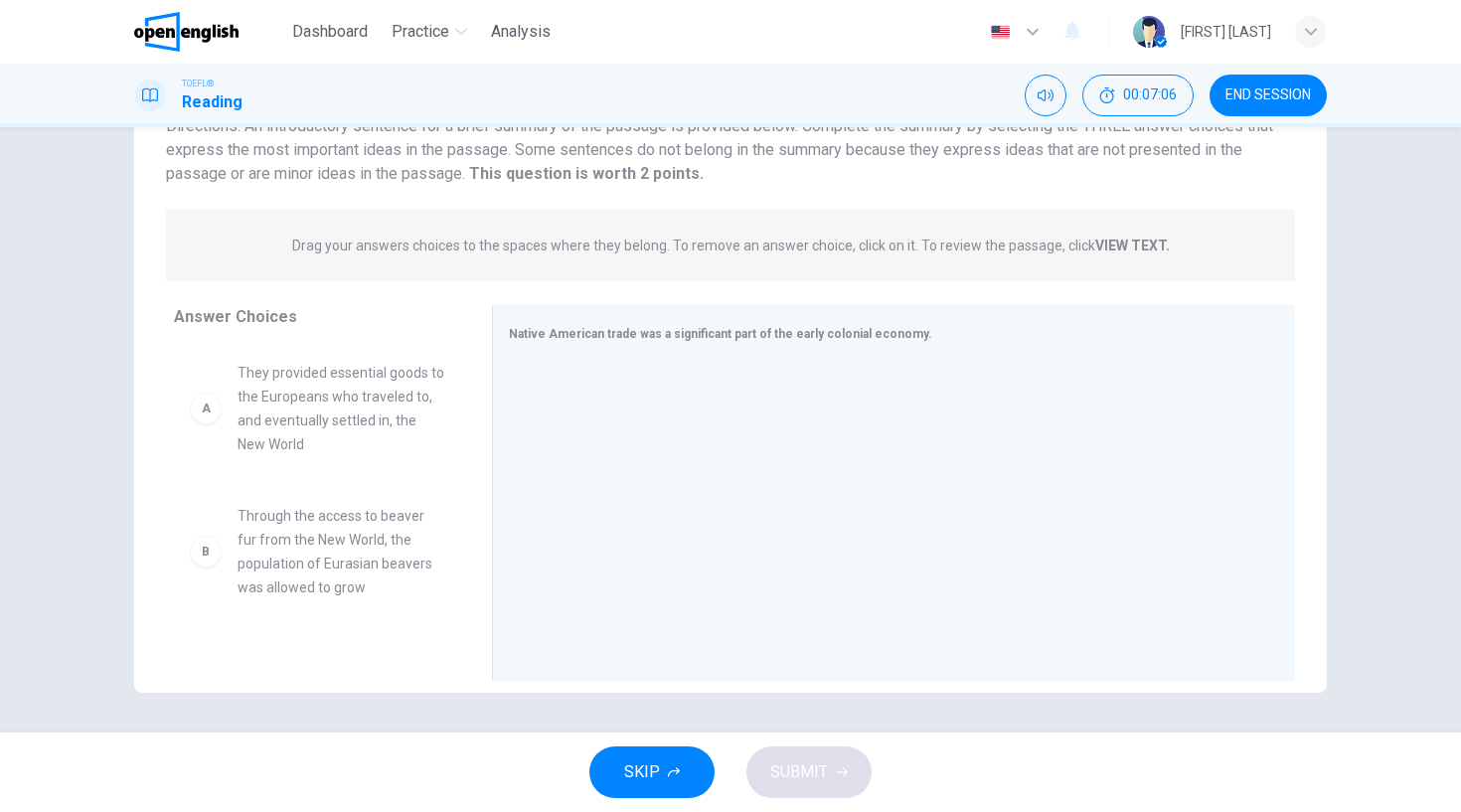 click on "A" at bounding box center (206, 408) 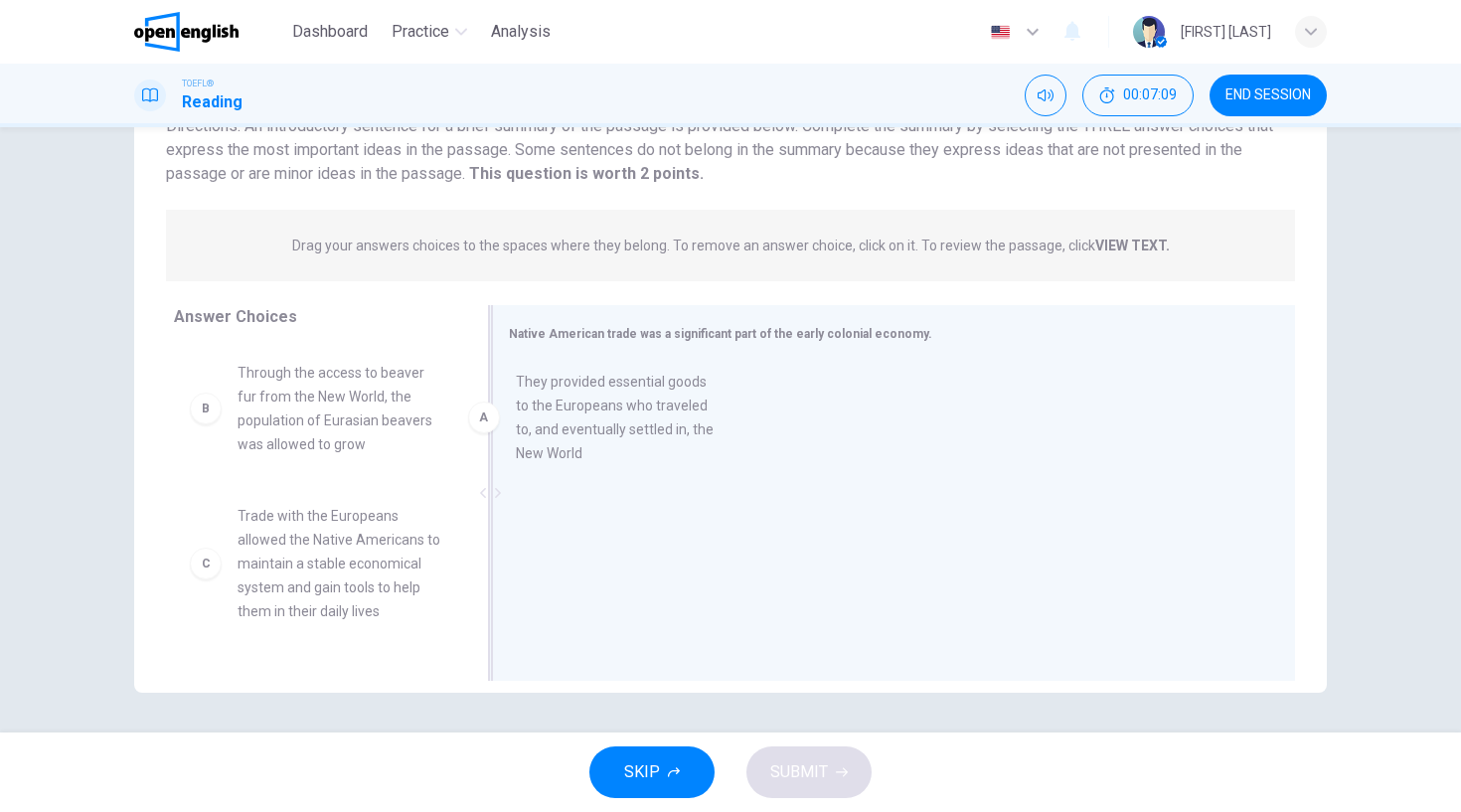 drag, startPoint x: 201, startPoint y: 413, endPoint x: 487, endPoint y: 426, distance: 286.2953 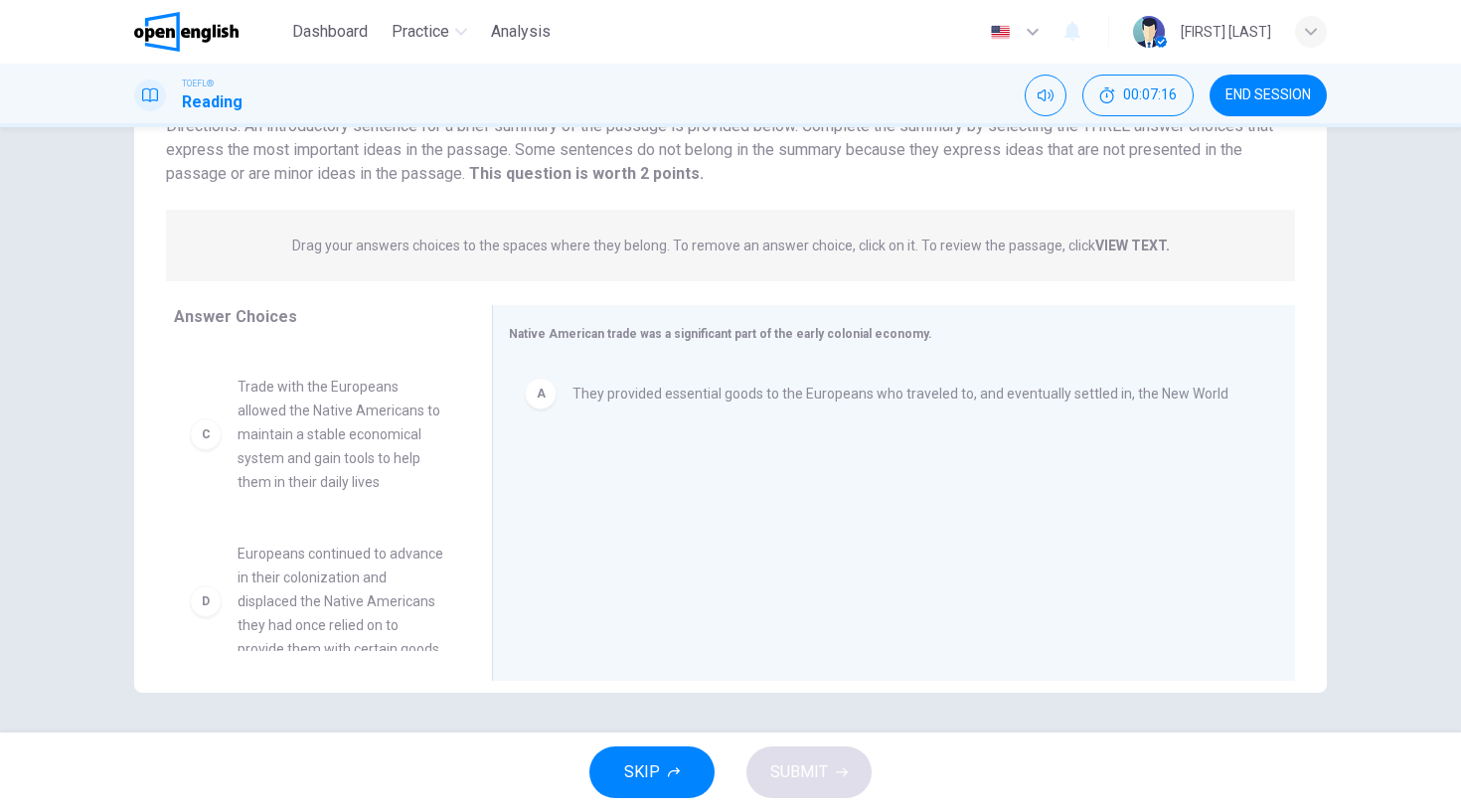 scroll, scrollTop: 138, scrollLeft: 0, axis: vertical 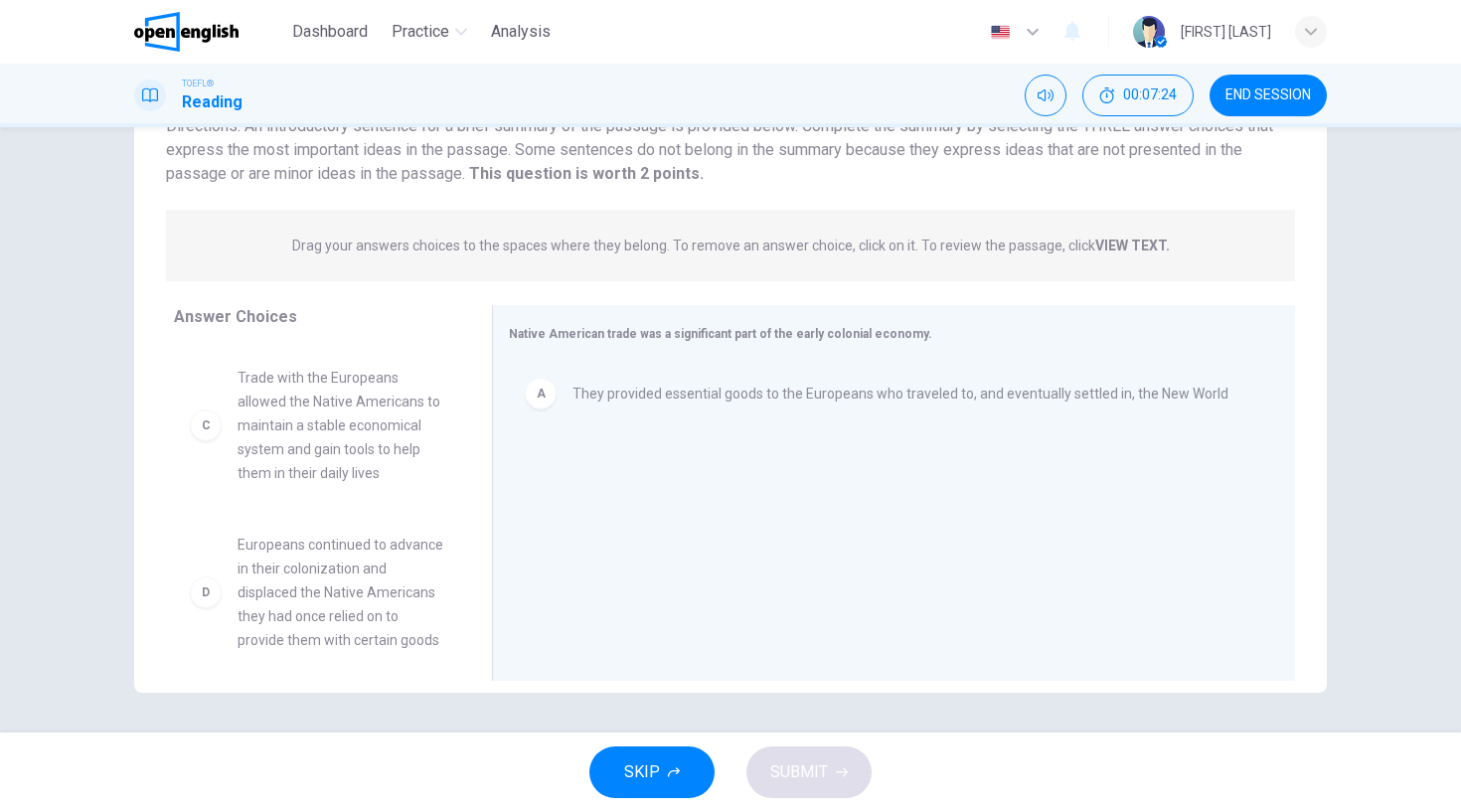 drag, startPoint x: 466, startPoint y: 450, endPoint x: 466, endPoint y: 474, distance: 24 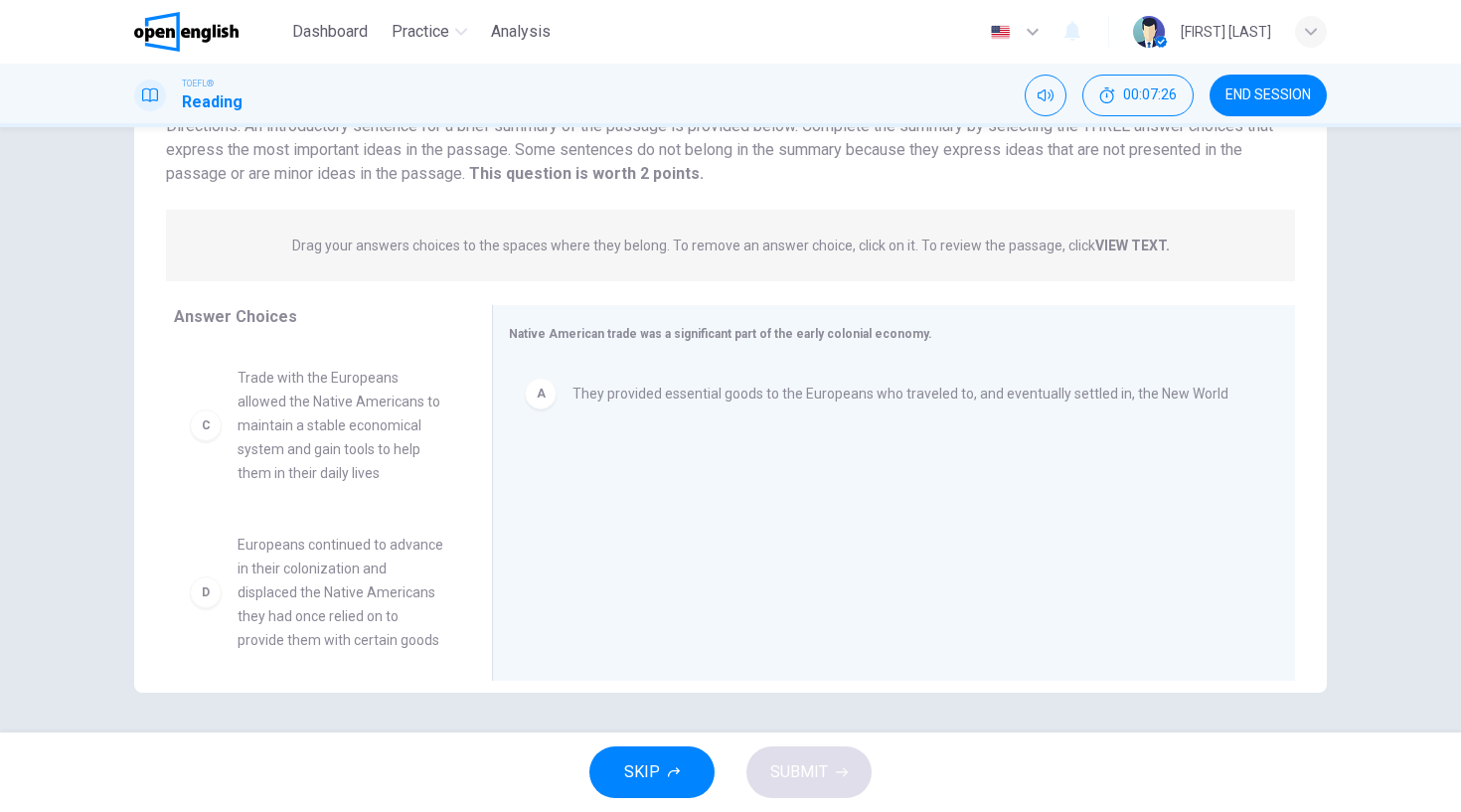 drag, startPoint x: 467, startPoint y: 470, endPoint x: 467, endPoint y: 502, distance: 32 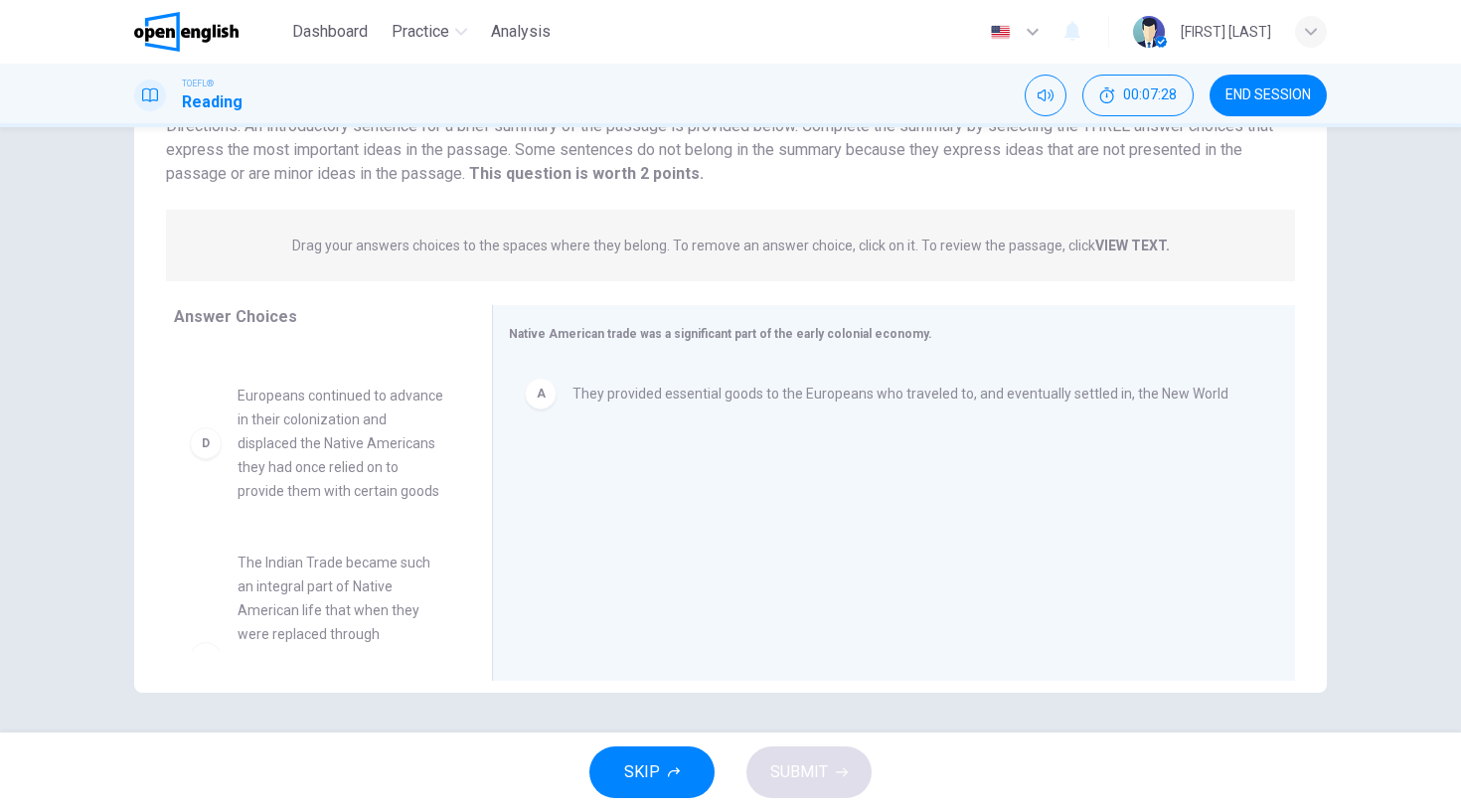 scroll, scrollTop: 270, scrollLeft: 0, axis: vertical 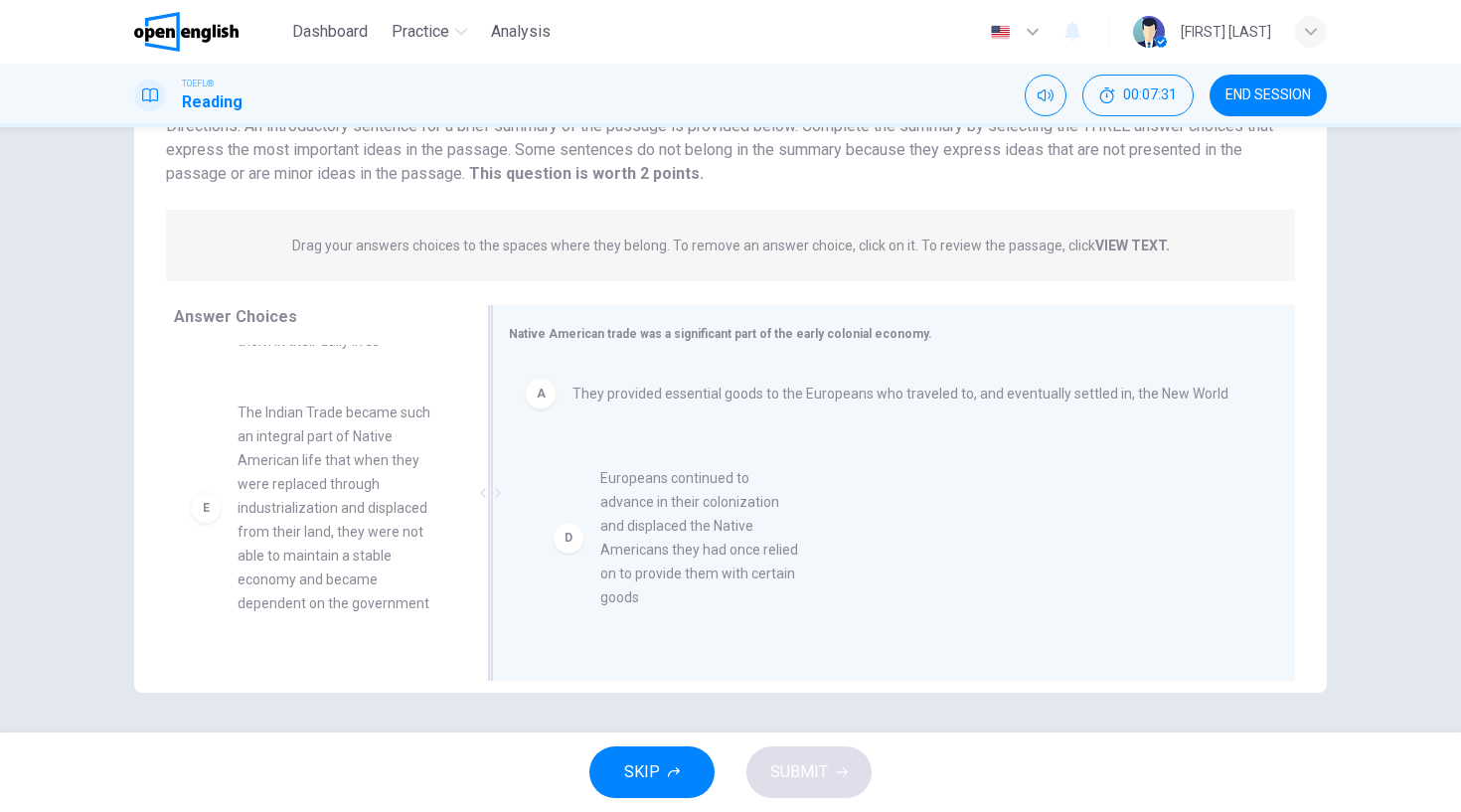 drag, startPoint x: 332, startPoint y: 469, endPoint x: 706, endPoint y: 533, distance: 379.43642 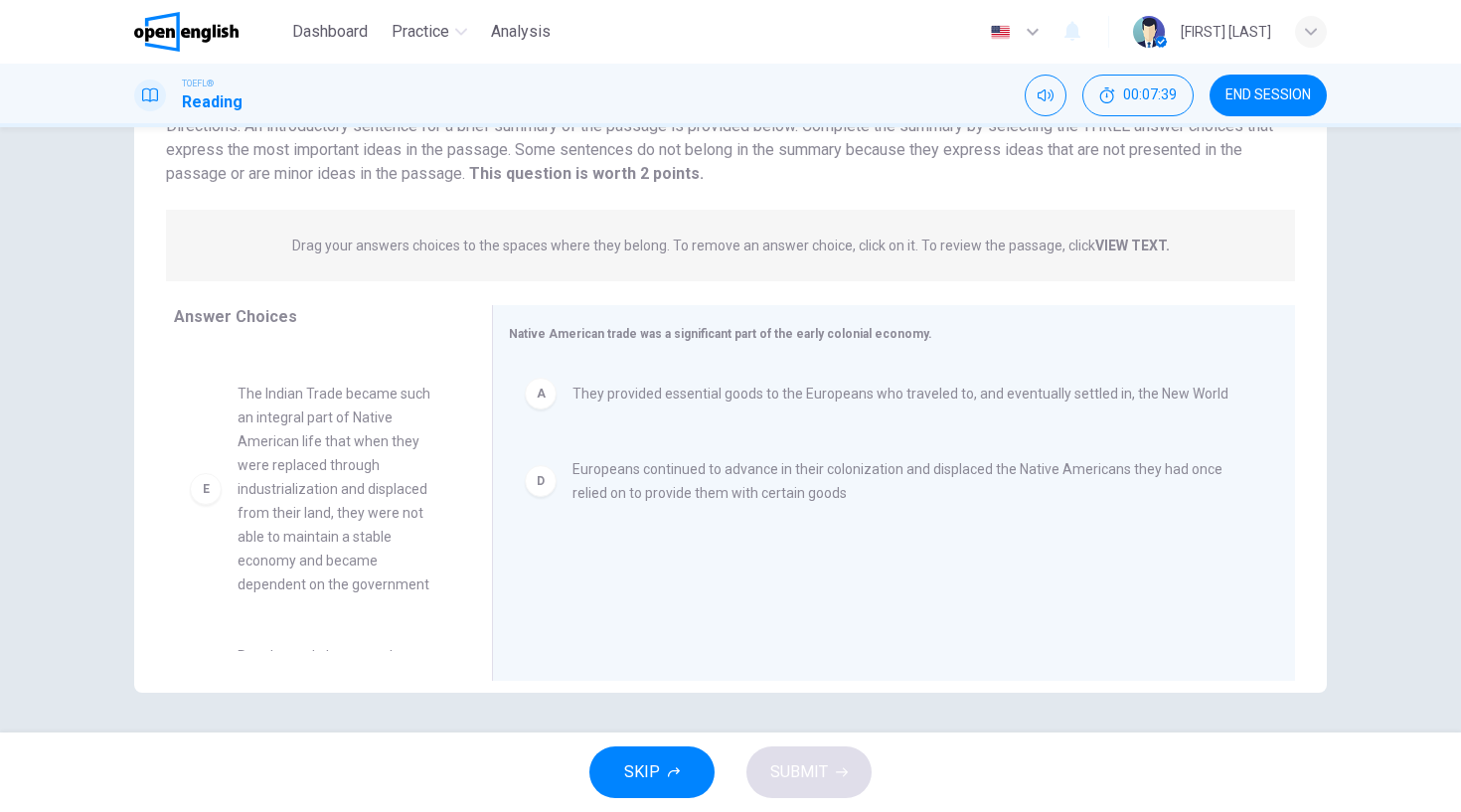 scroll, scrollTop: 291, scrollLeft: 0, axis: vertical 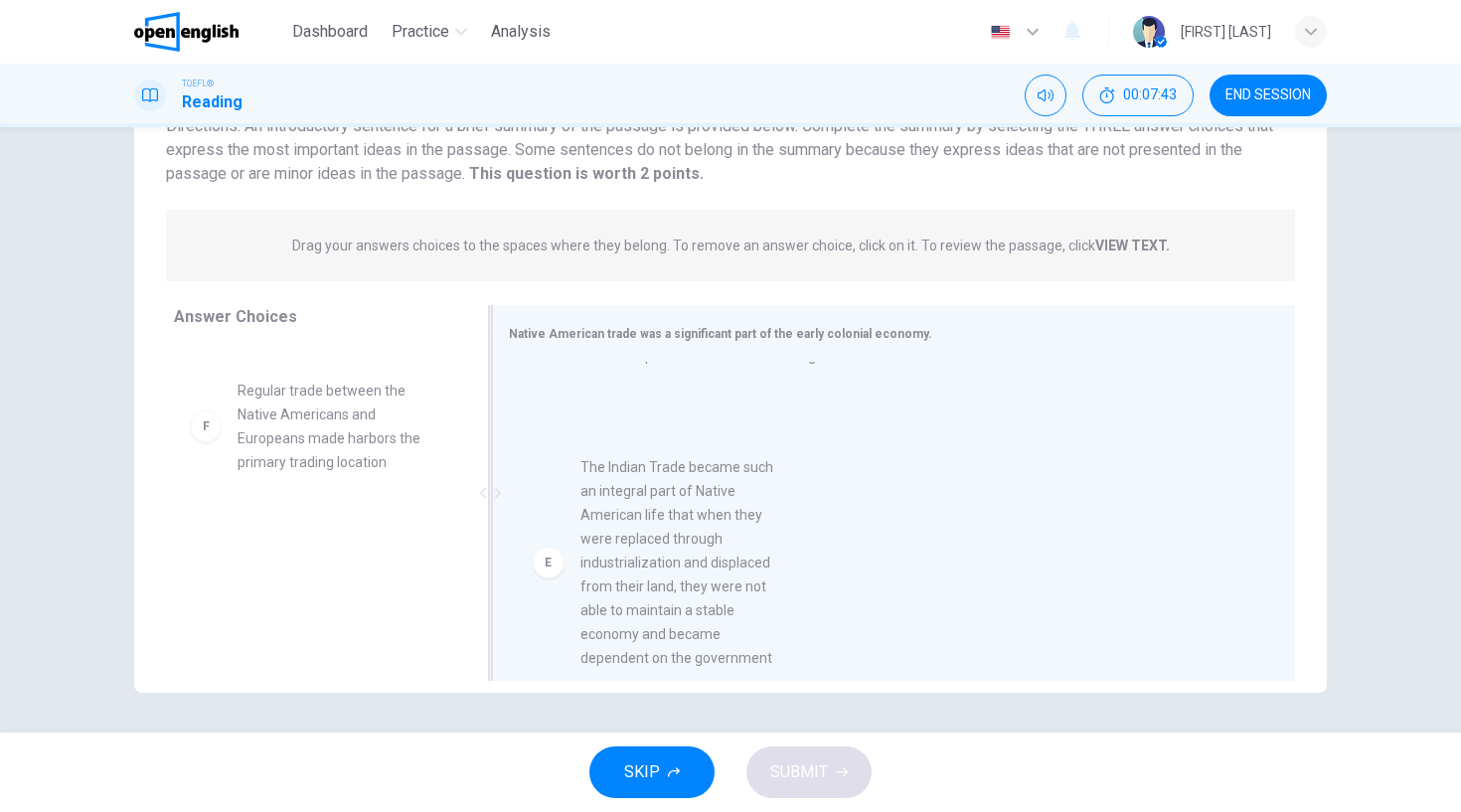 drag, startPoint x: 309, startPoint y: 439, endPoint x: 651, endPoint y: 513, distance: 349.9143 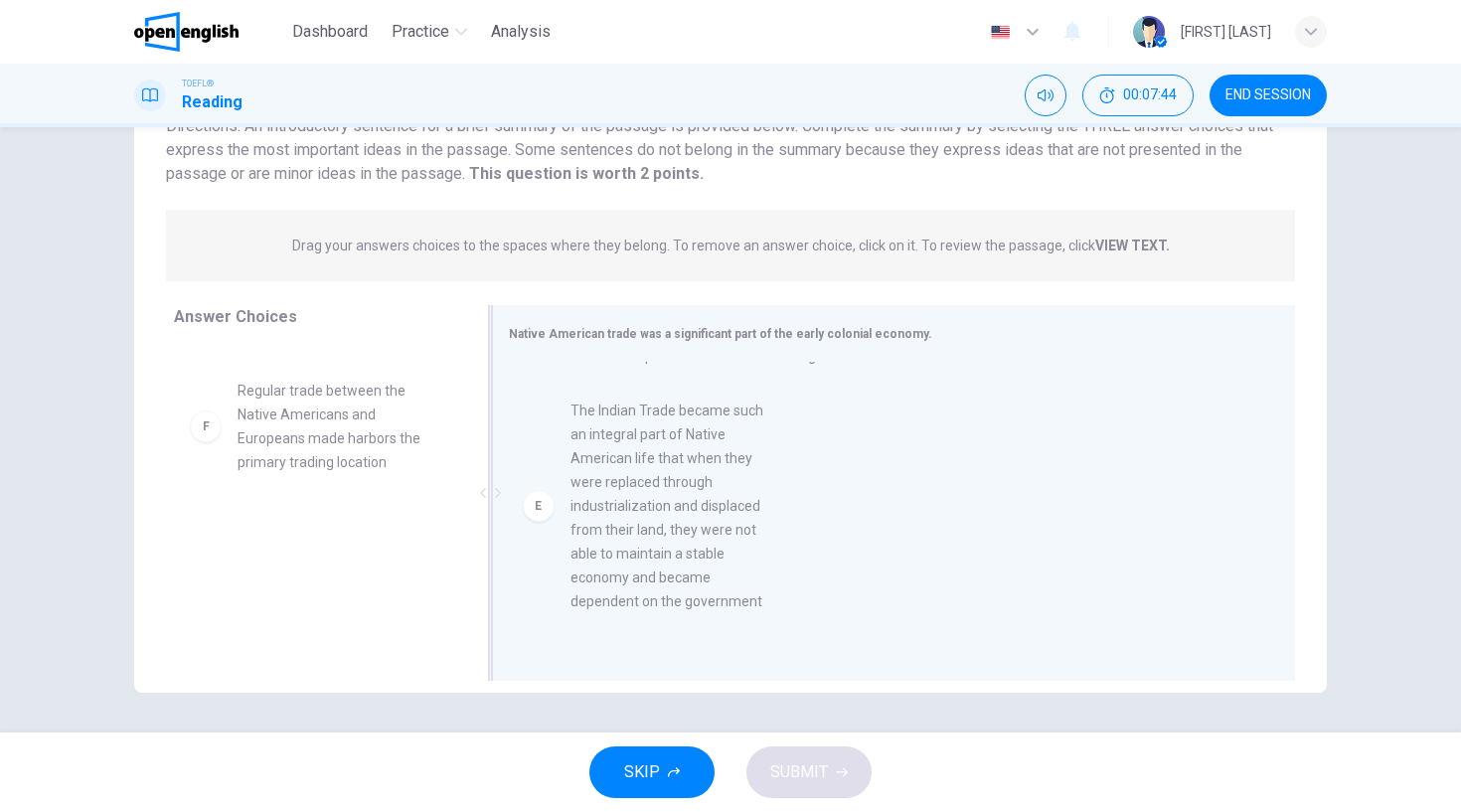 scroll, scrollTop: 12, scrollLeft: 0, axis: vertical 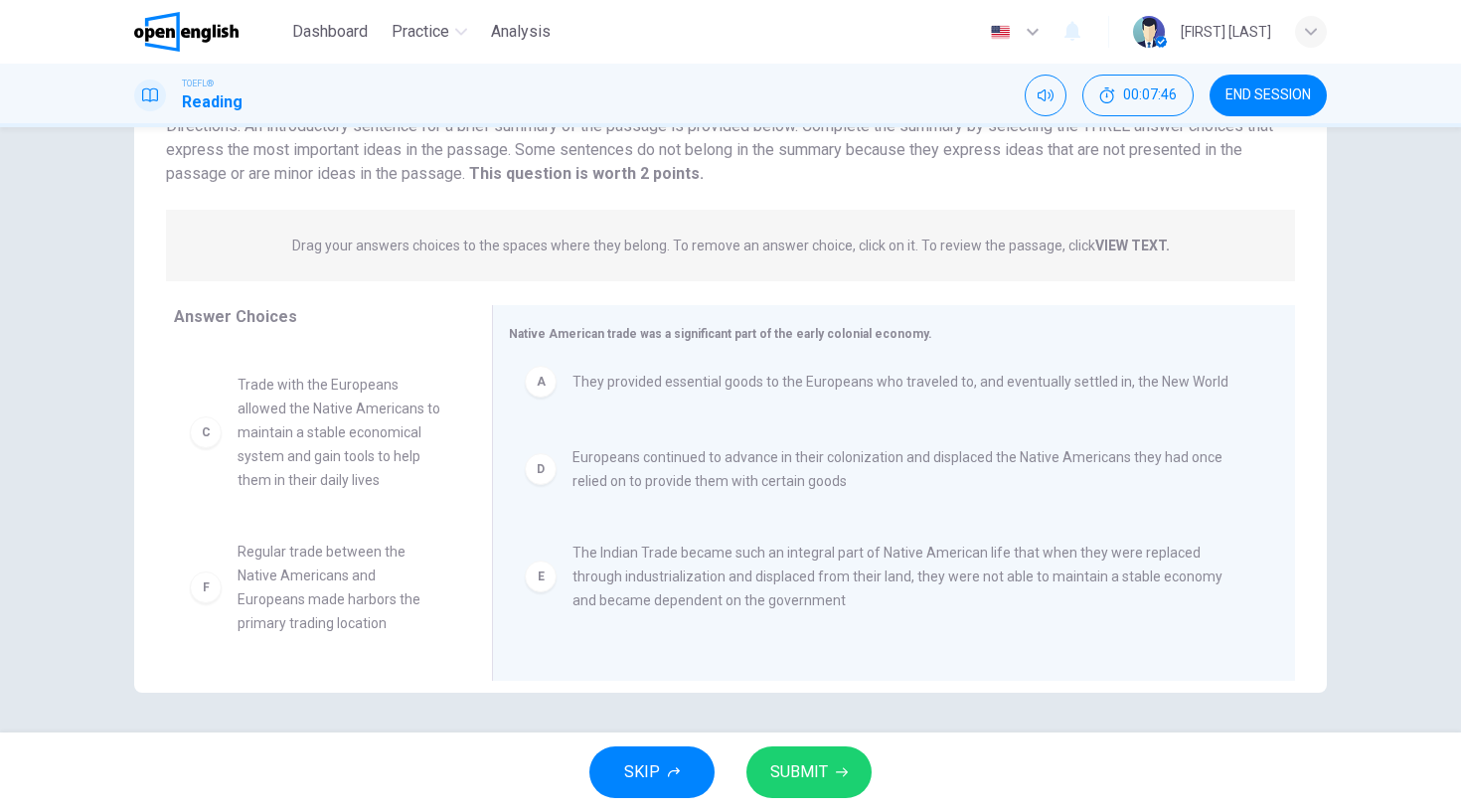 click on "SUBMIT" at bounding box center [799, 772] 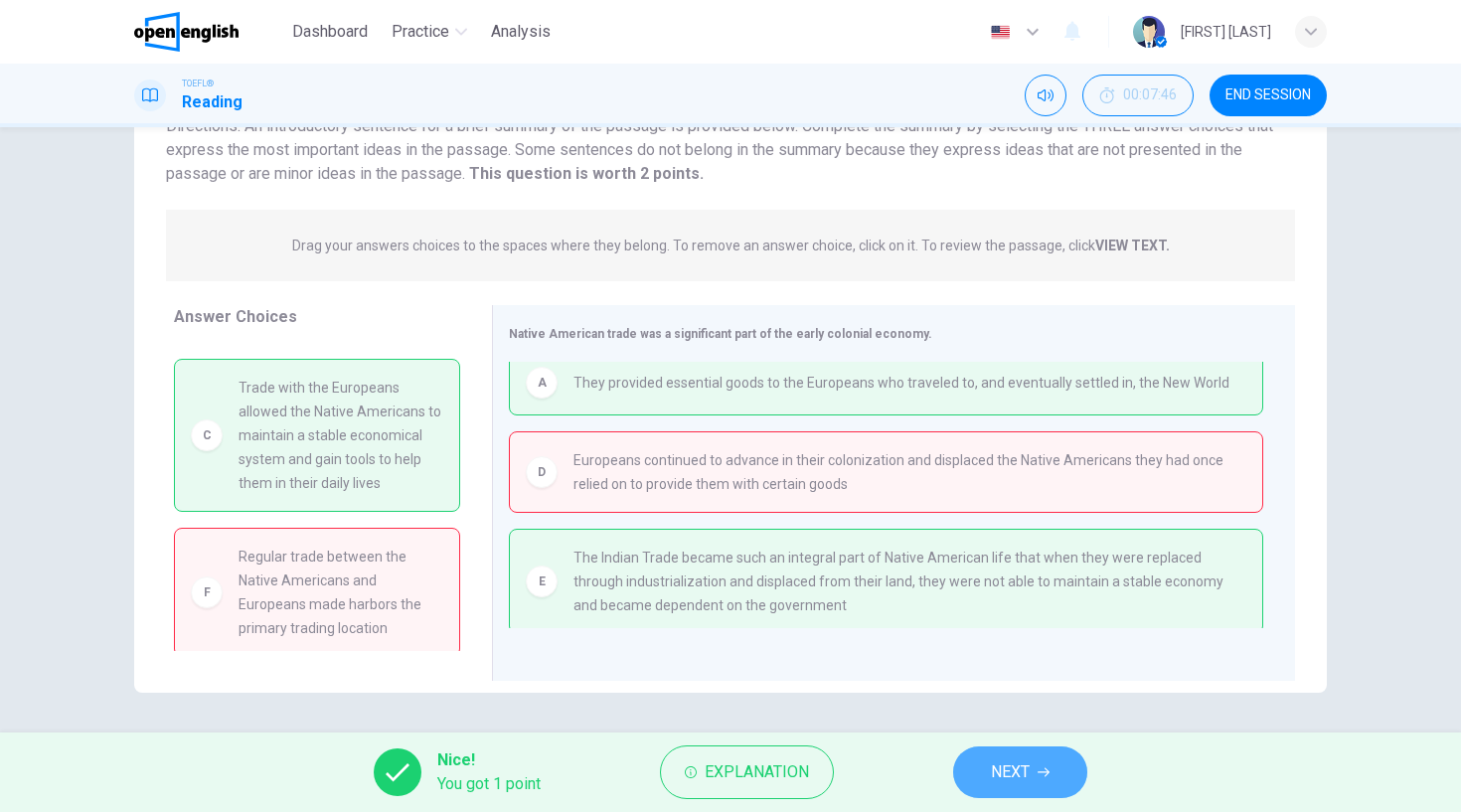 click on "NEXT" at bounding box center [1010, 772] 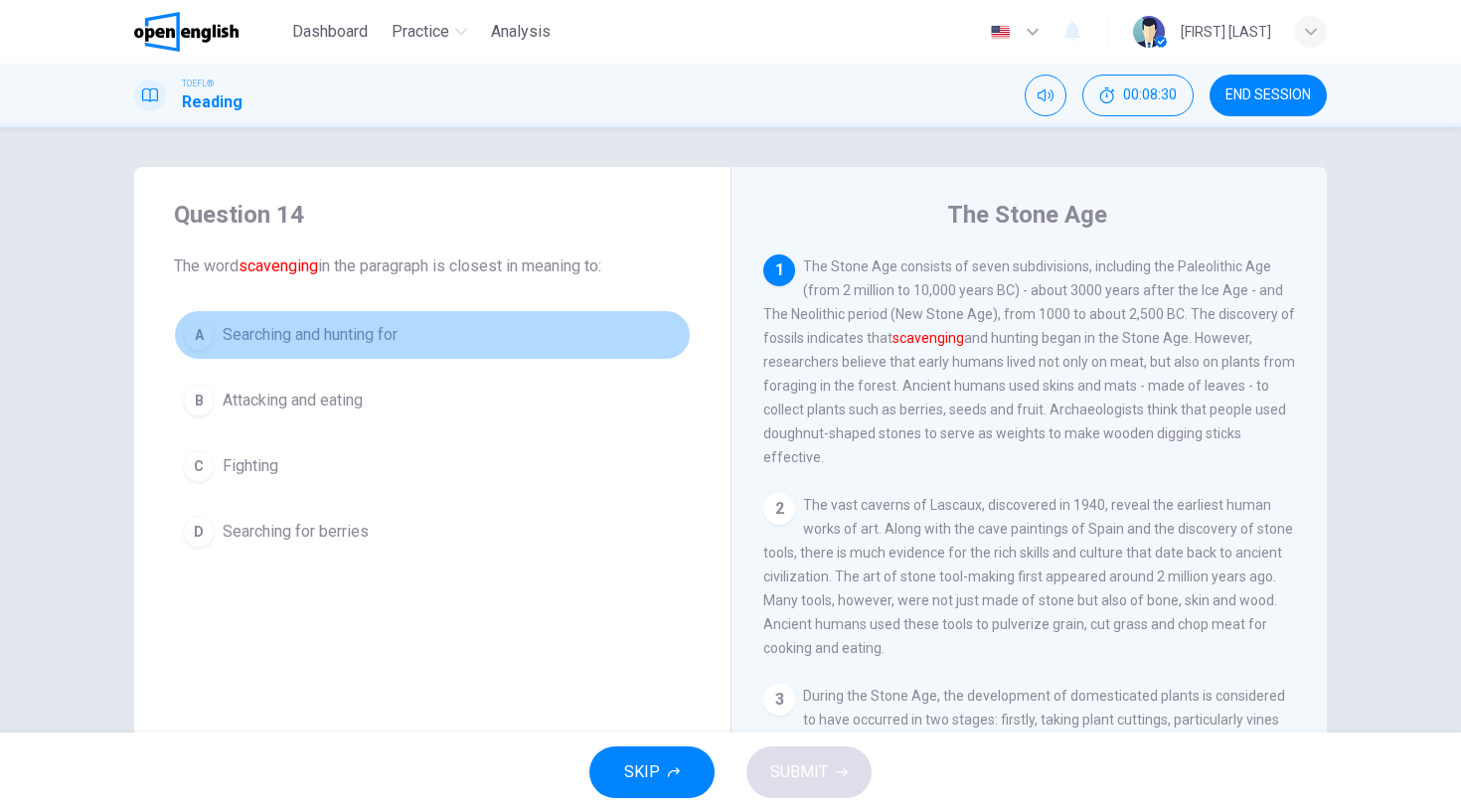 click on "A" at bounding box center (199, 335) 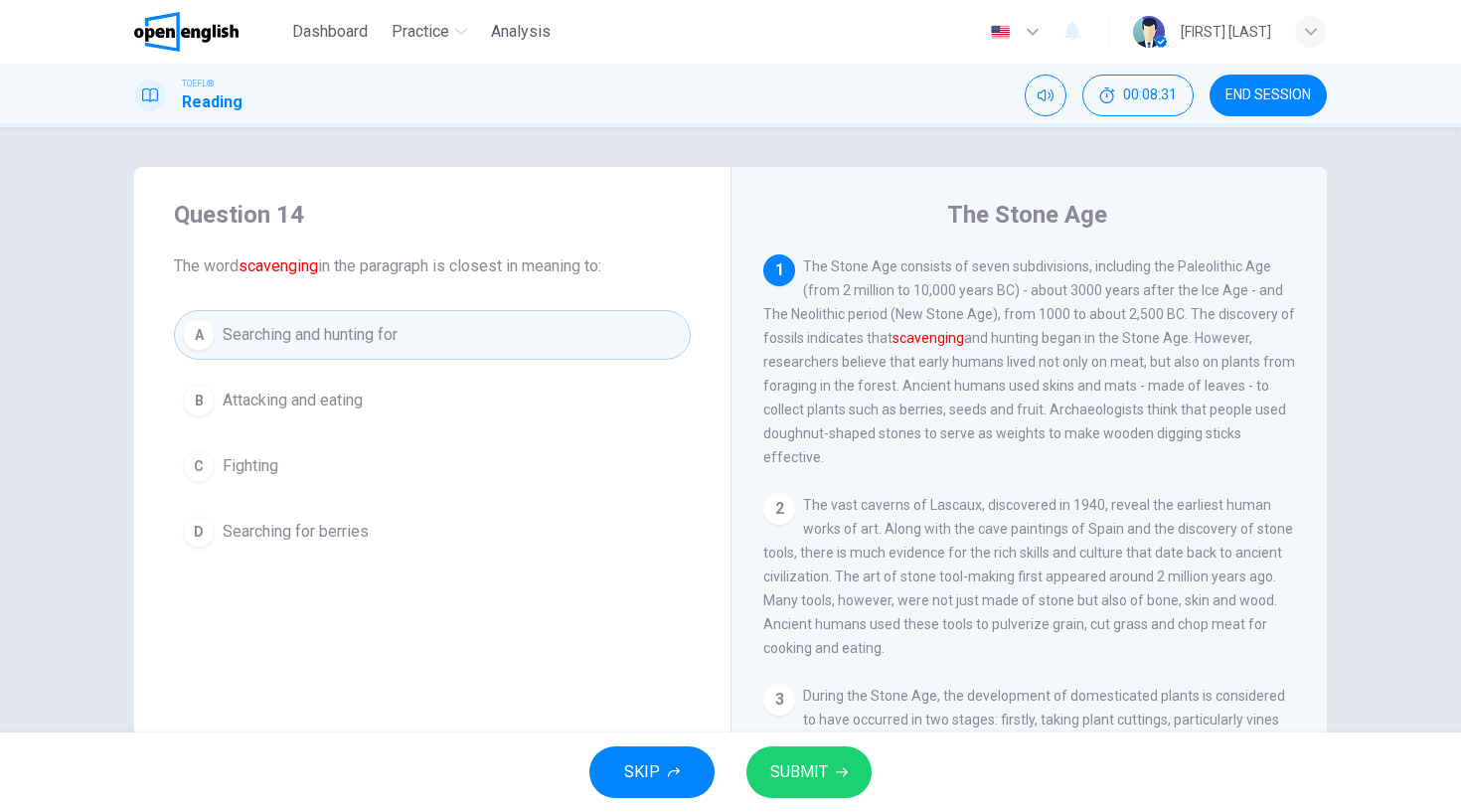 click on "SUBMIT" at bounding box center [809, 772] 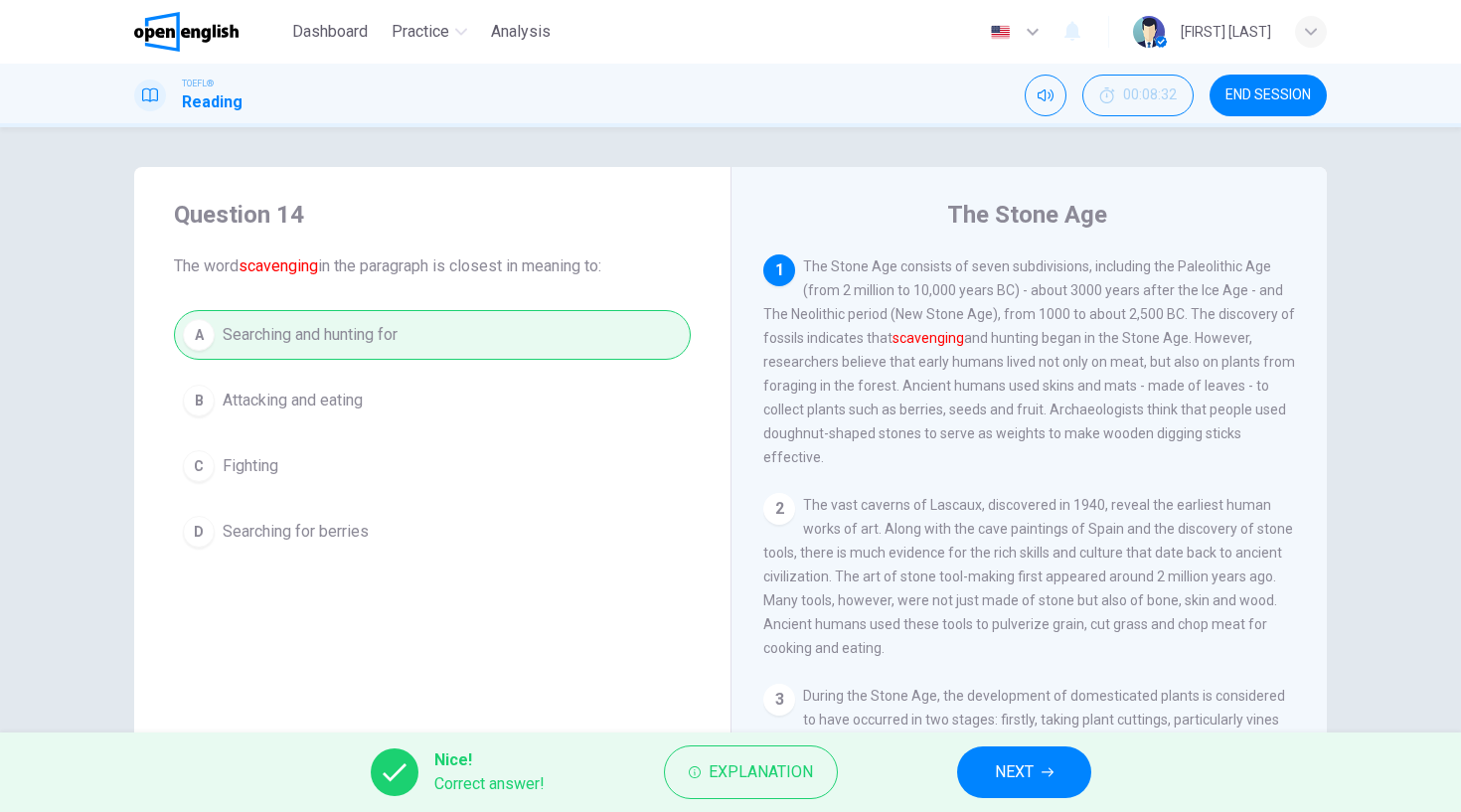click on "NEXT" at bounding box center [1014, 772] 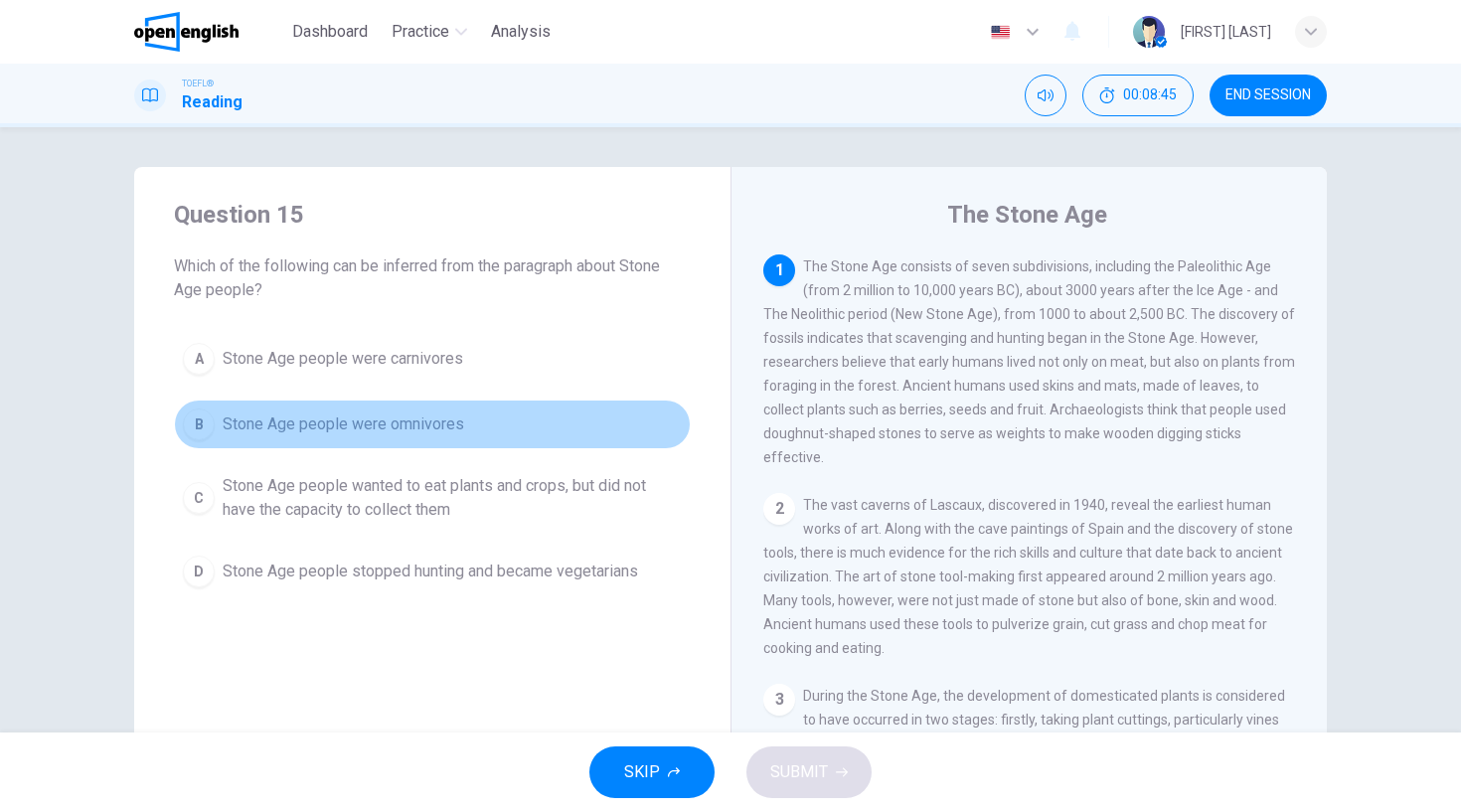 click on "B" at bounding box center [199, 424] 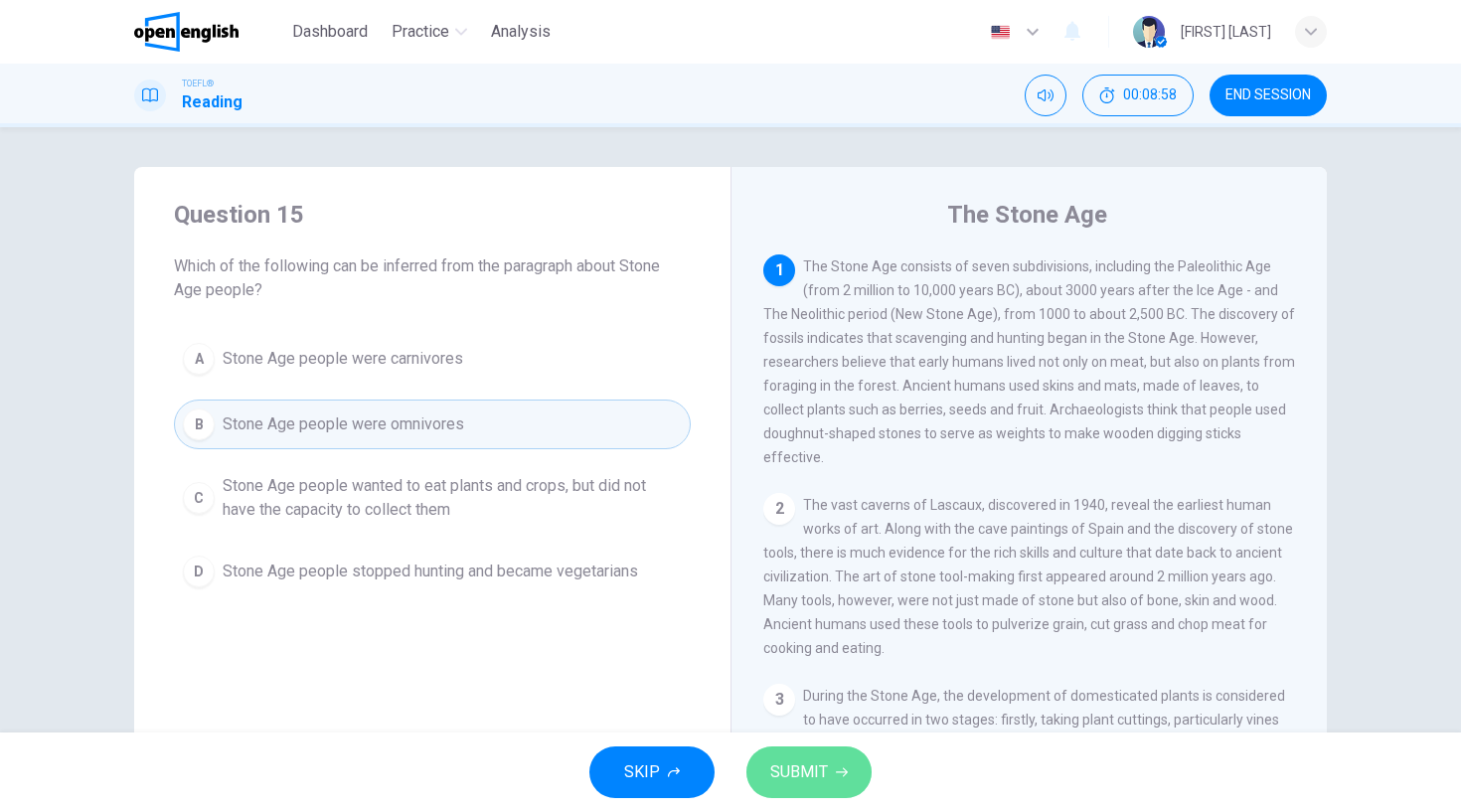 click on "SUBMIT" at bounding box center (809, 772) 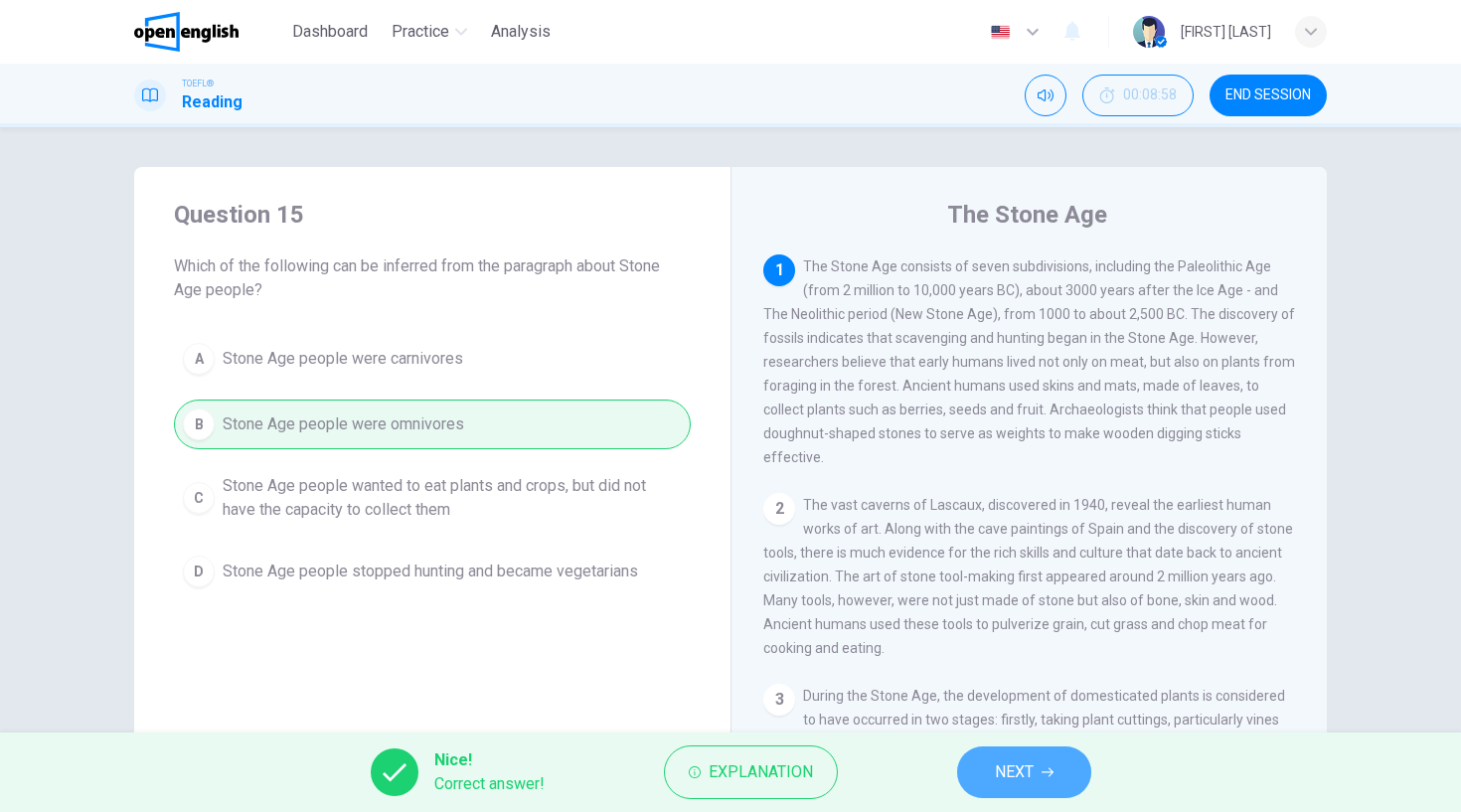click on "NEXT" at bounding box center [1024, 772] 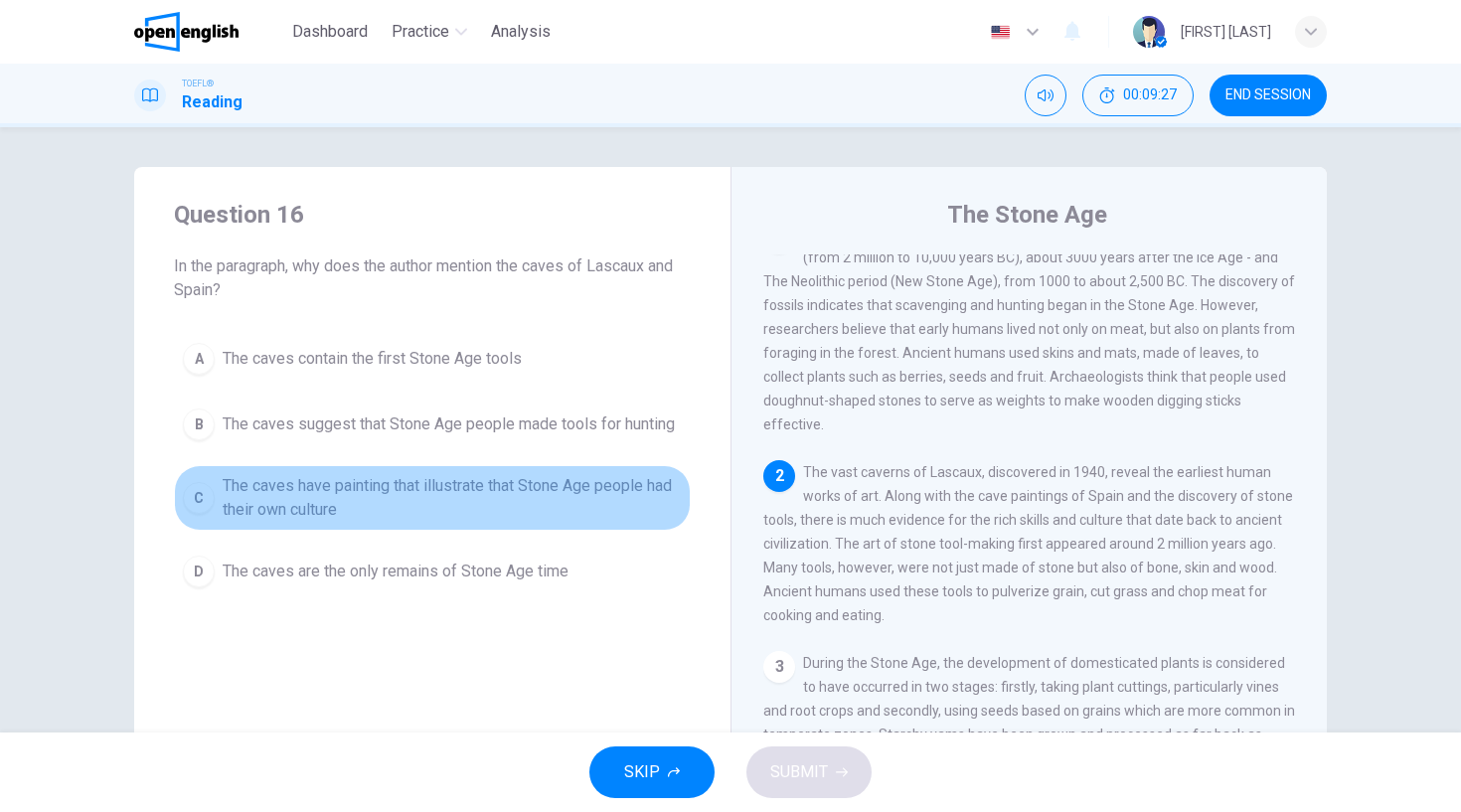 click on "C" at bounding box center (199, 498) 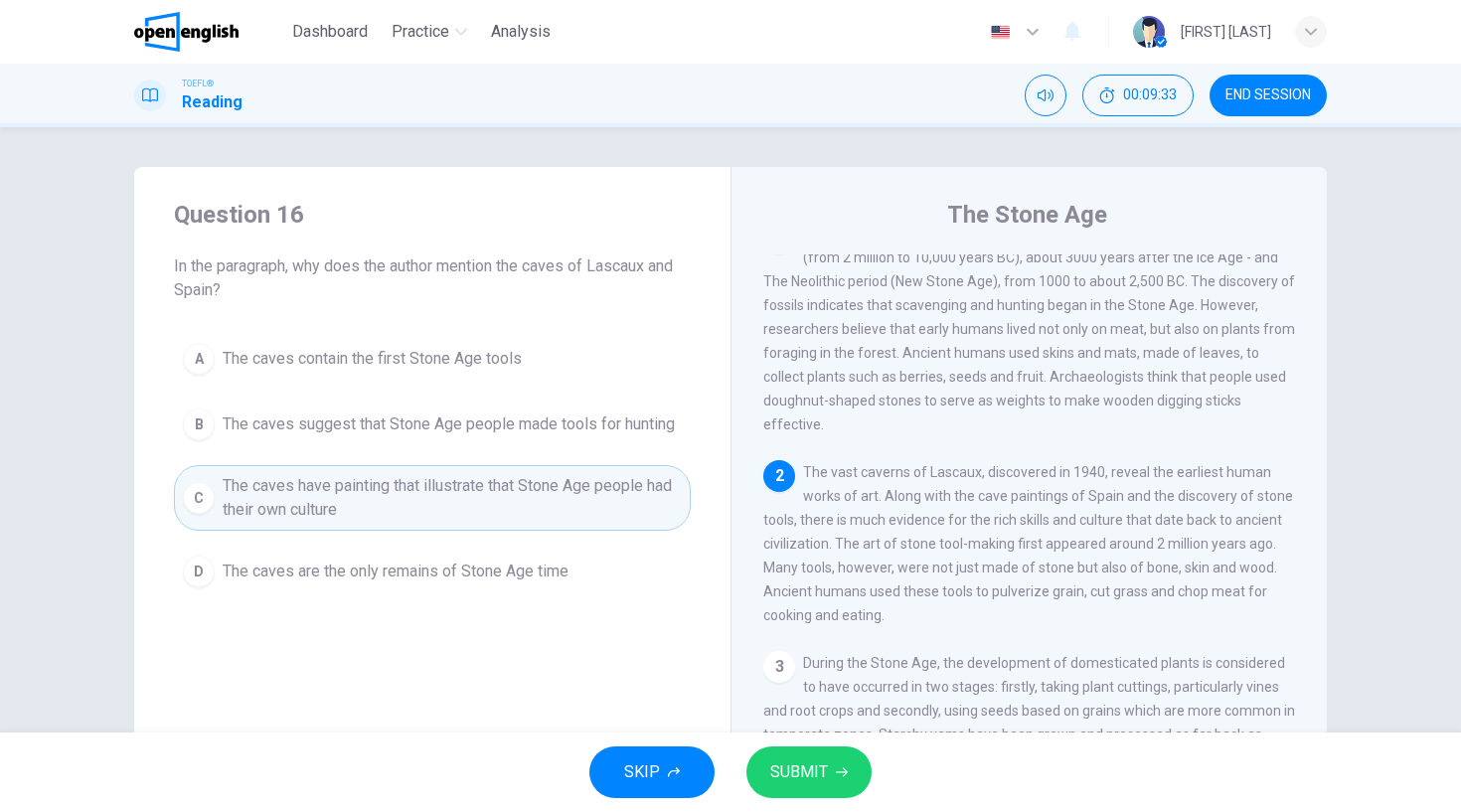 click 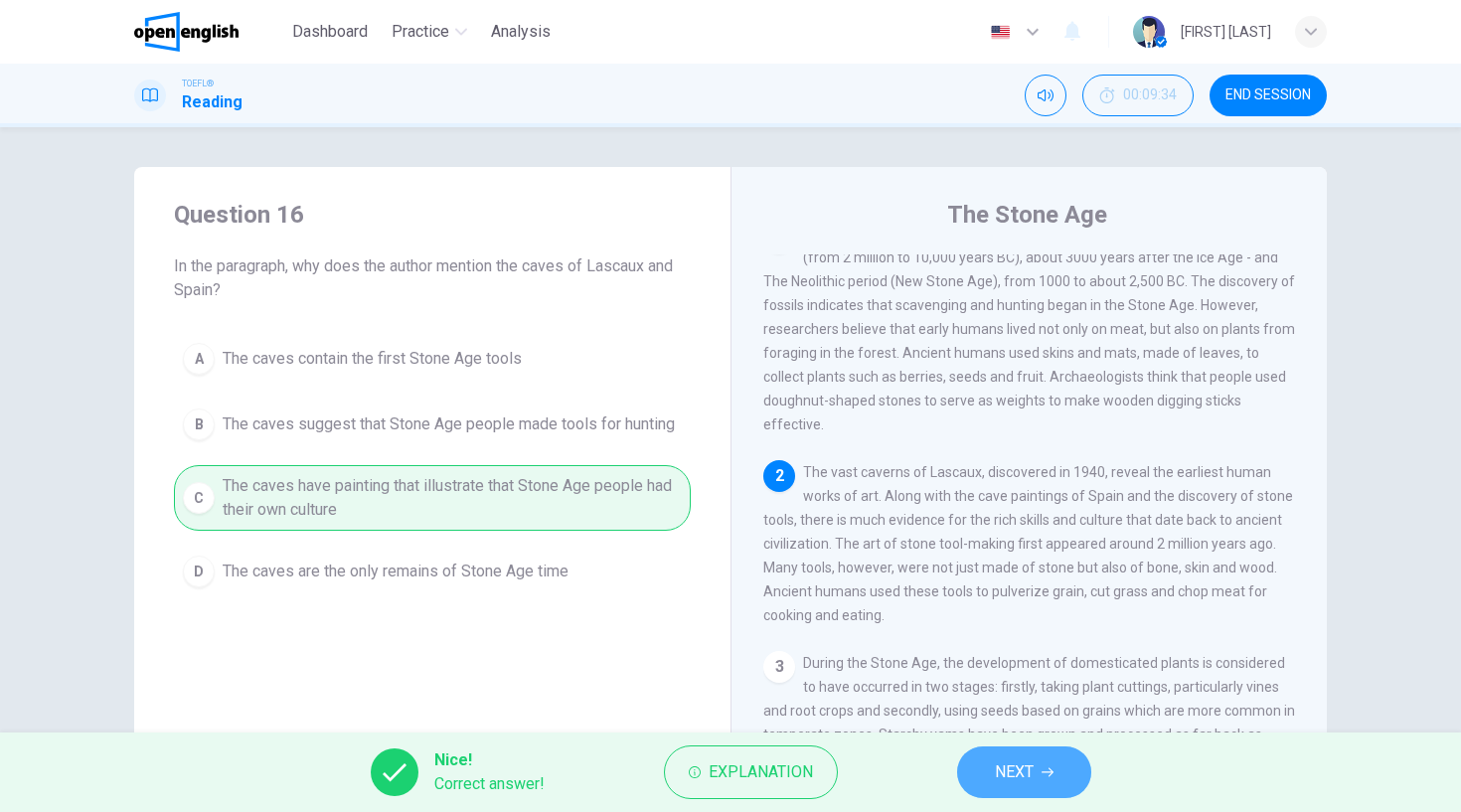 click on "NEXT" at bounding box center (1014, 772) 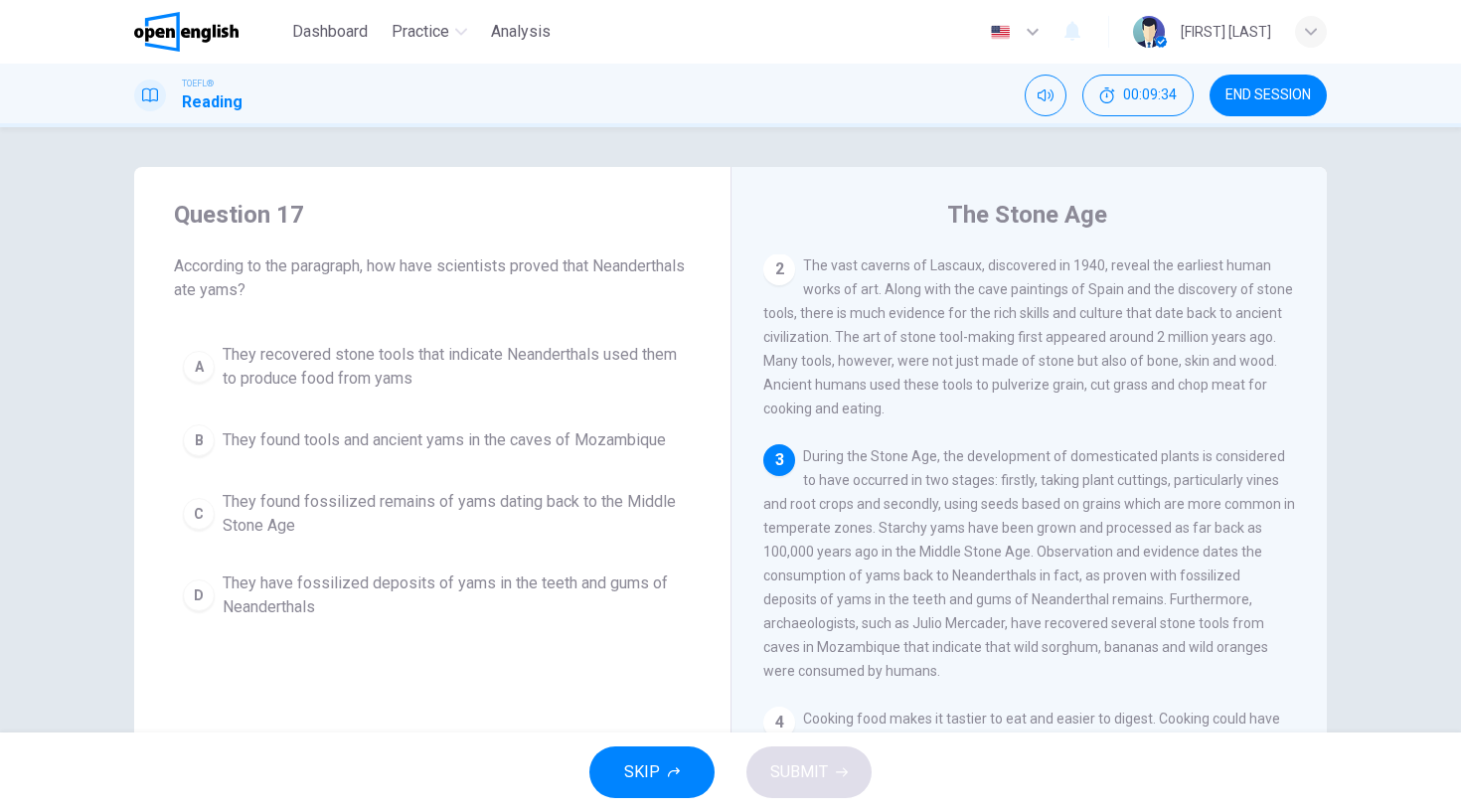scroll, scrollTop: 295, scrollLeft: 0, axis: vertical 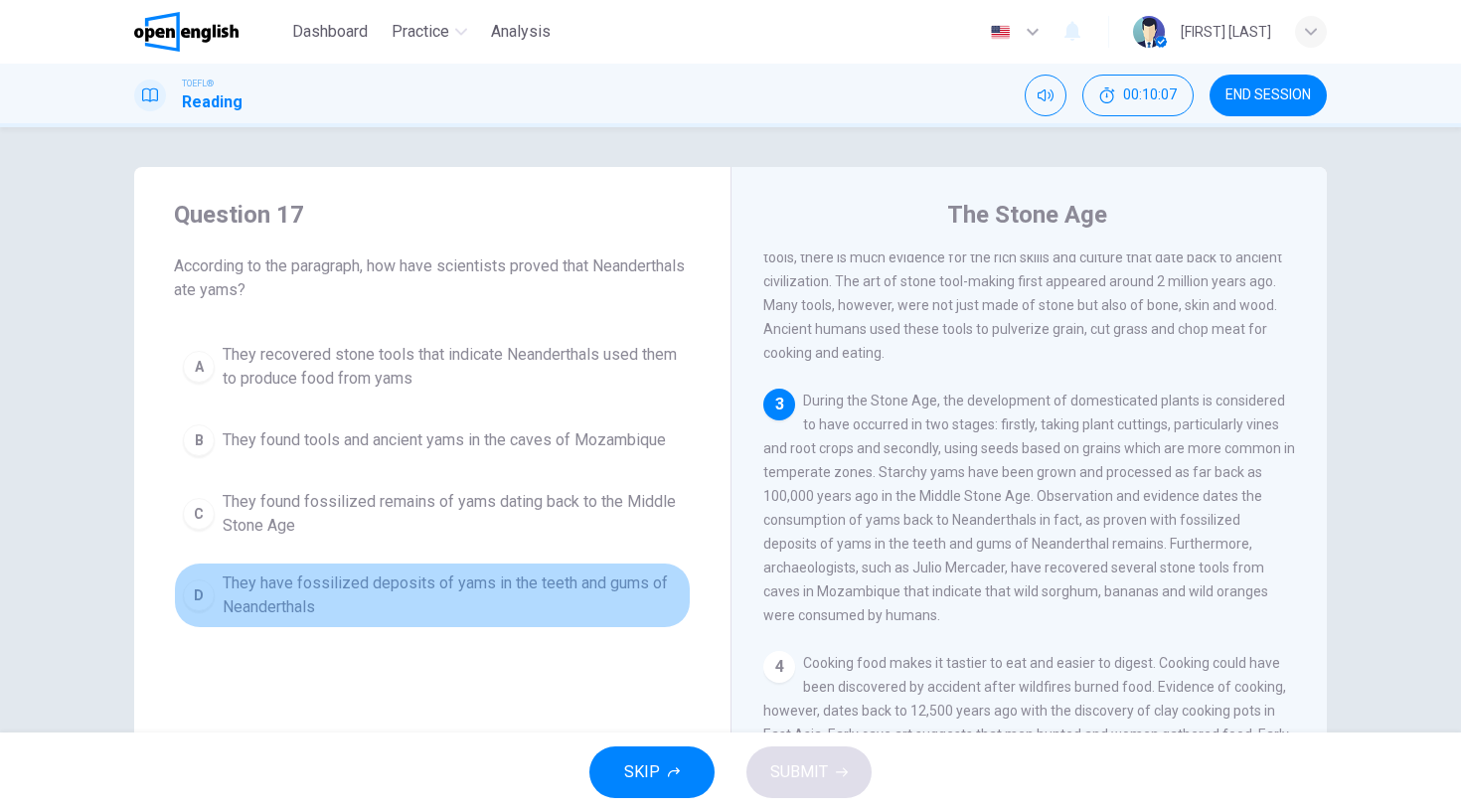 click on "D" at bounding box center [199, 595] 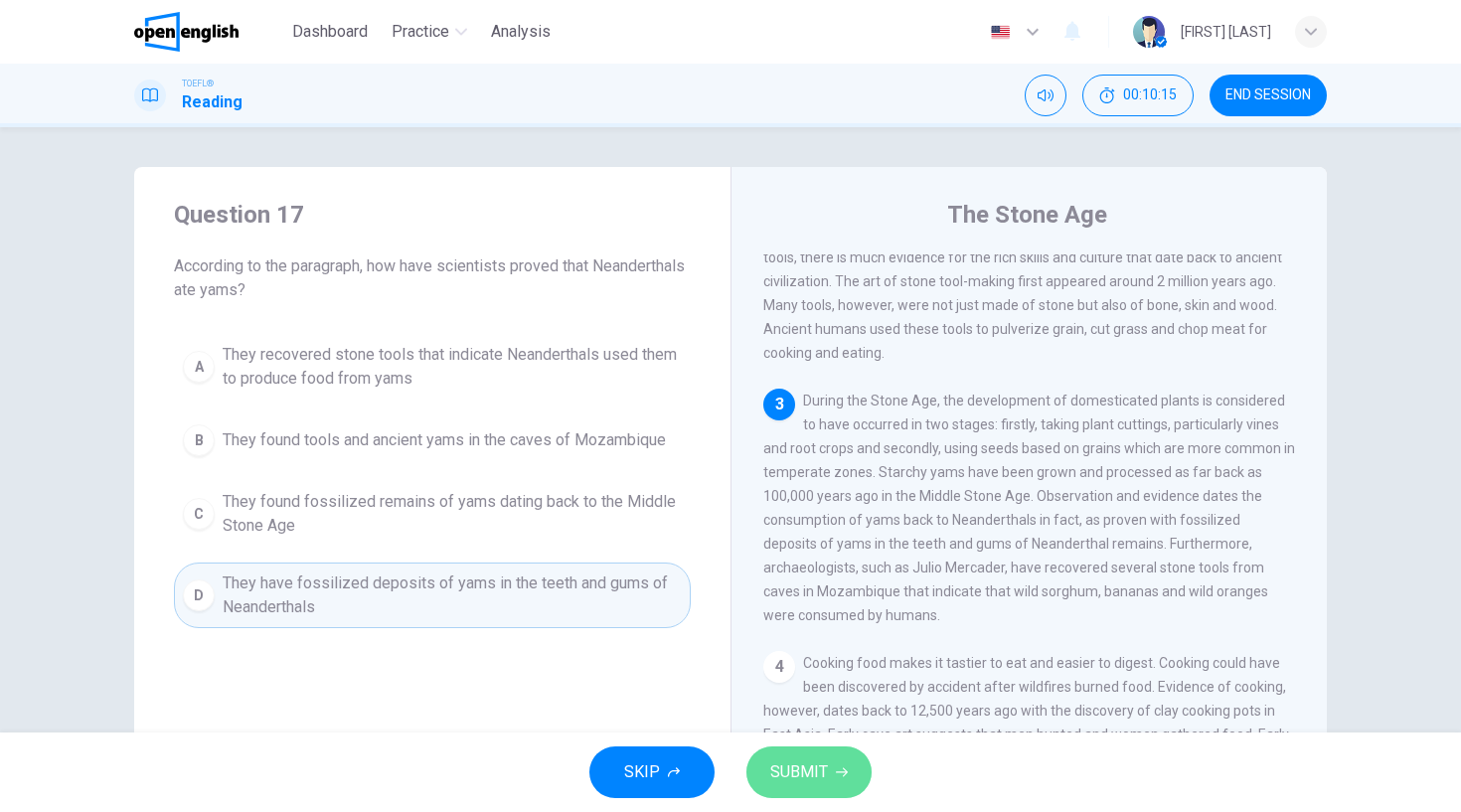 click on "SUBMIT" at bounding box center [799, 772] 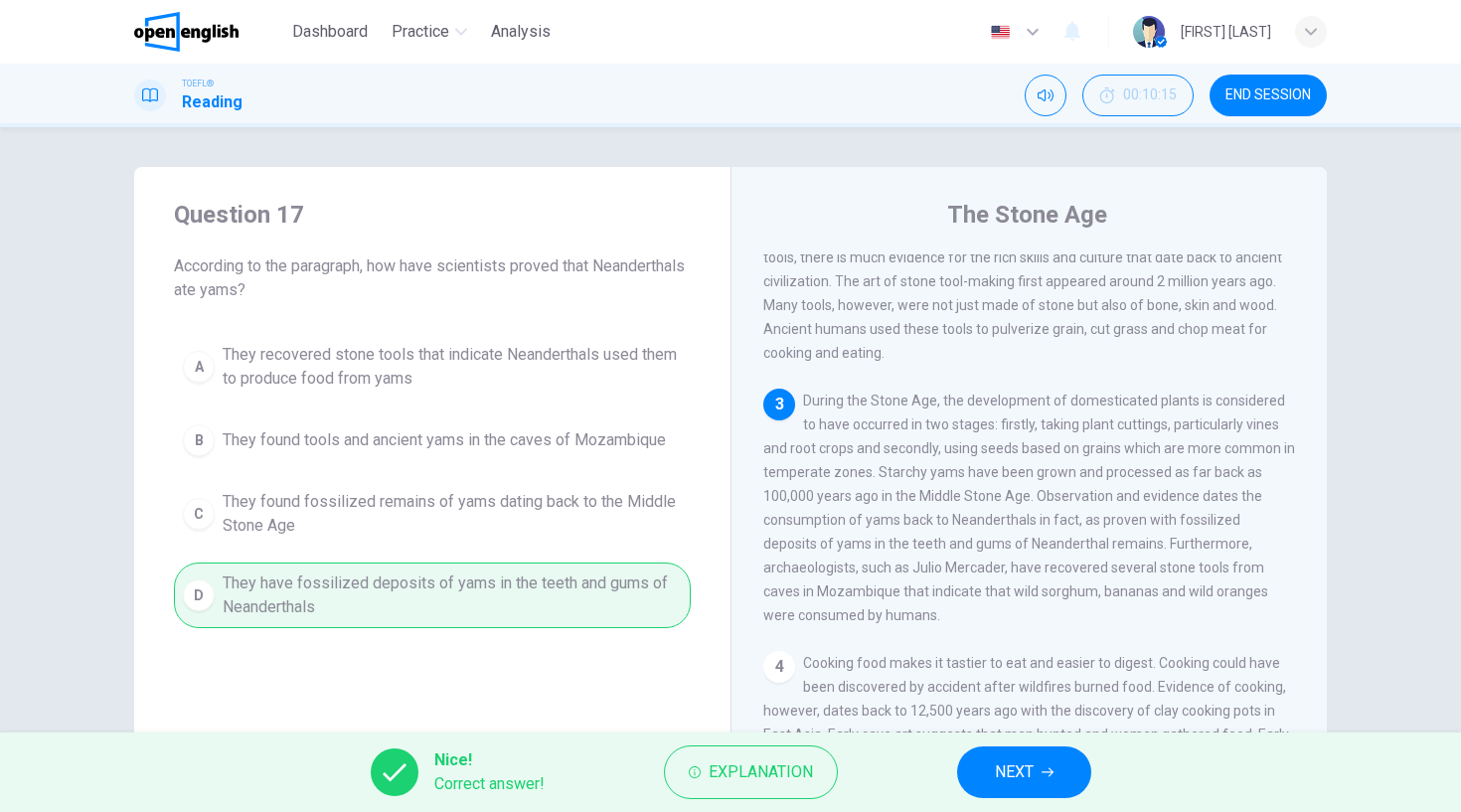 click on "NEXT" at bounding box center (1024, 772) 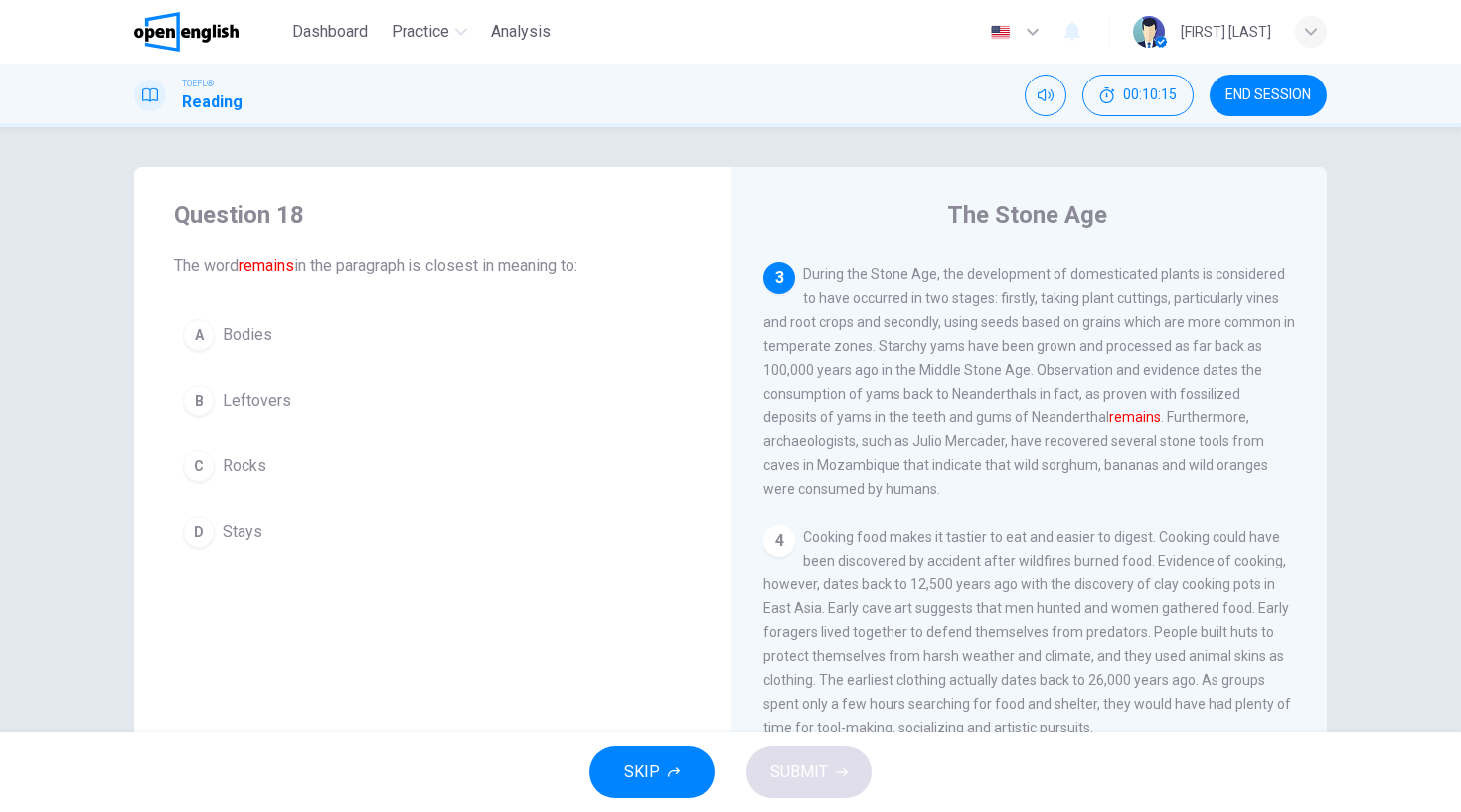 scroll, scrollTop: 429, scrollLeft: 0, axis: vertical 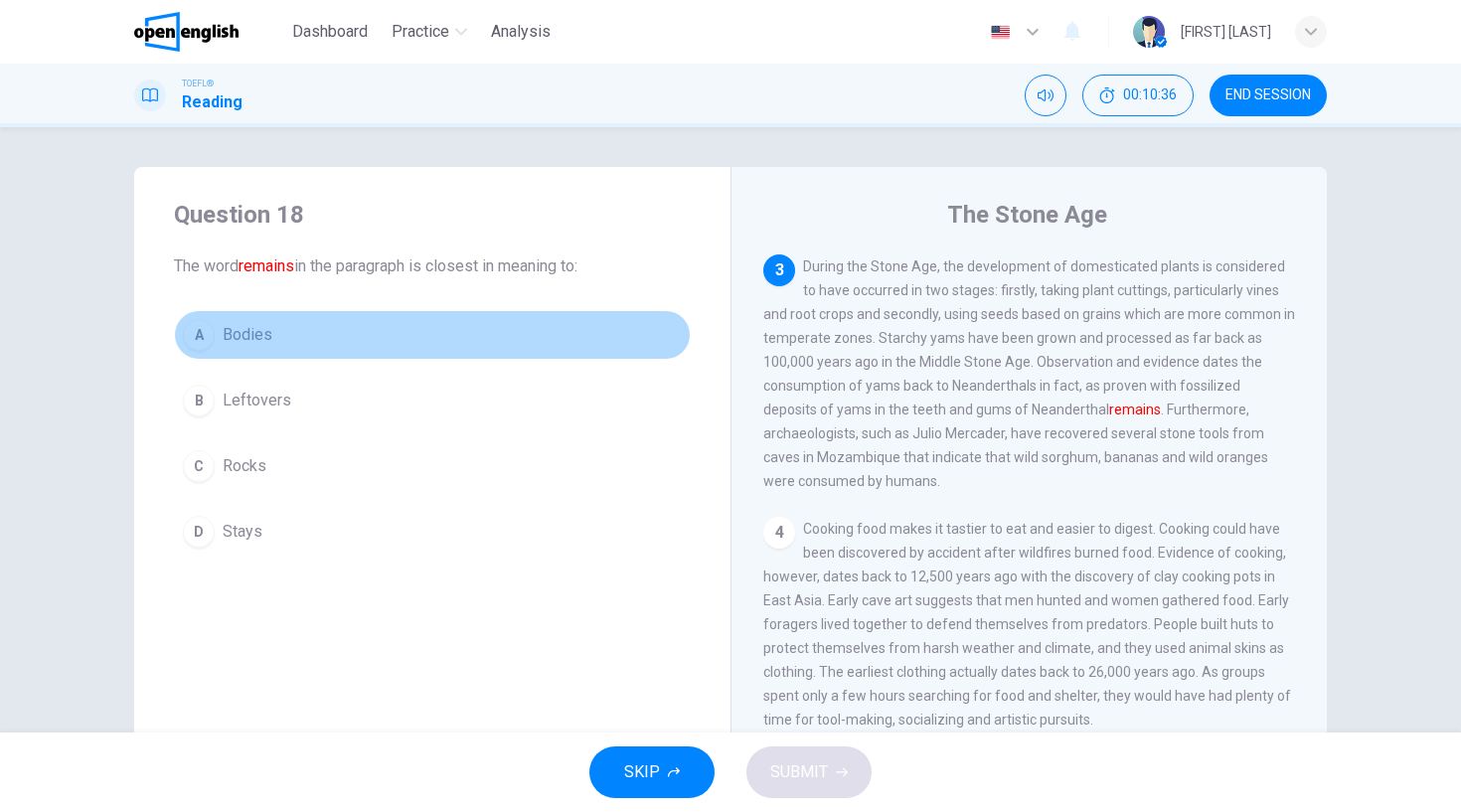 click on "A" at bounding box center (199, 335) 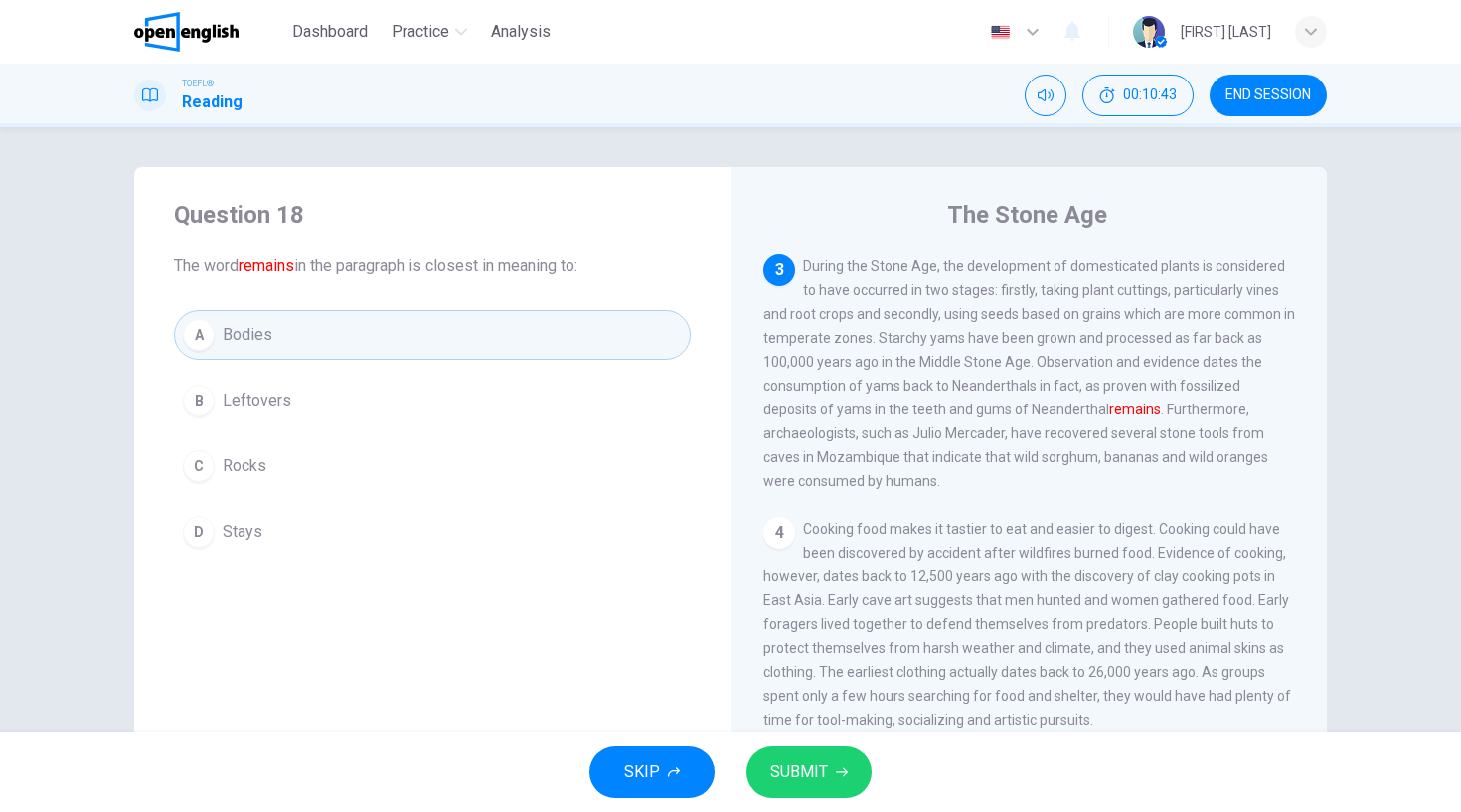 click on "SUBMIT" at bounding box center [809, 772] 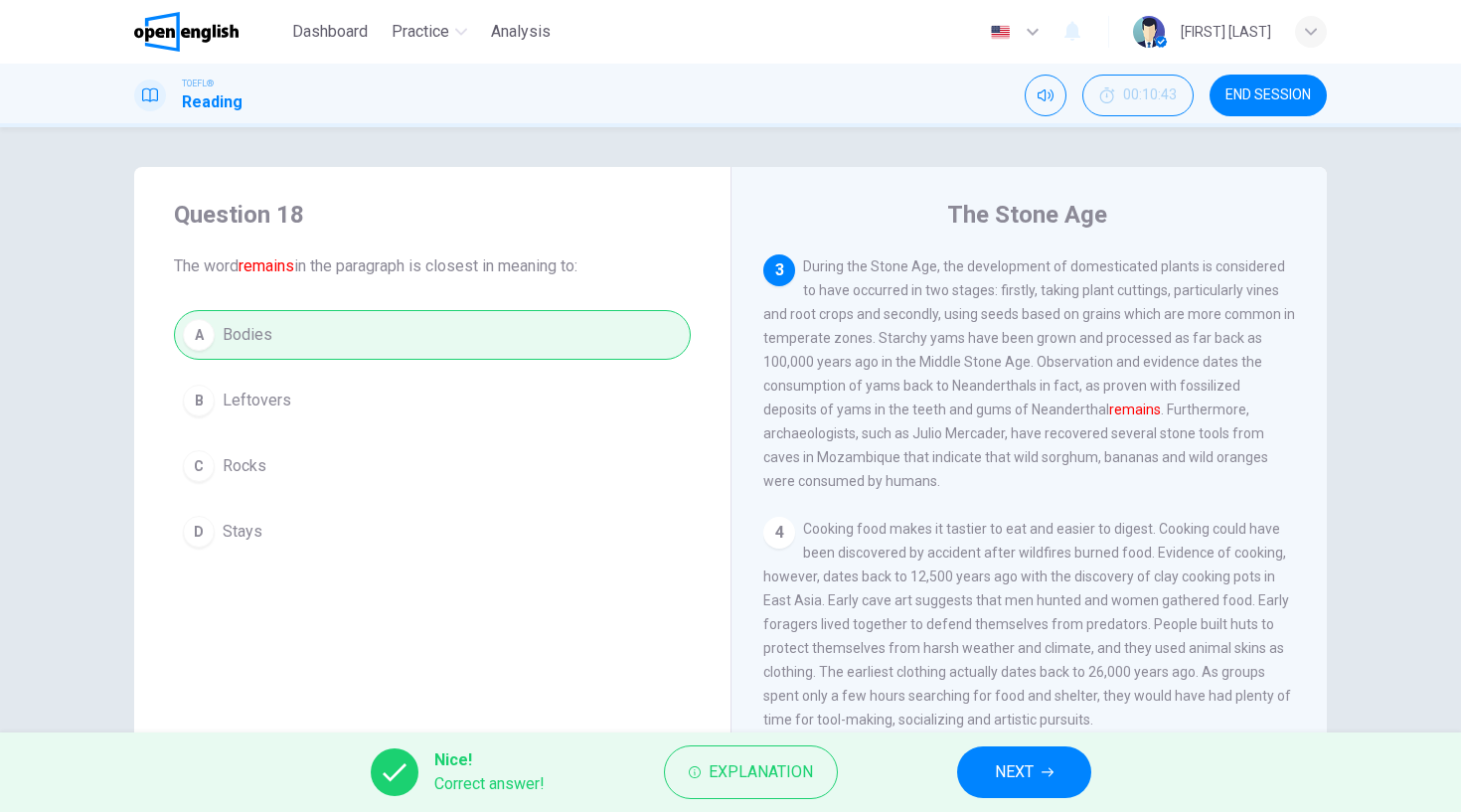 click on "NEXT" at bounding box center [1014, 772] 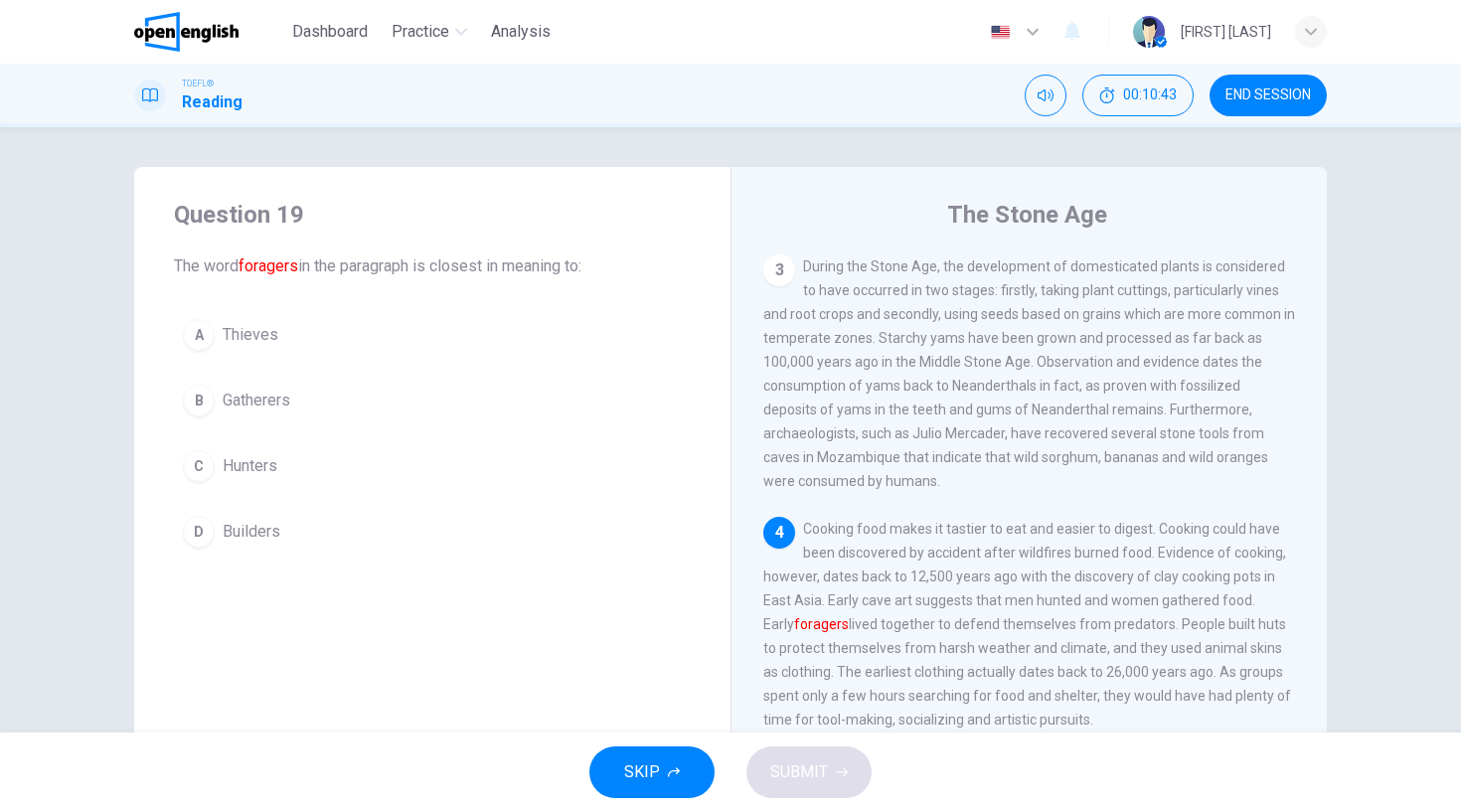 scroll, scrollTop: 534, scrollLeft: 0, axis: vertical 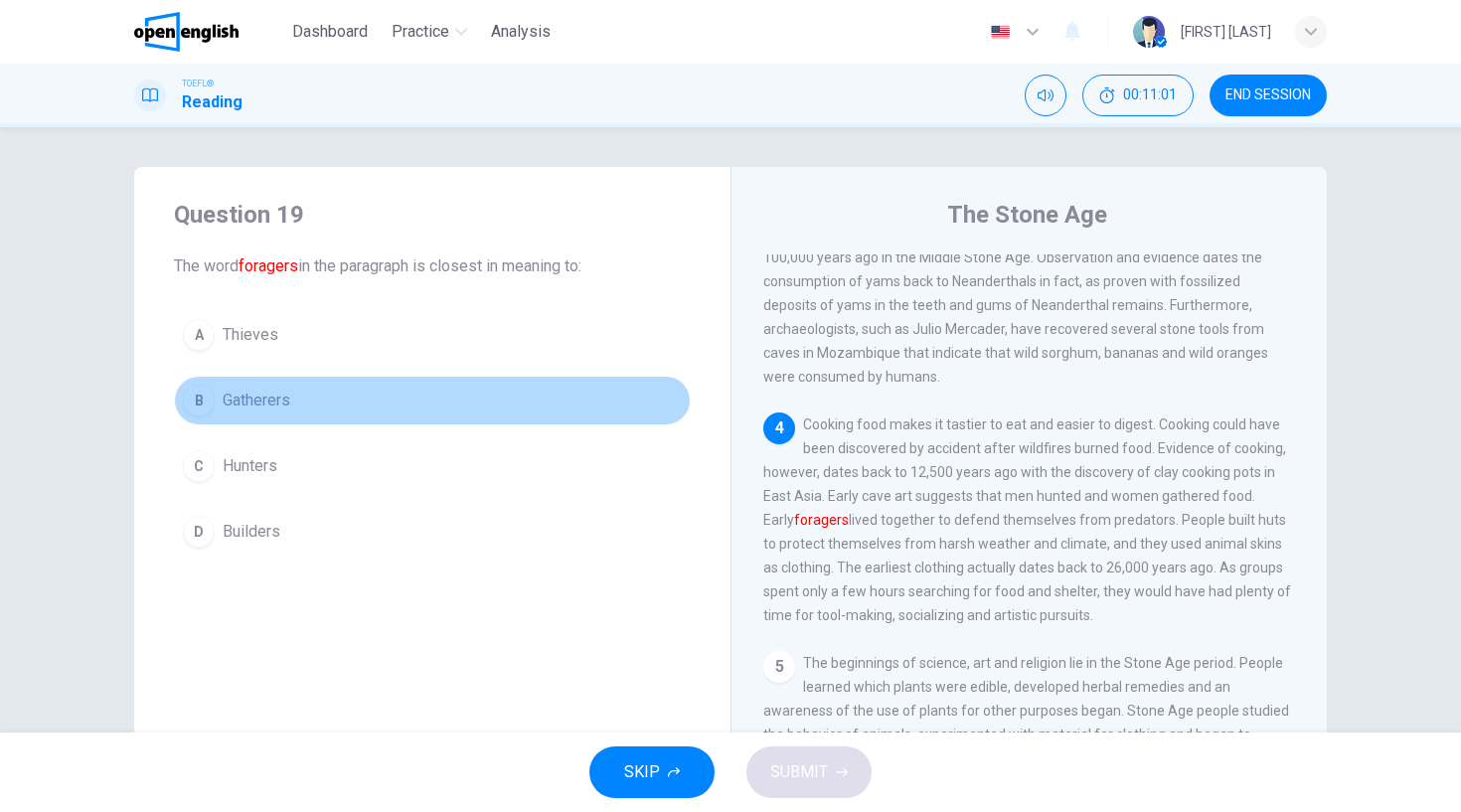 click on "B" at bounding box center (199, 401) 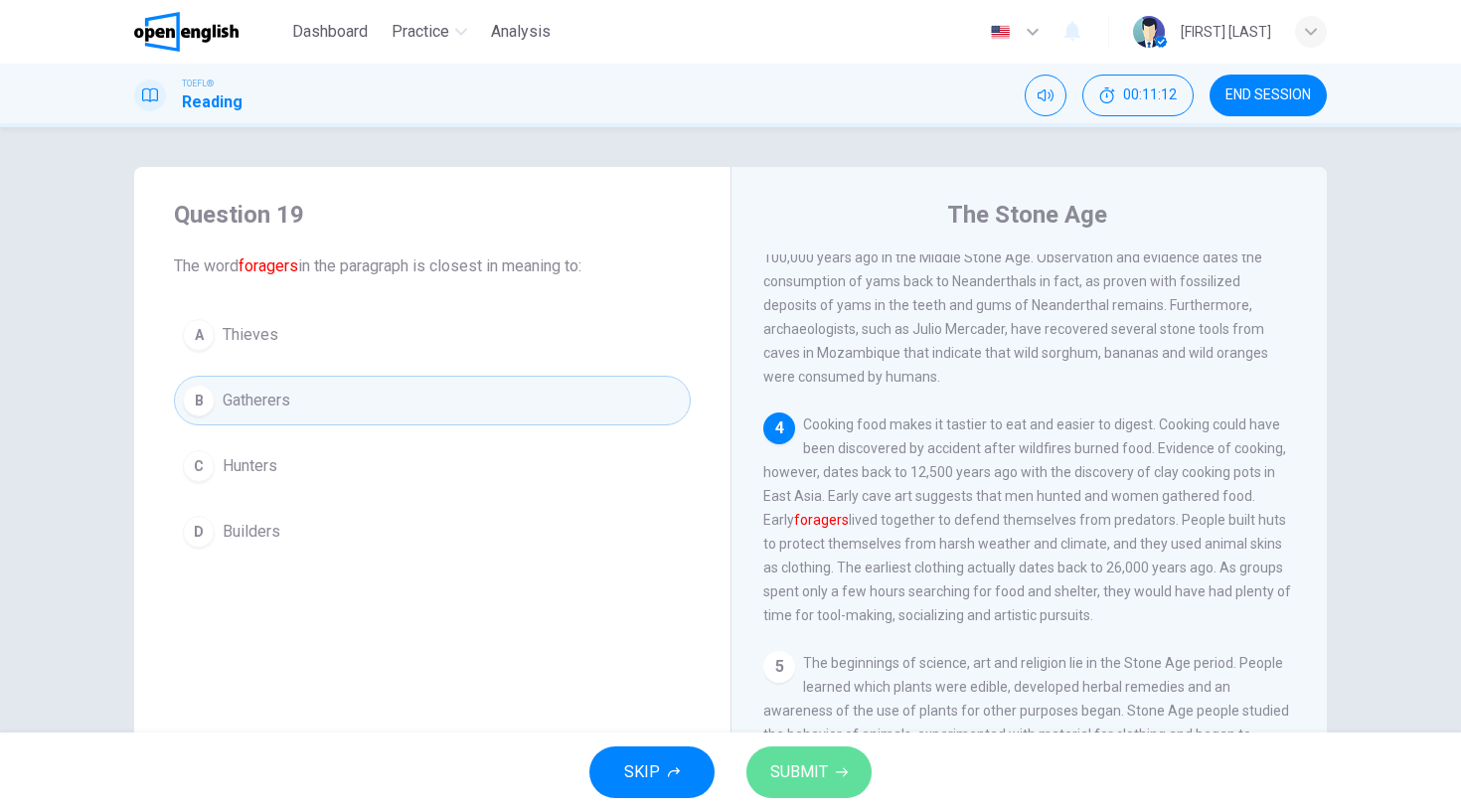 click on "SUBMIT" at bounding box center [799, 772] 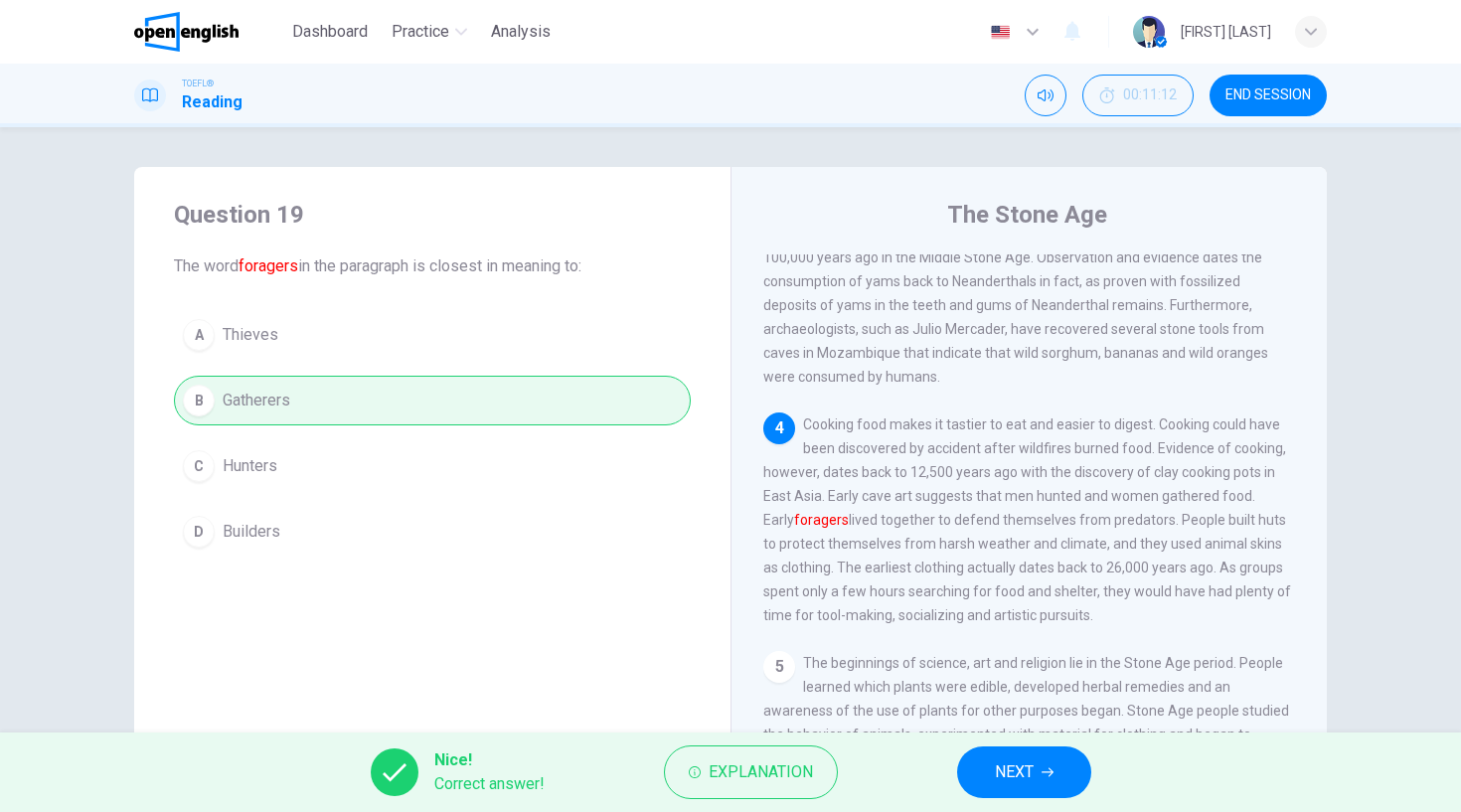 click on "NEXT" at bounding box center [1014, 772] 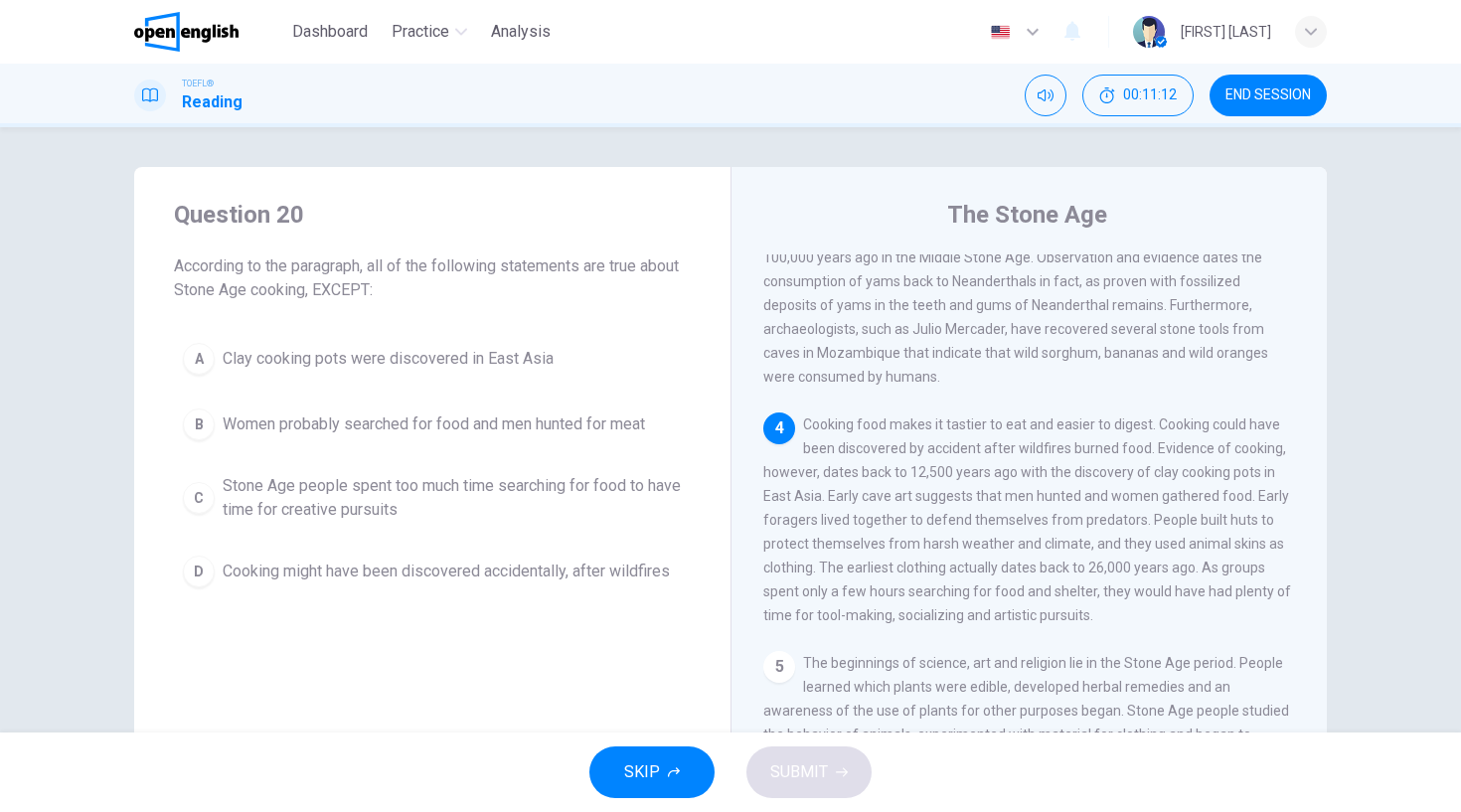 scroll, scrollTop: 669, scrollLeft: 0, axis: vertical 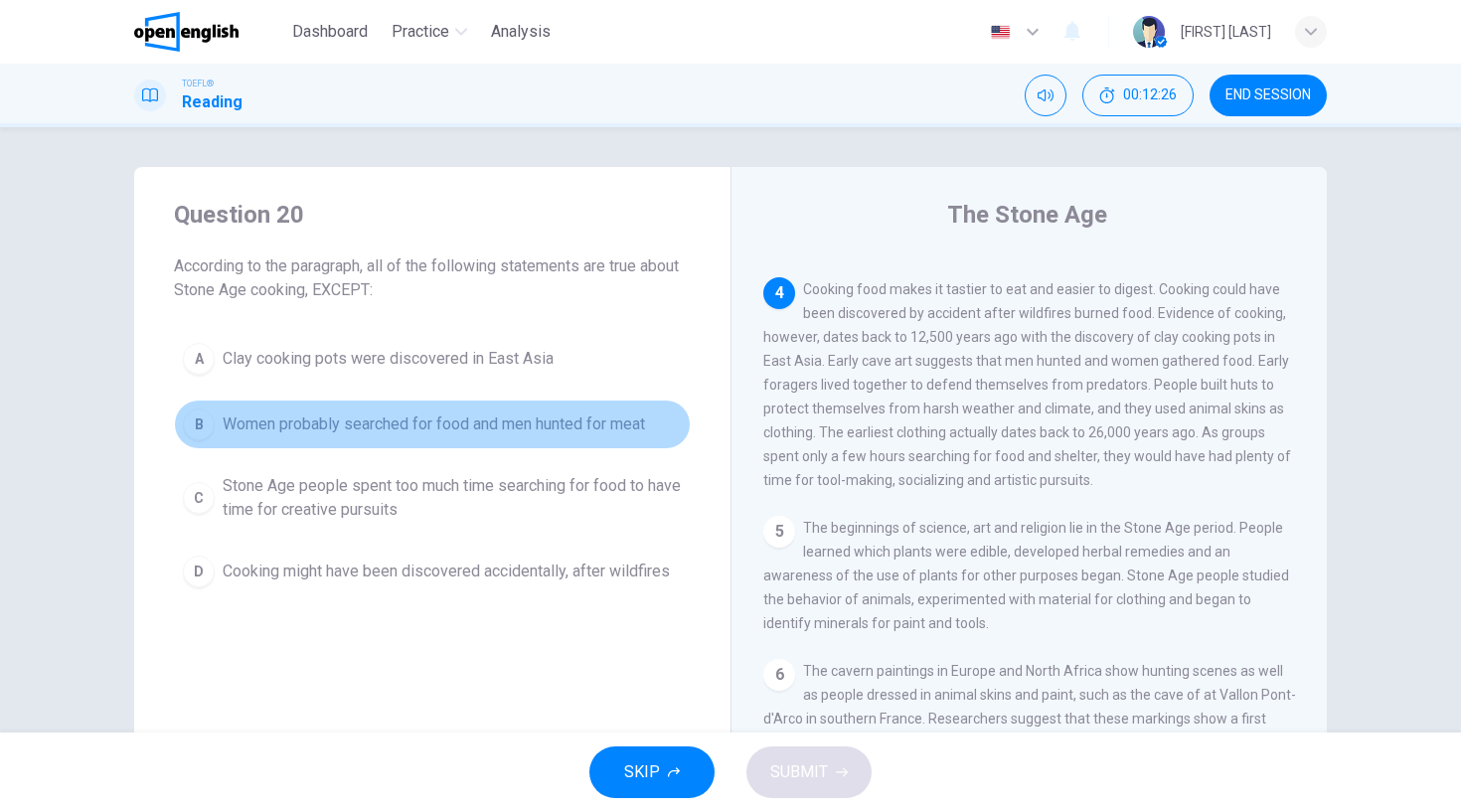 click on "B" at bounding box center [199, 424] 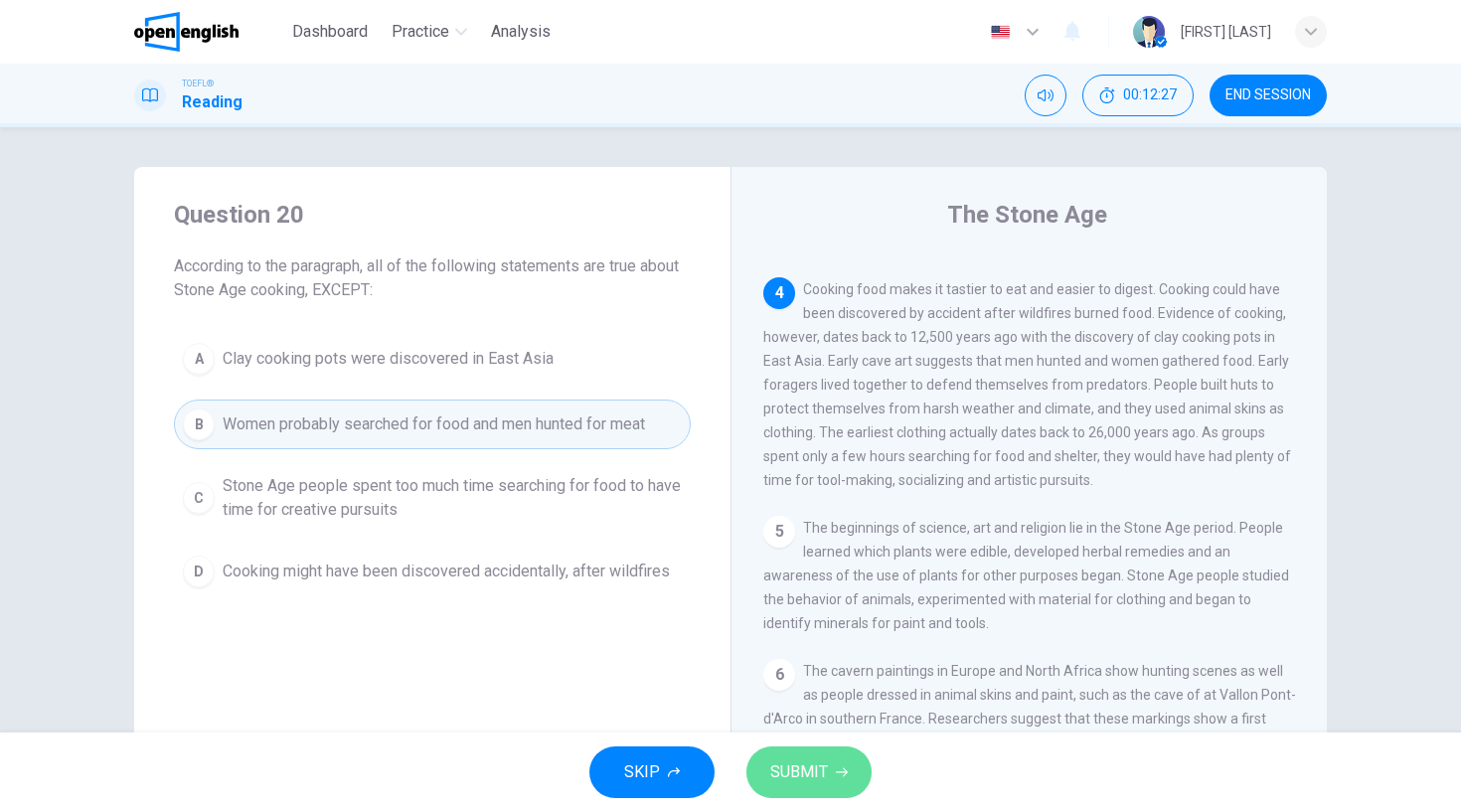 click on "SUBMIT" at bounding box center (799, 772) 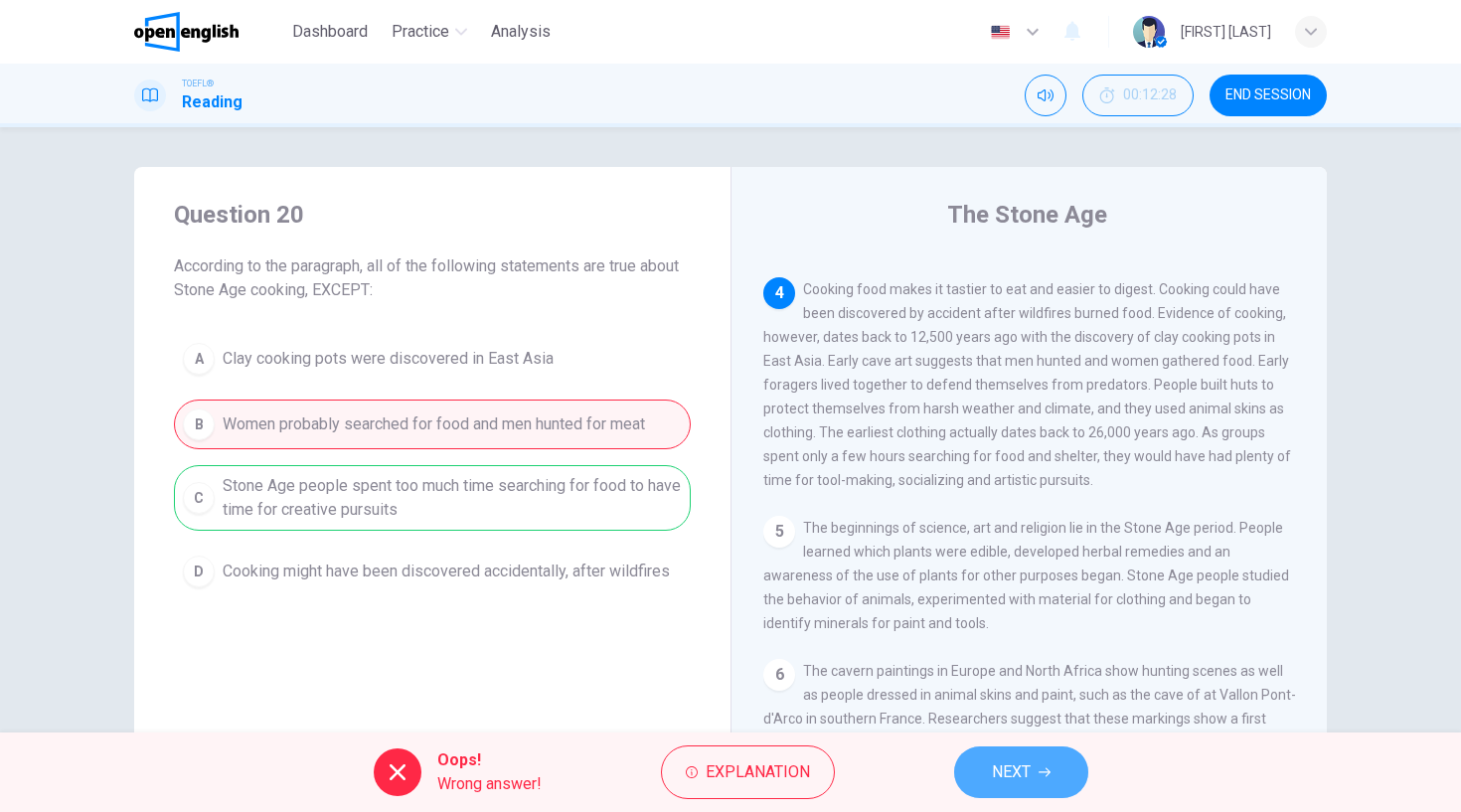 click on "NEXT" at bounding box center [1011, 772] 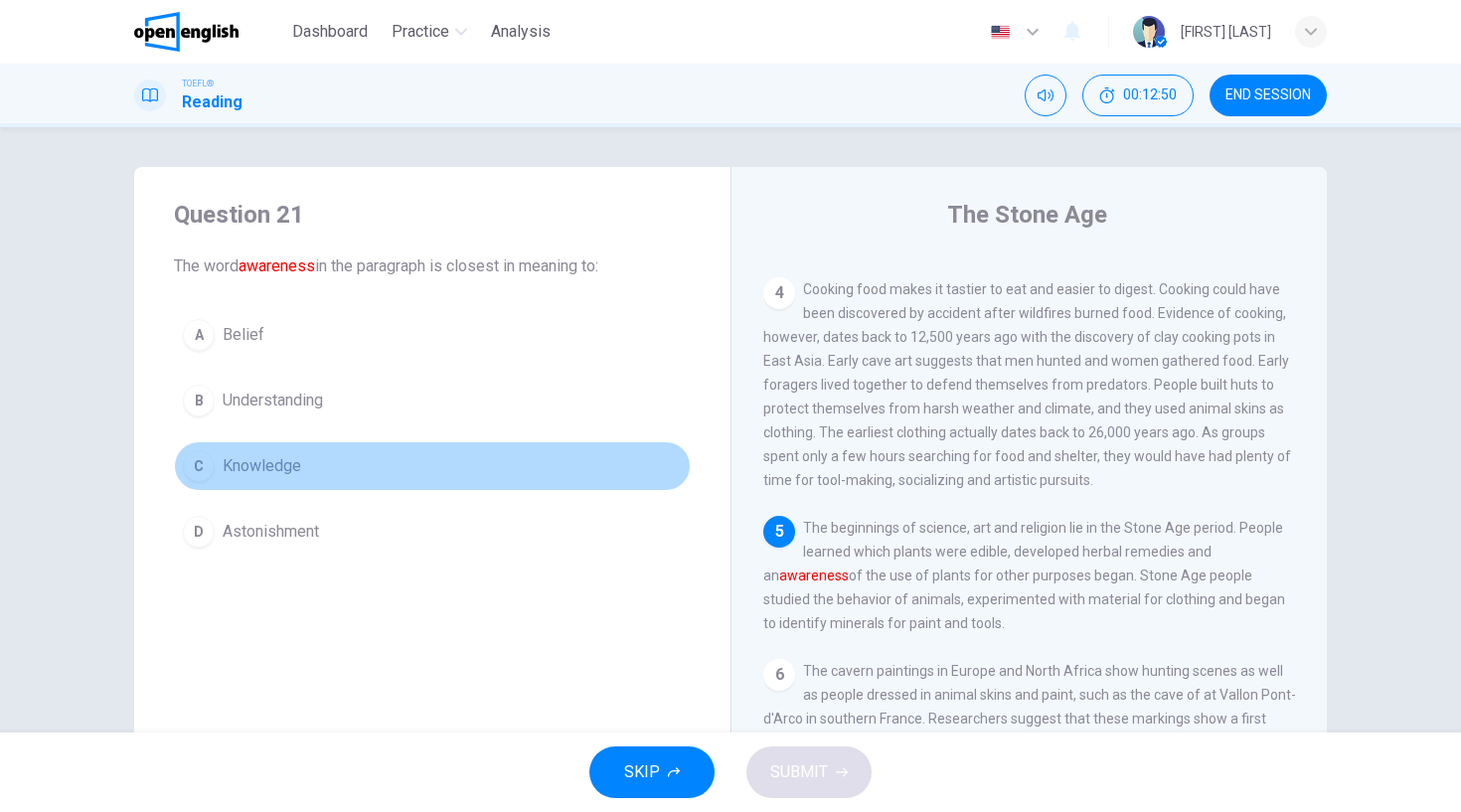 click on "C" at bounding box center (199, 466) 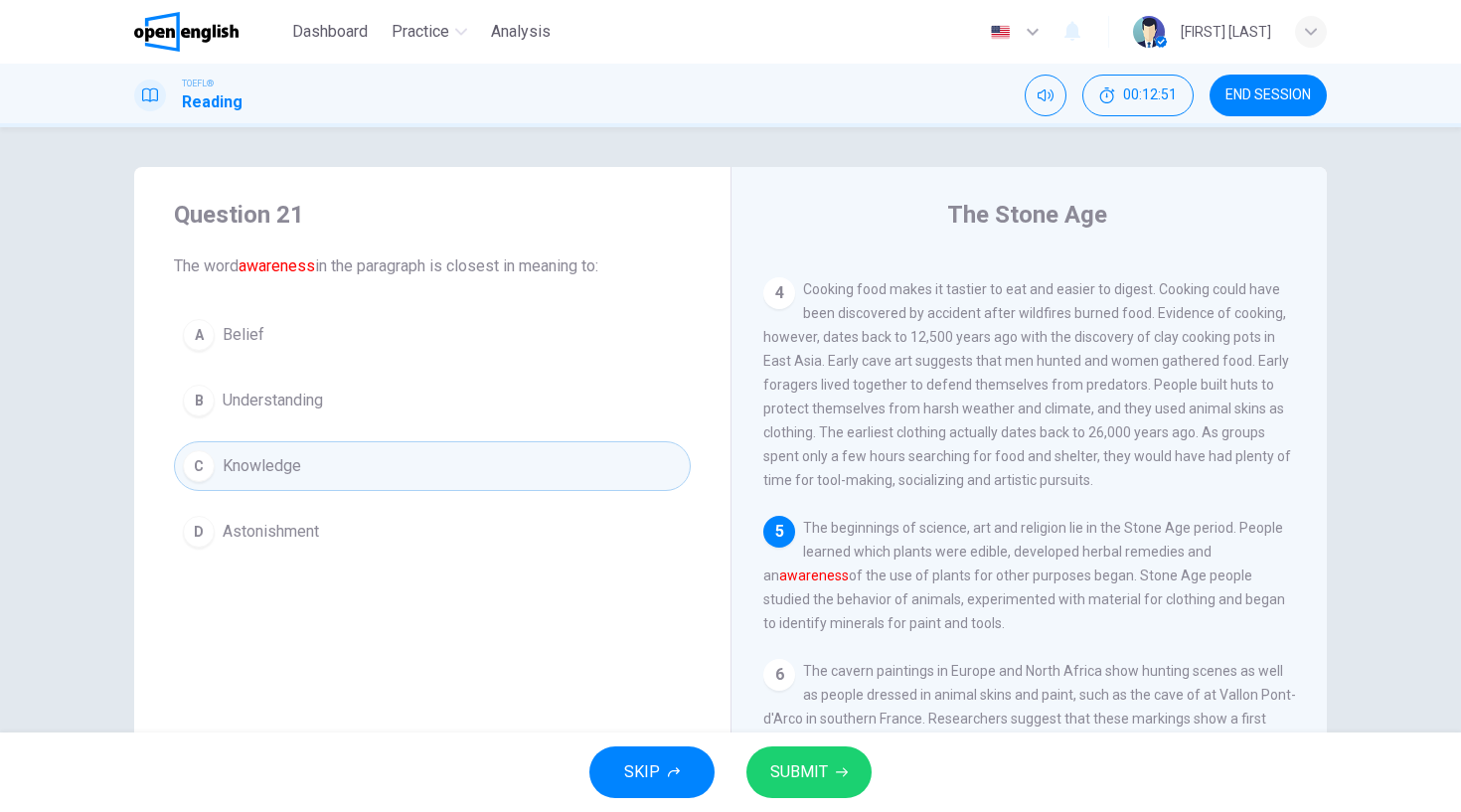 click on "SUBMIT" at bounding box center [809, 772] 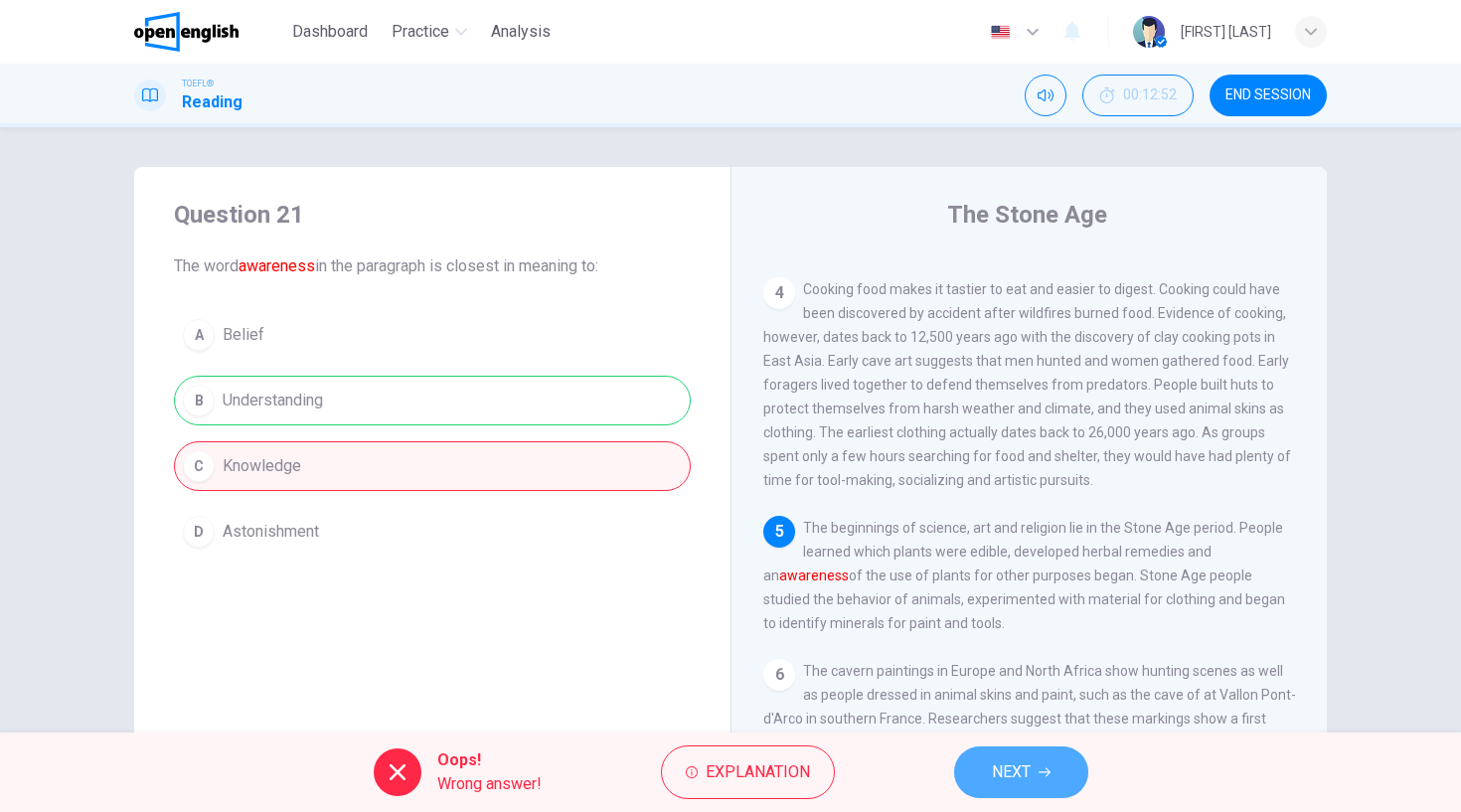 click on "NEXT" at bounding box center (1011, 772) 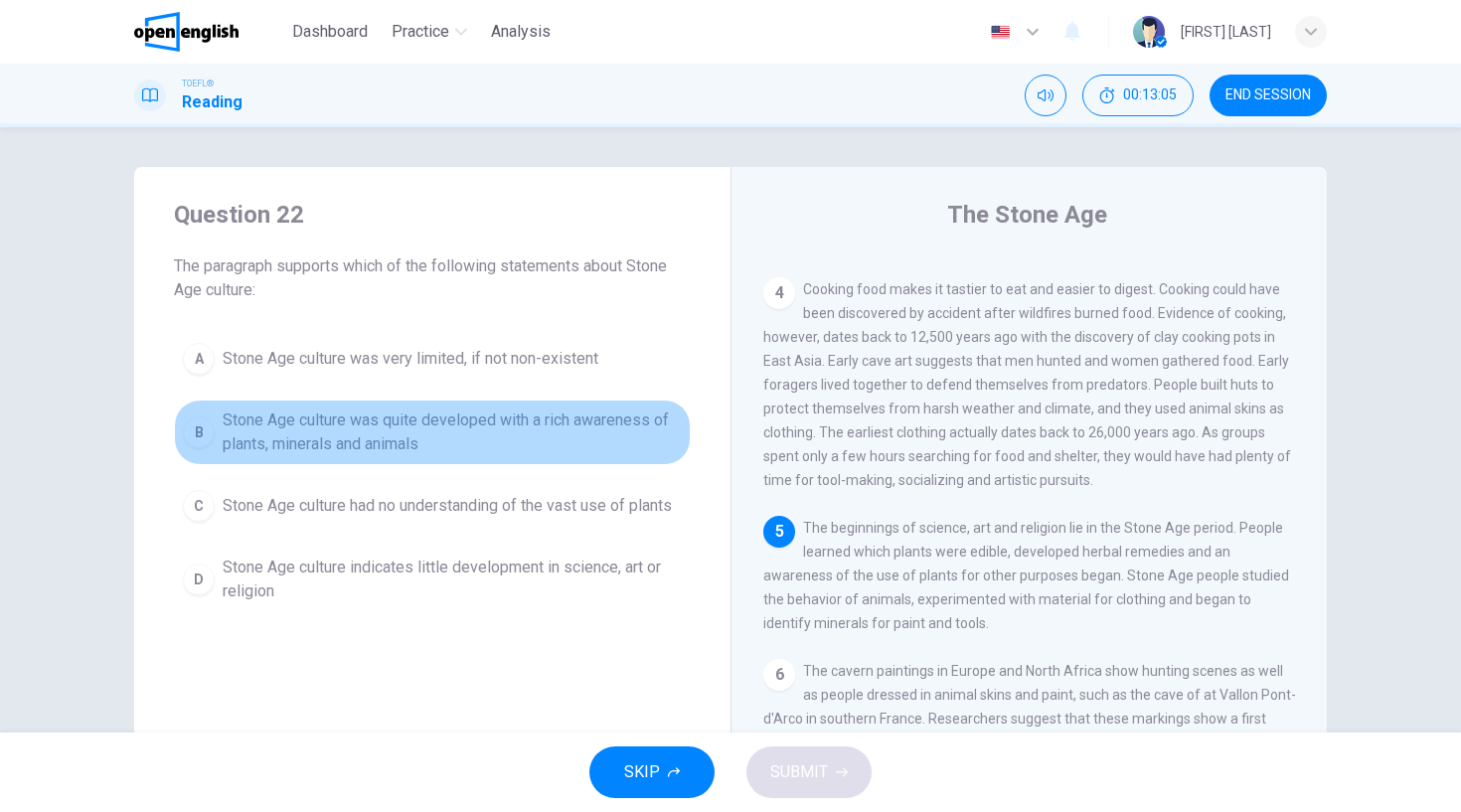 click on "B" at bounding box center (199, 432) 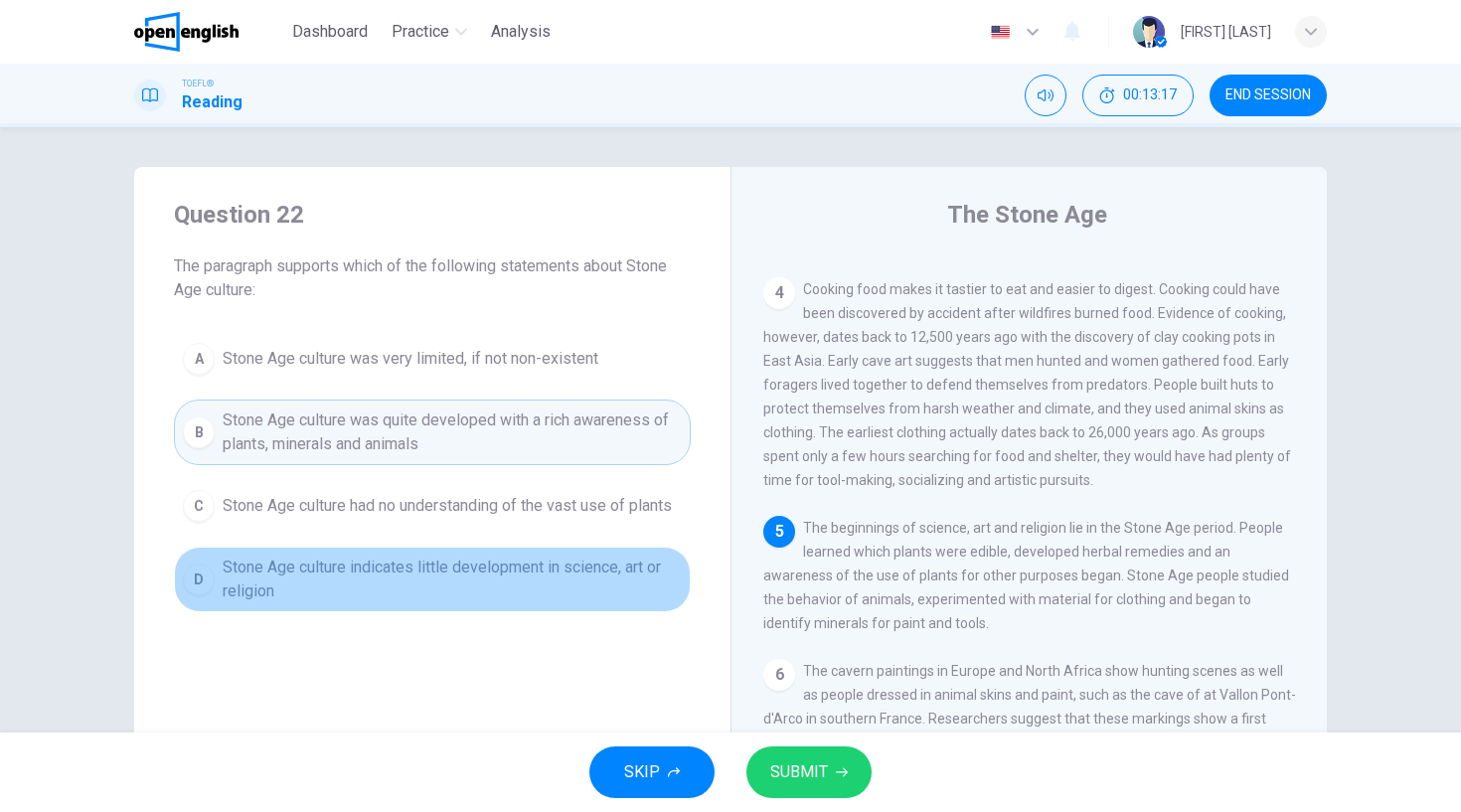 click on "D" at bounding box center (199, 579) 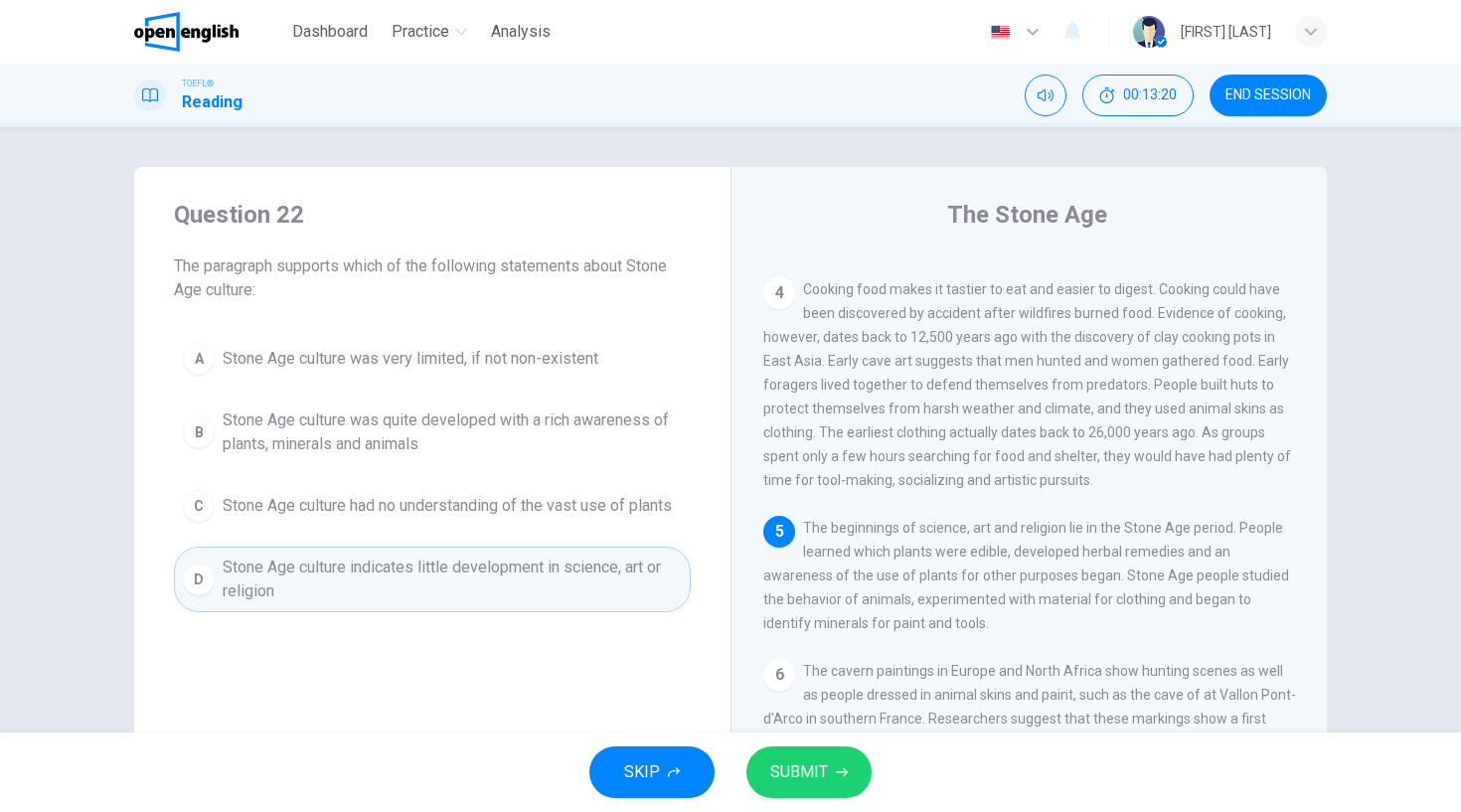click on "B" at bounding box center [199, 432] 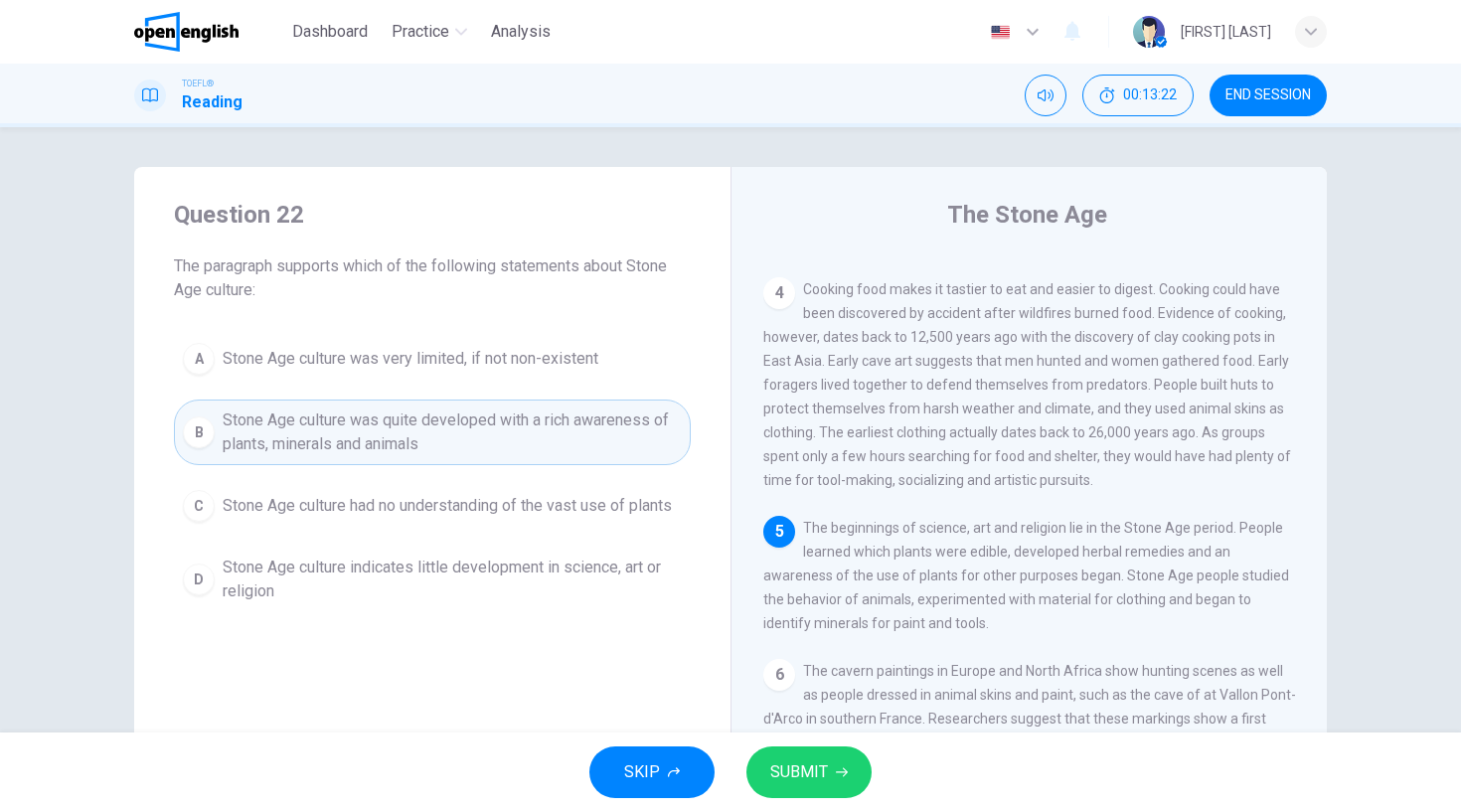 click on "SUBMIT" at bounding box center (809, 772) 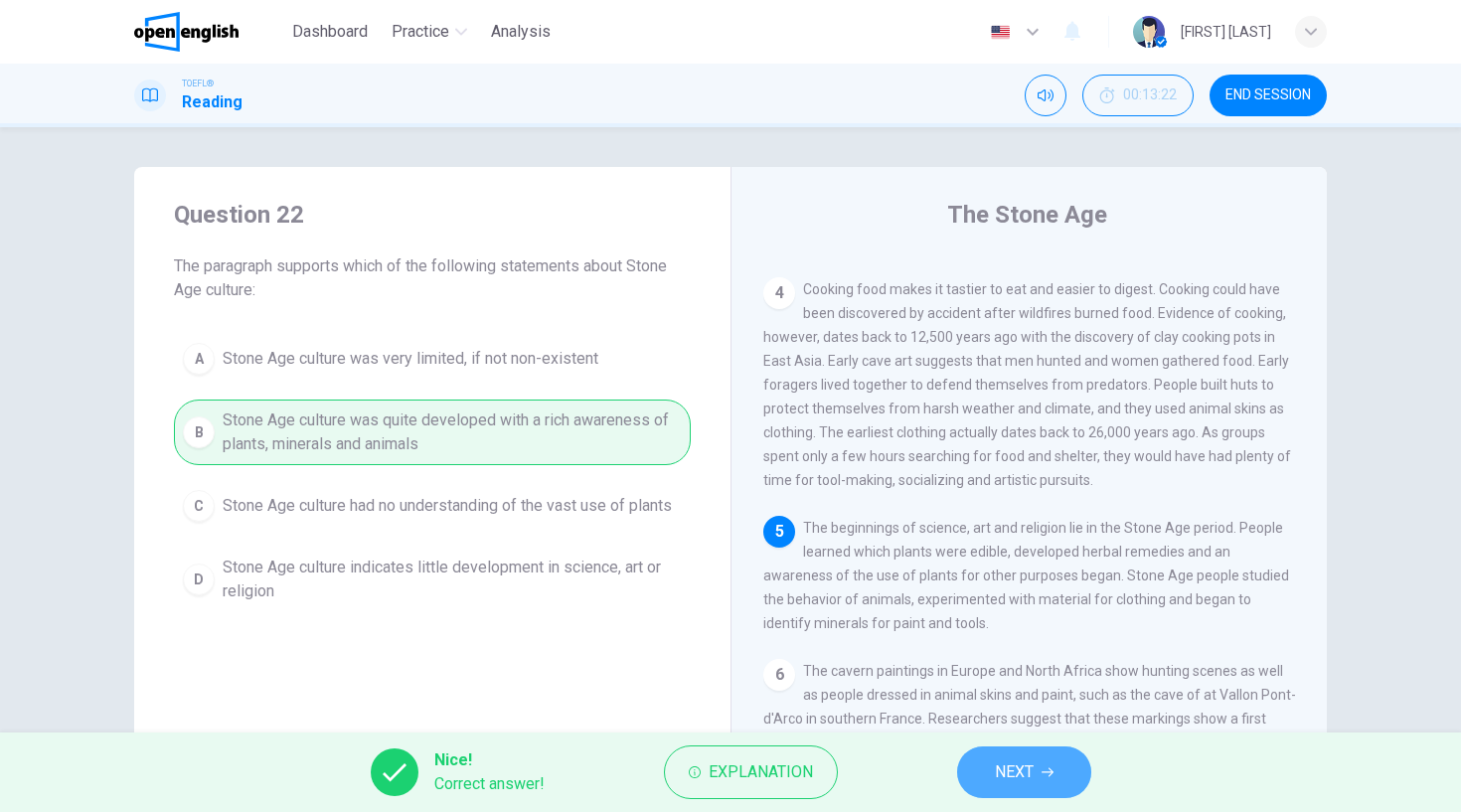 click on "NEXT" at bounding box center (1024, 772) 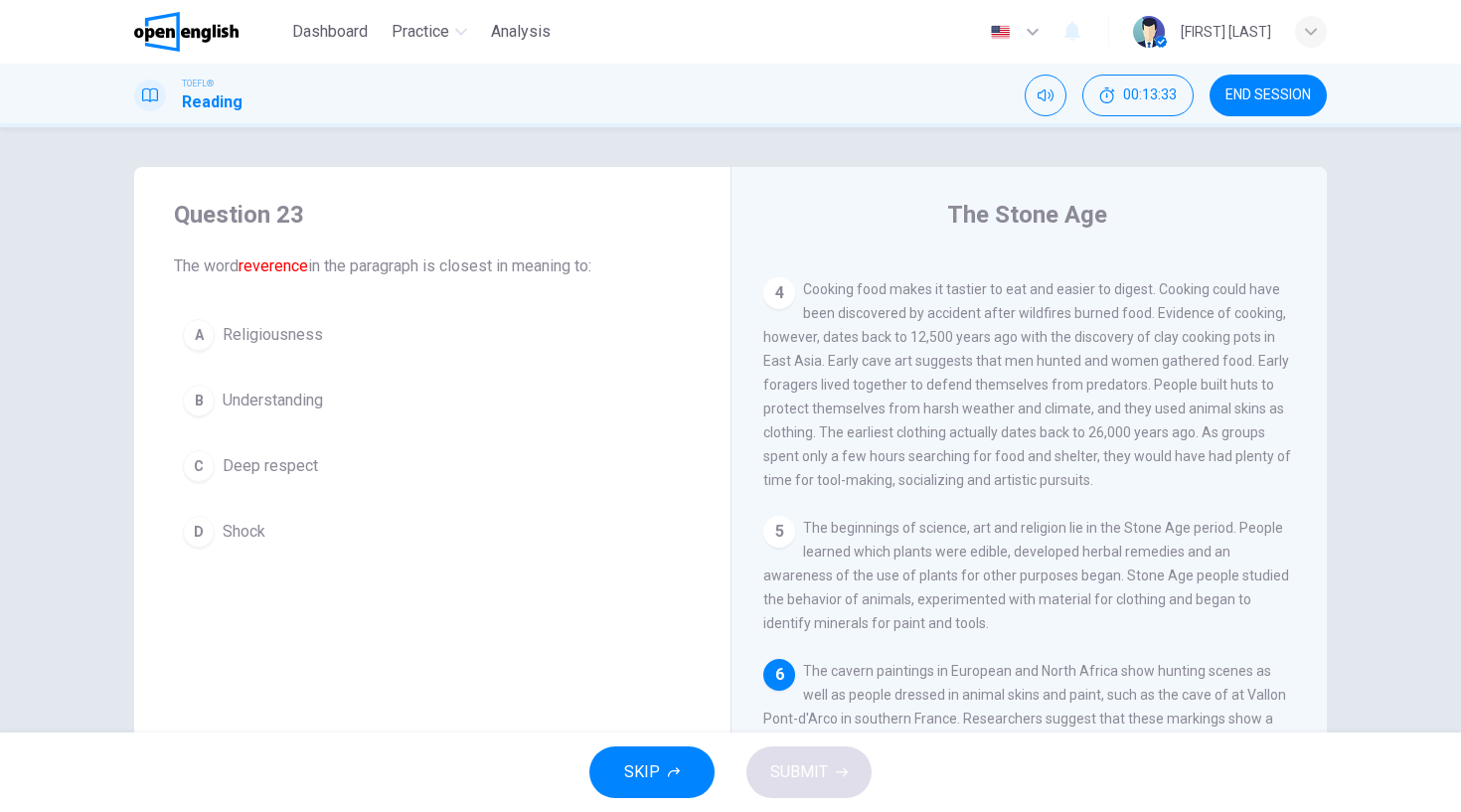 scroll, scrollTop: 165, scrollLeft: 0, axis: vertical 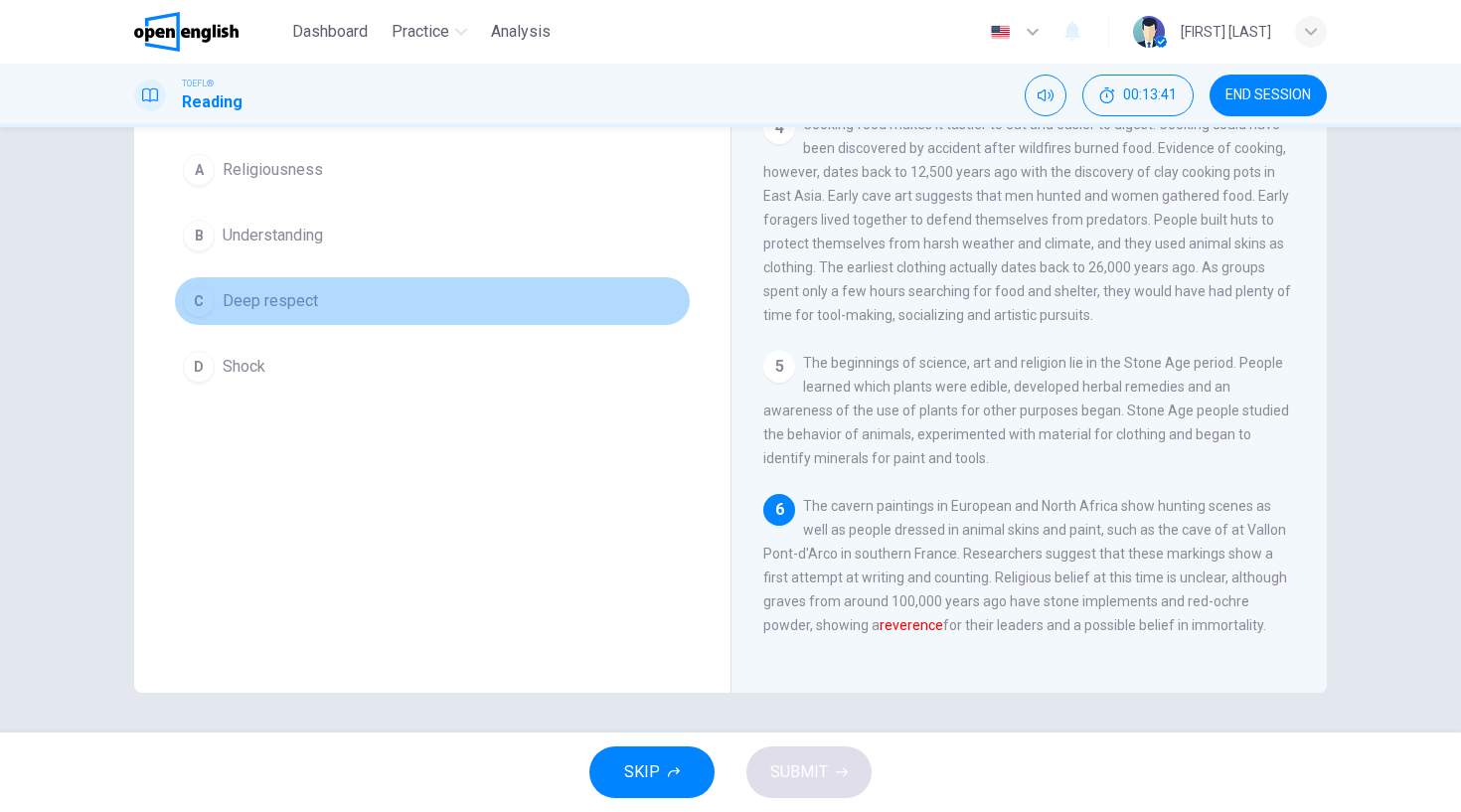 click on "C" at bounding box center [199, 301] 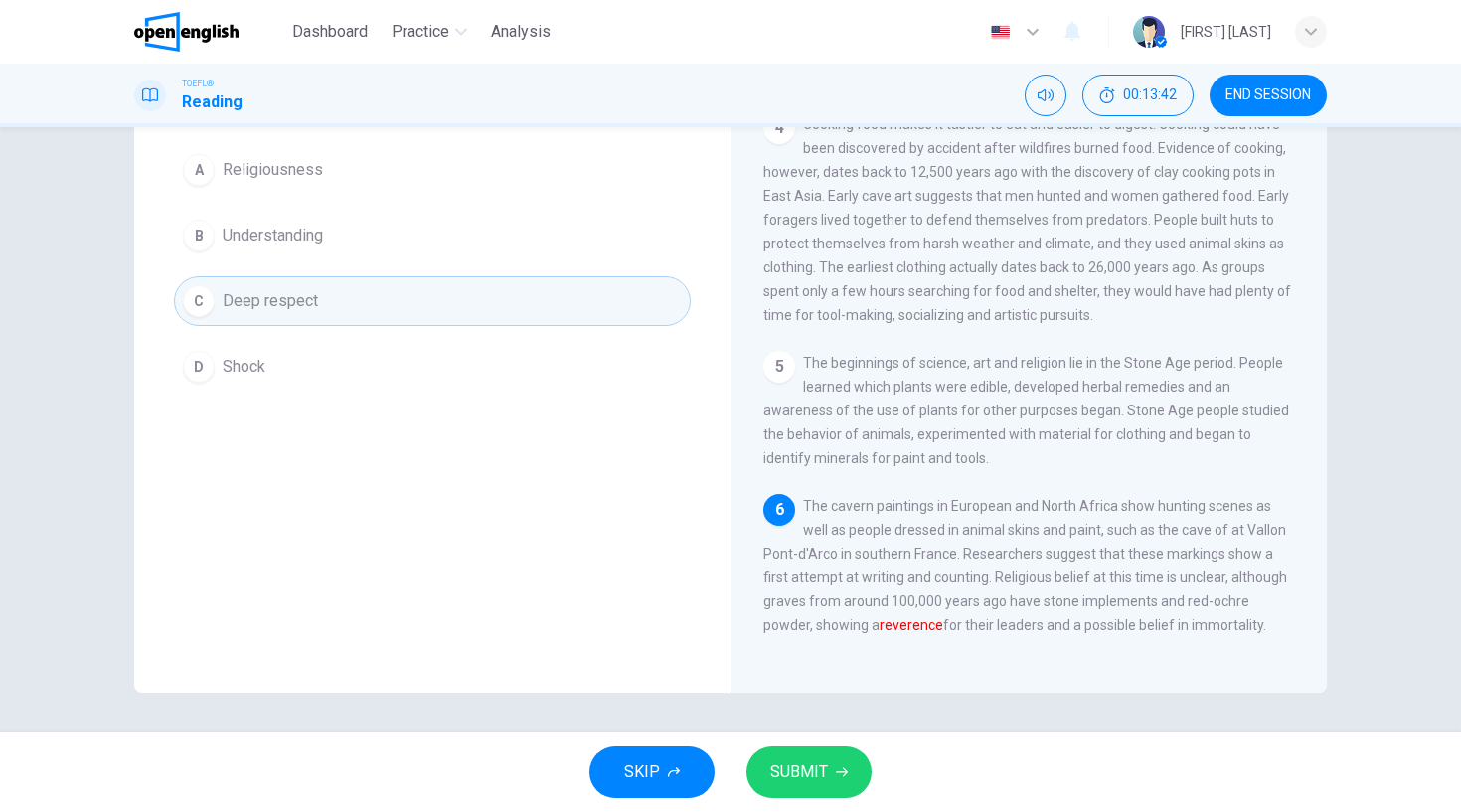 click on "SUBMIT" at bounding box center [799, 772] 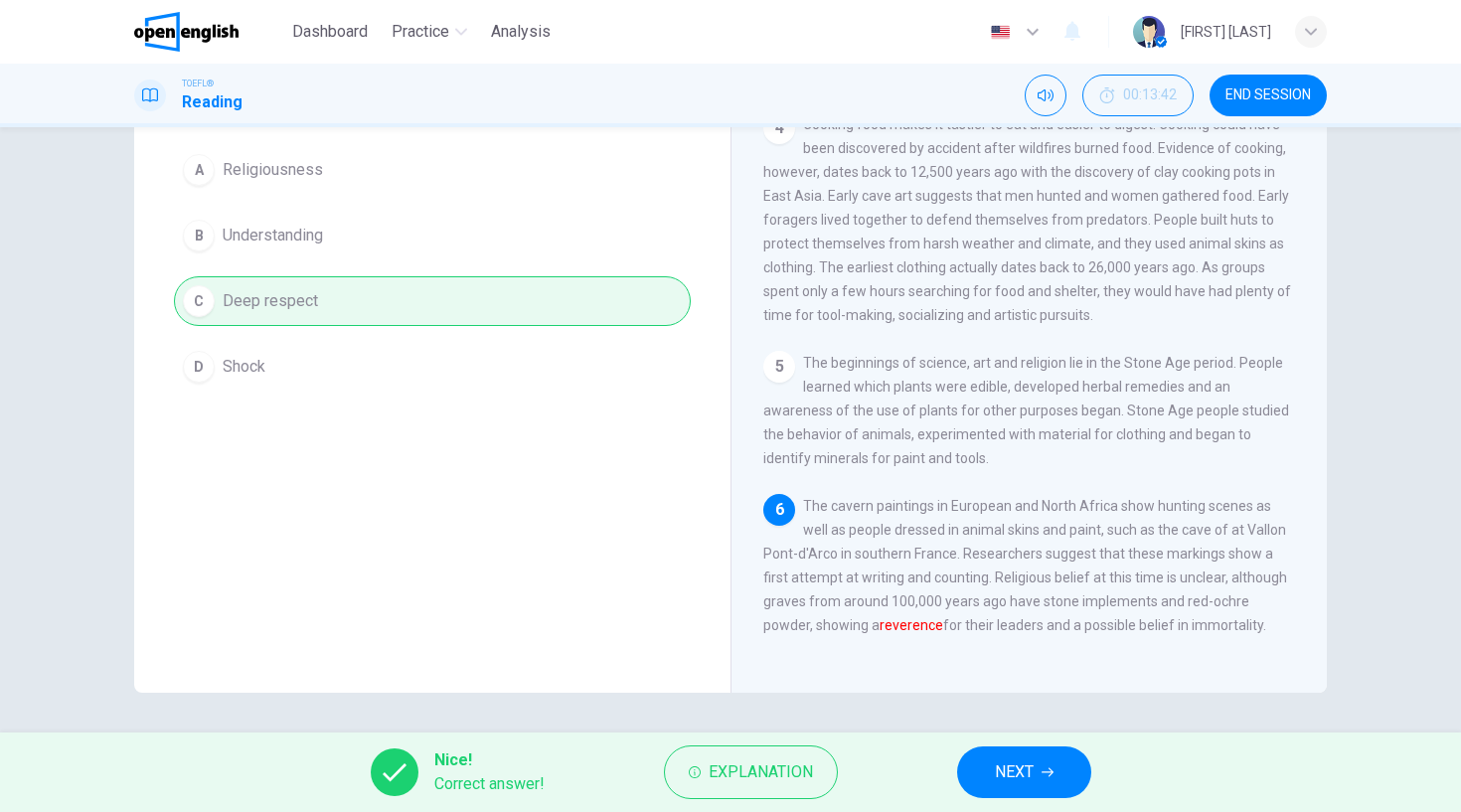 click on "NEXT" at bounding box center [1014, 772] 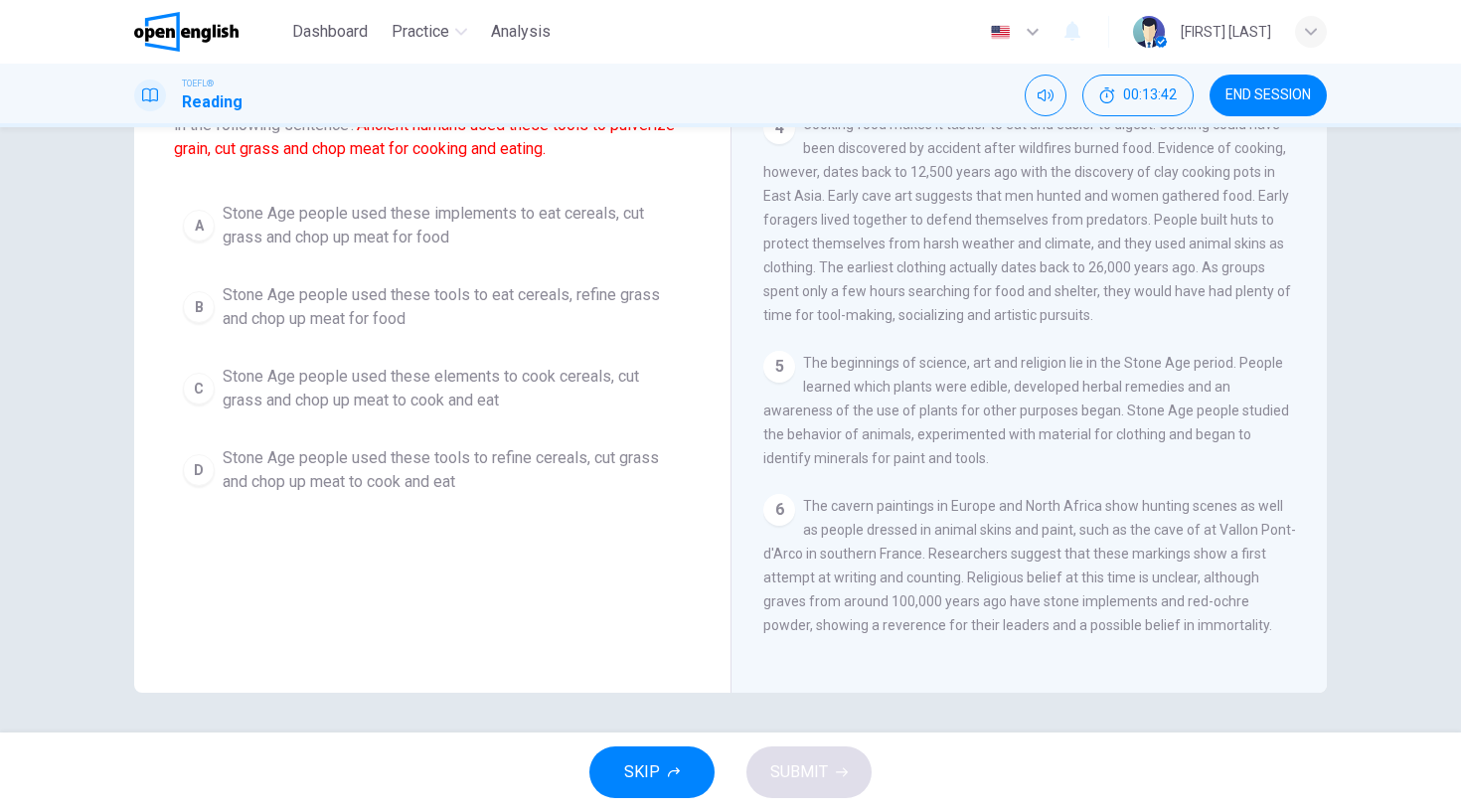 scroll, scrollTop: 239, scrollLeft: 0, axis: vertical 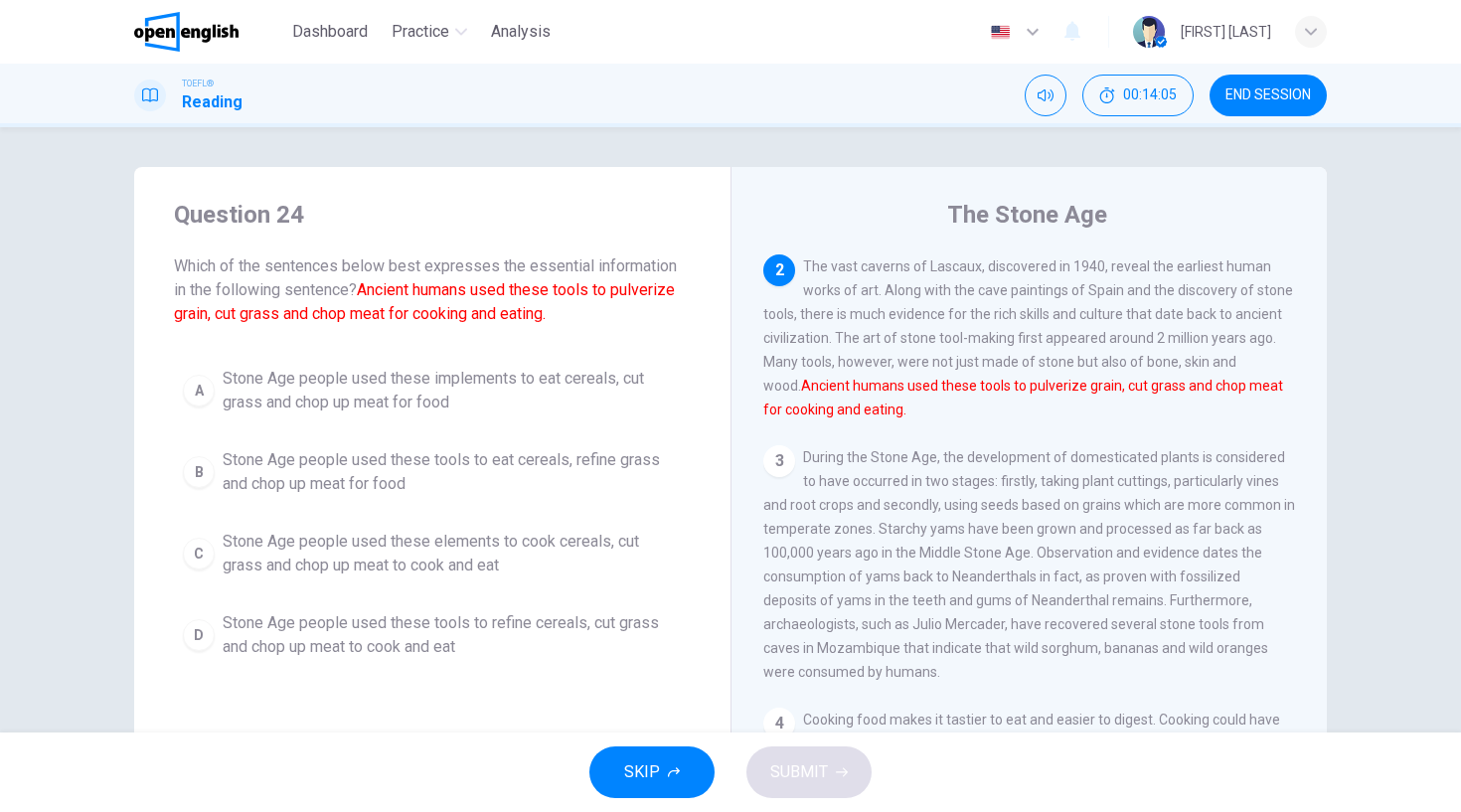 click on "B" at bounding box center [199, 472] 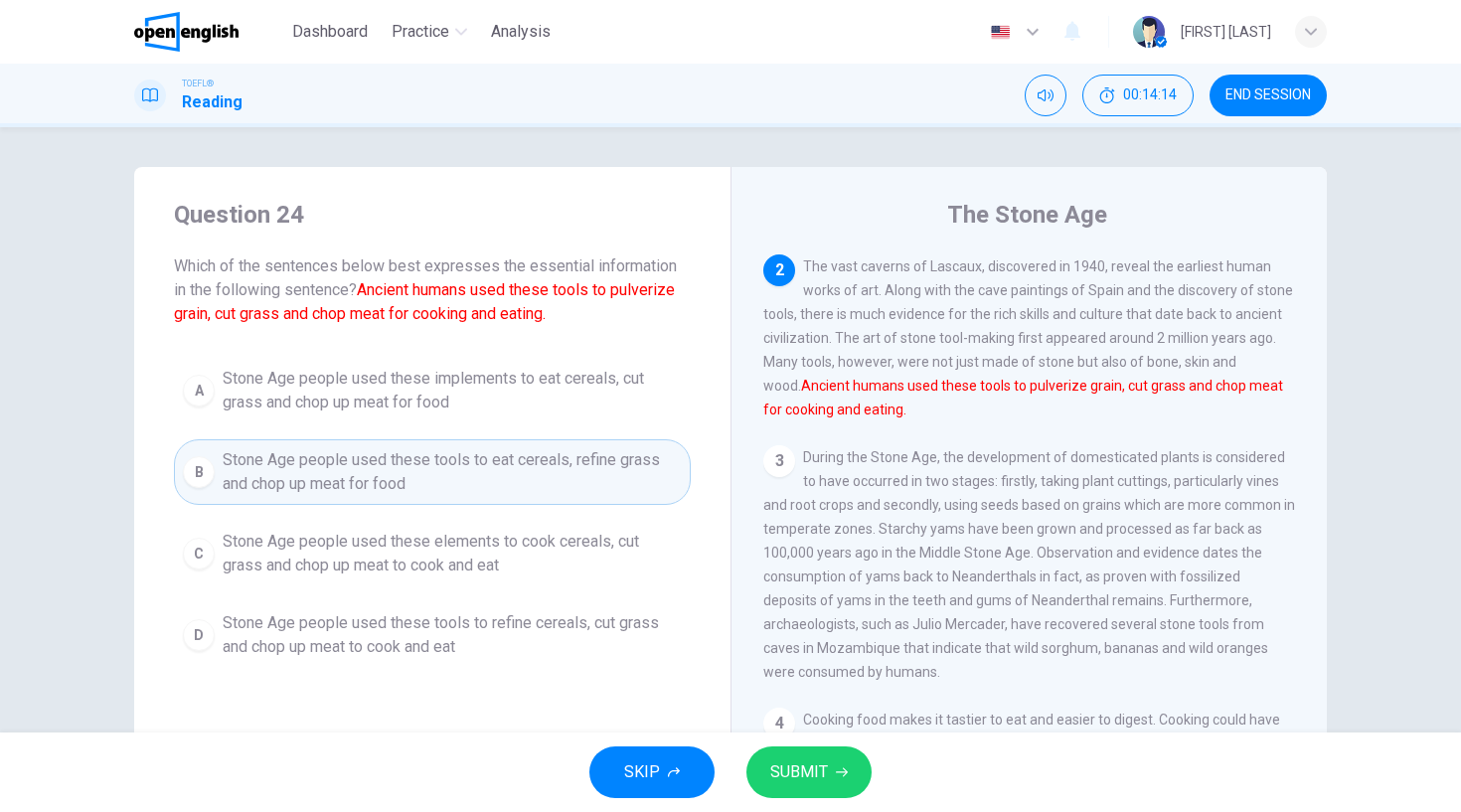click on "SUBMIT" at bounding box center (799, 772) 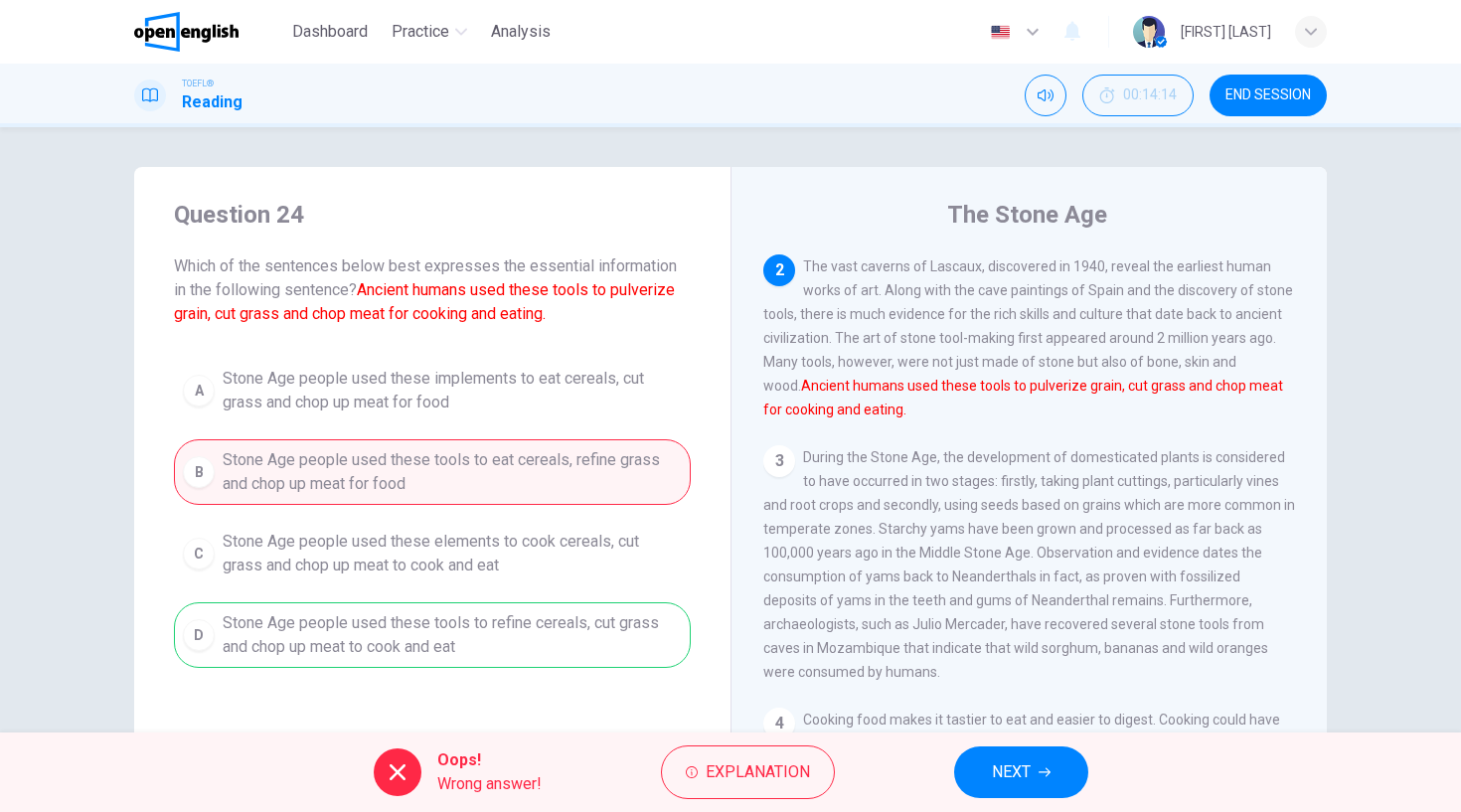 click on "NEXT" at bounding box center [1021, 772] 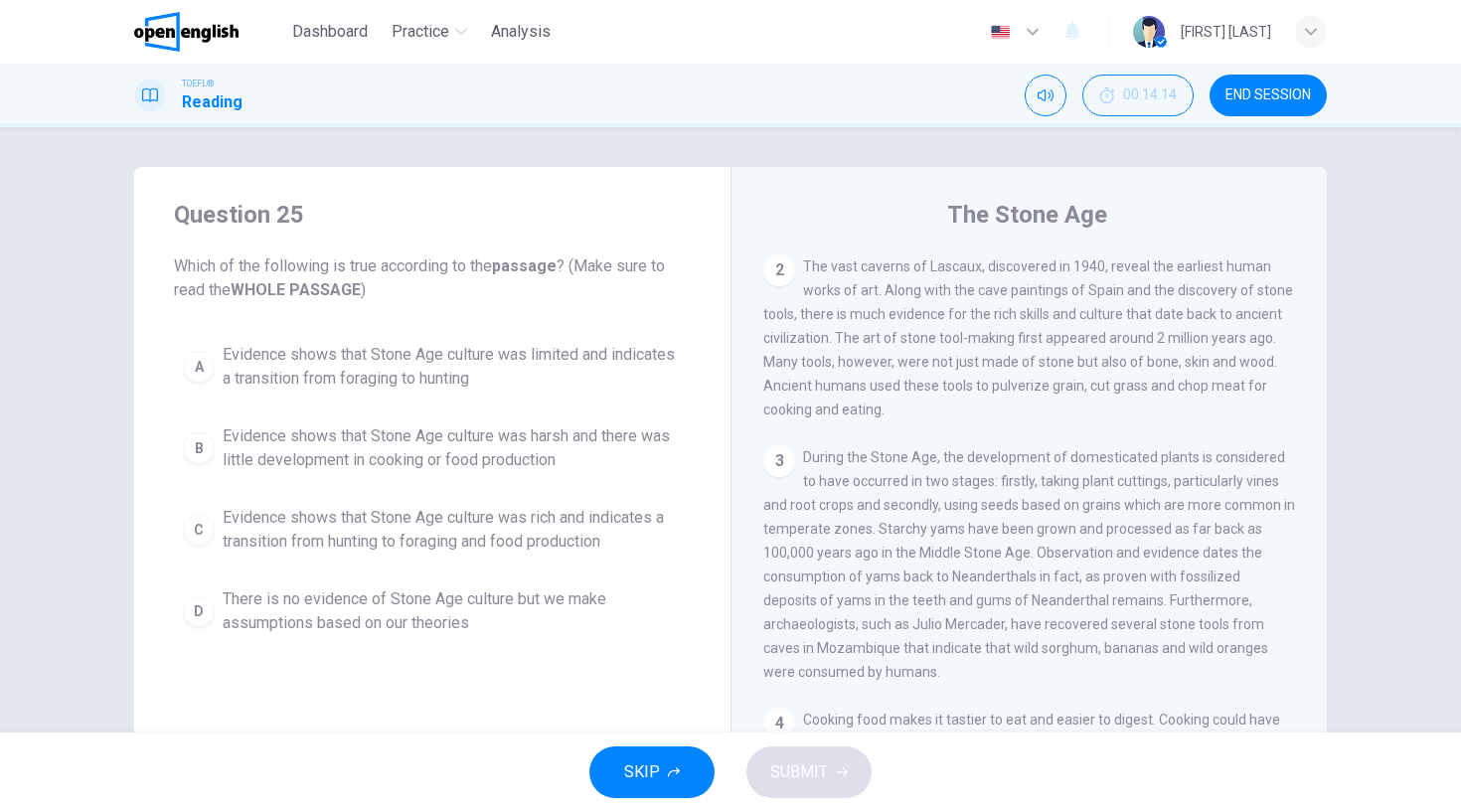 scroll, scrollTop: 0, scrollLeft: 0, axis: both 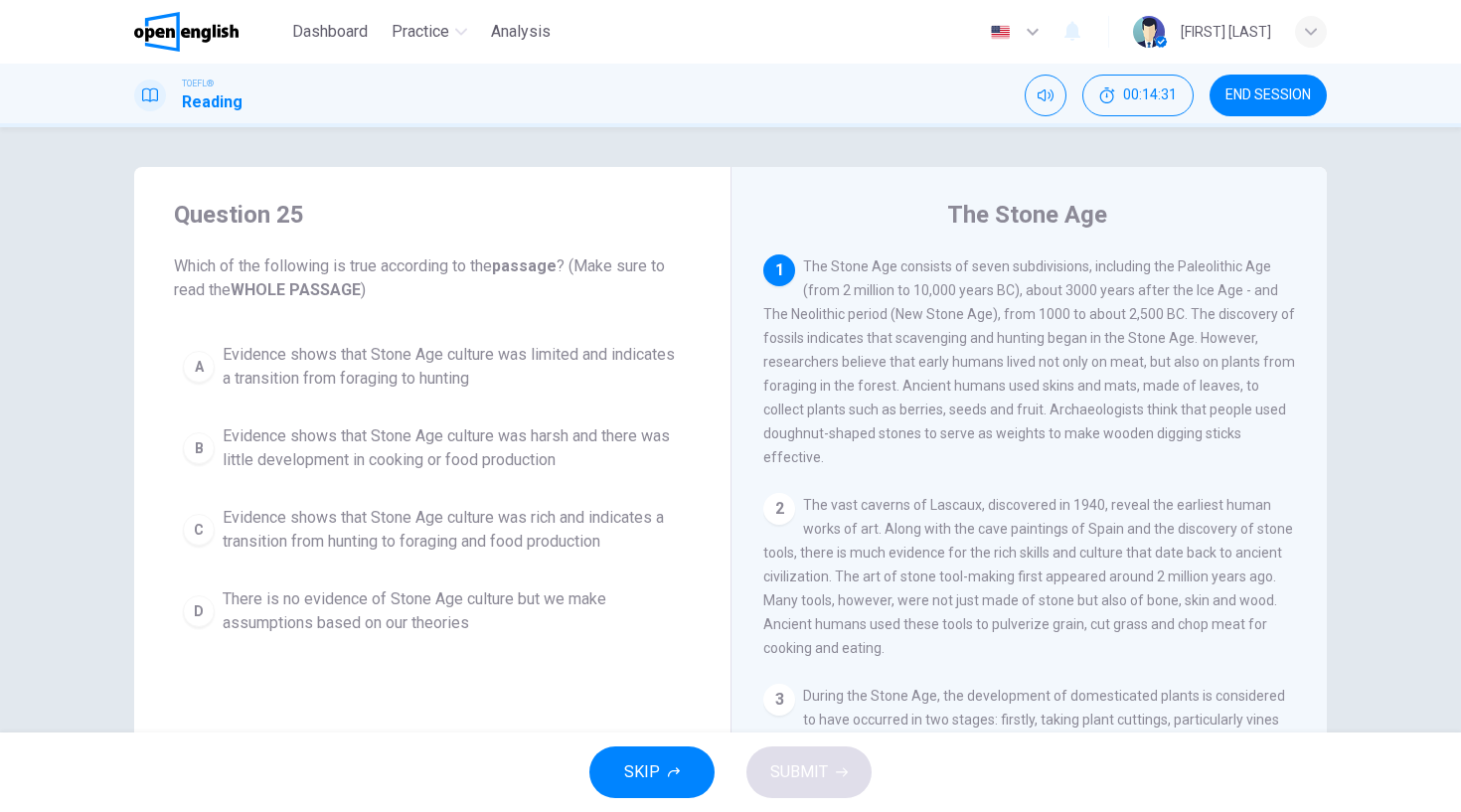 click on "C" at bounding box center (199, 530) 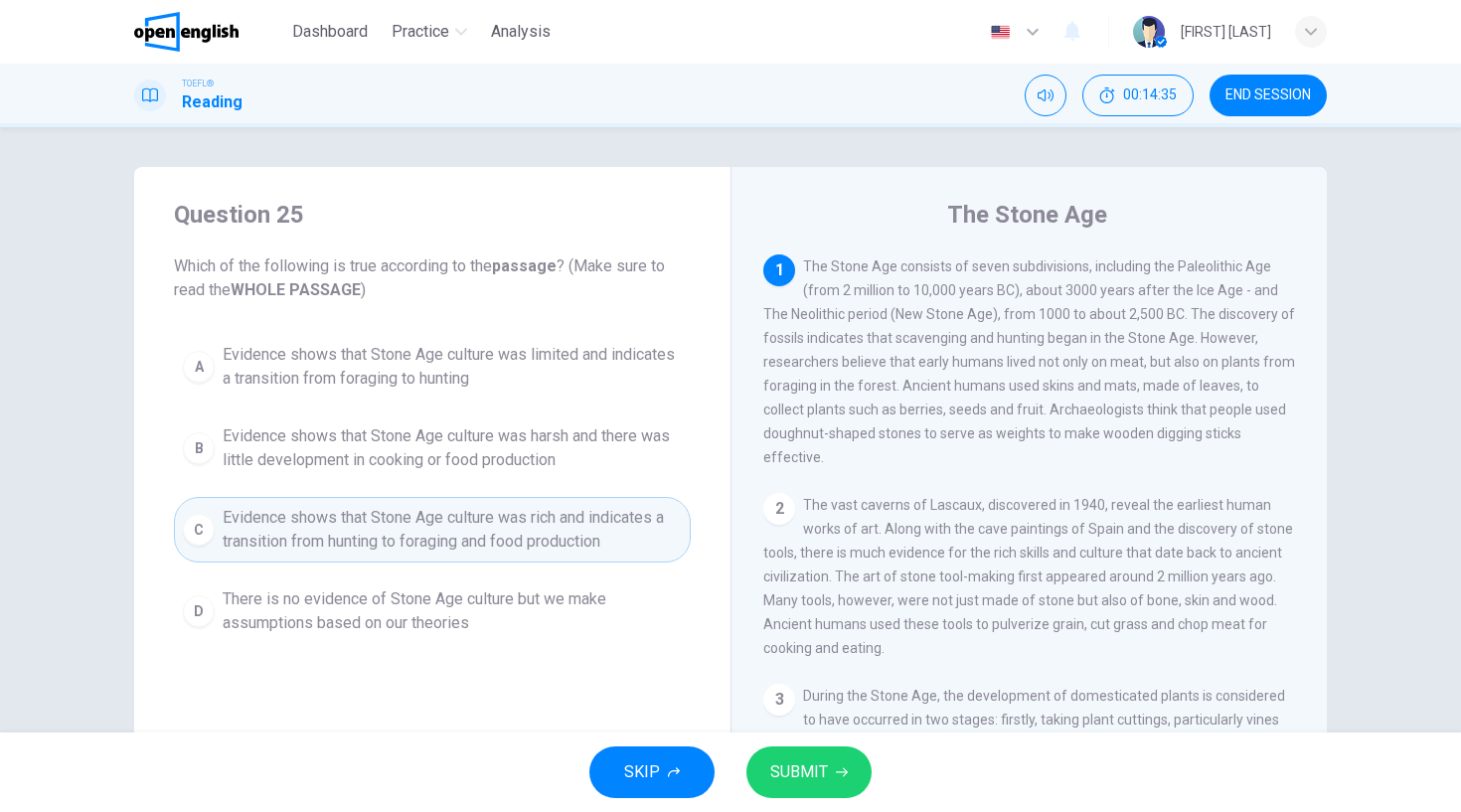 click on "SUBMIT" at bounding box center (799, 772) 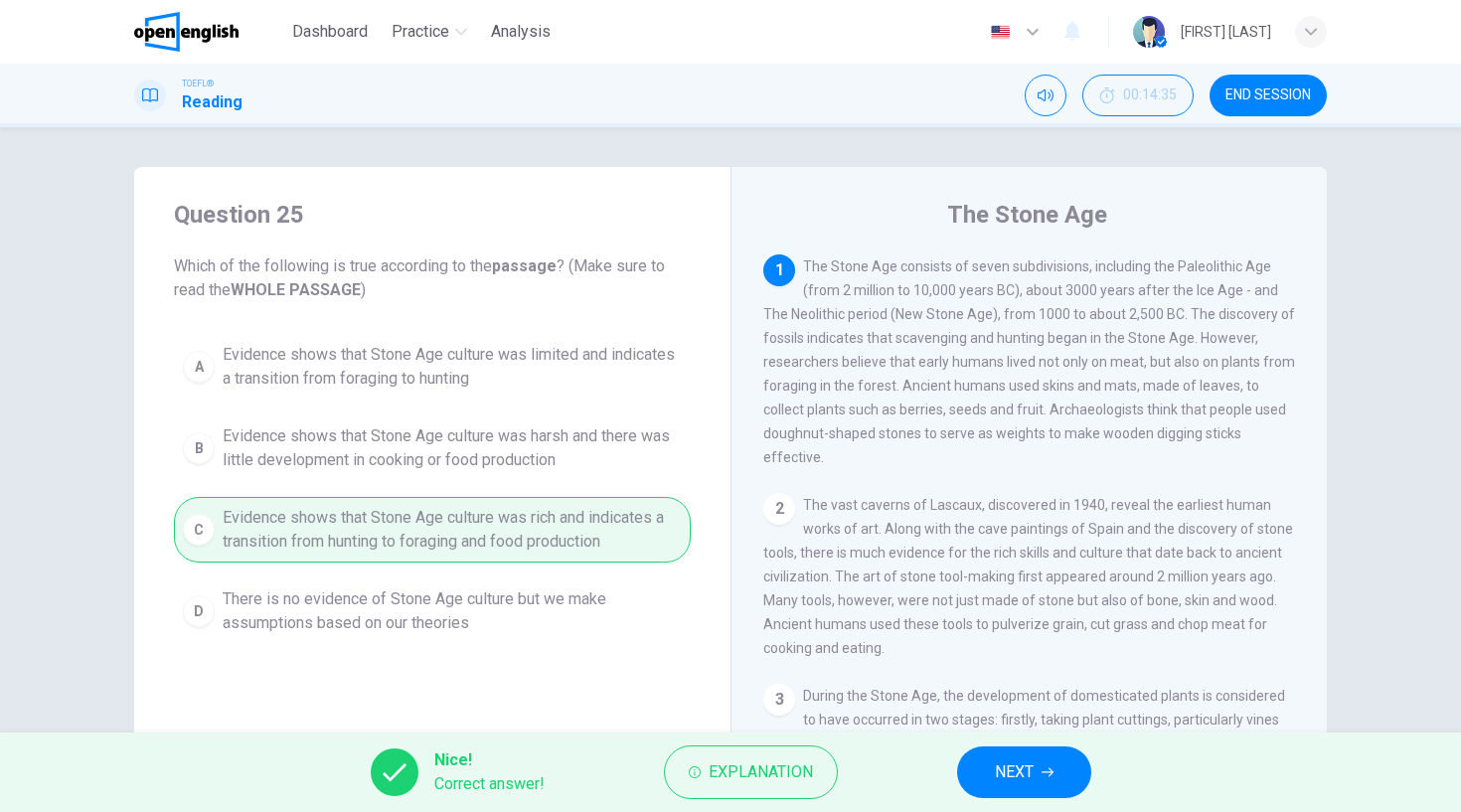 click on "NEXT" at bounding box center [1024, 772] 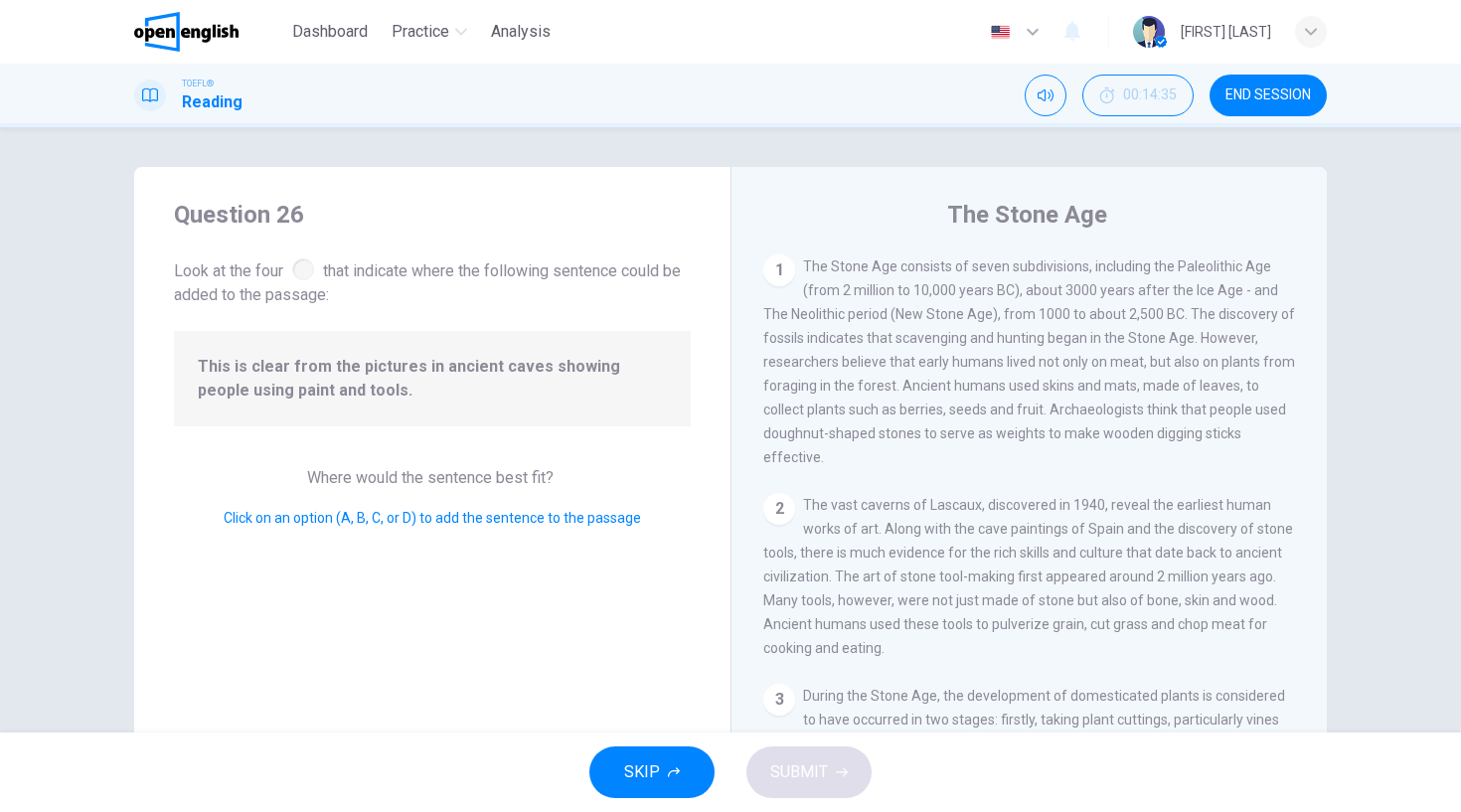 scroll, scrollTop: 701, scrollLeft: 0, axis: vertical 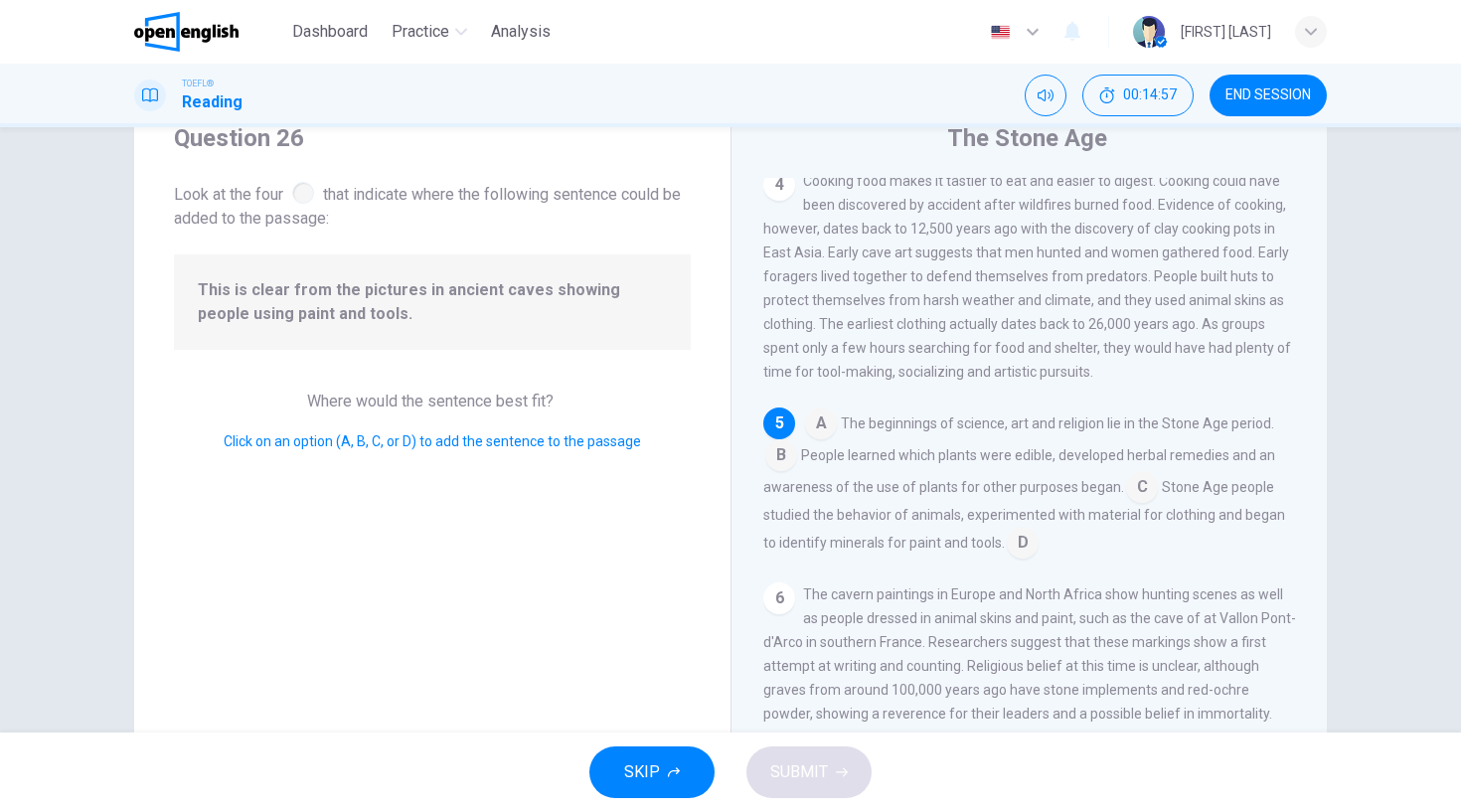 click at bounding box center [781, 457] 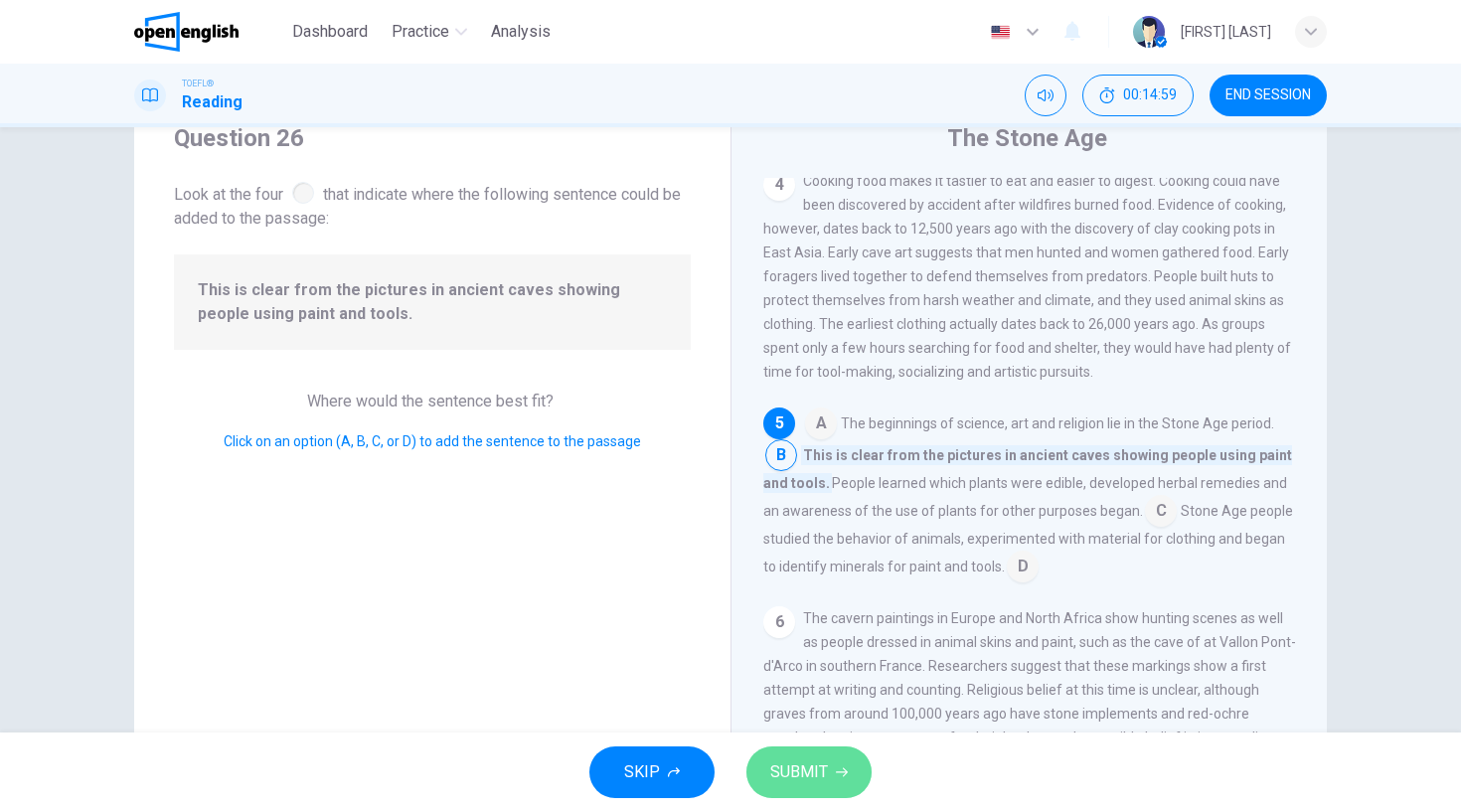 click on "SUBMIT" at bounding box center [799, 772] 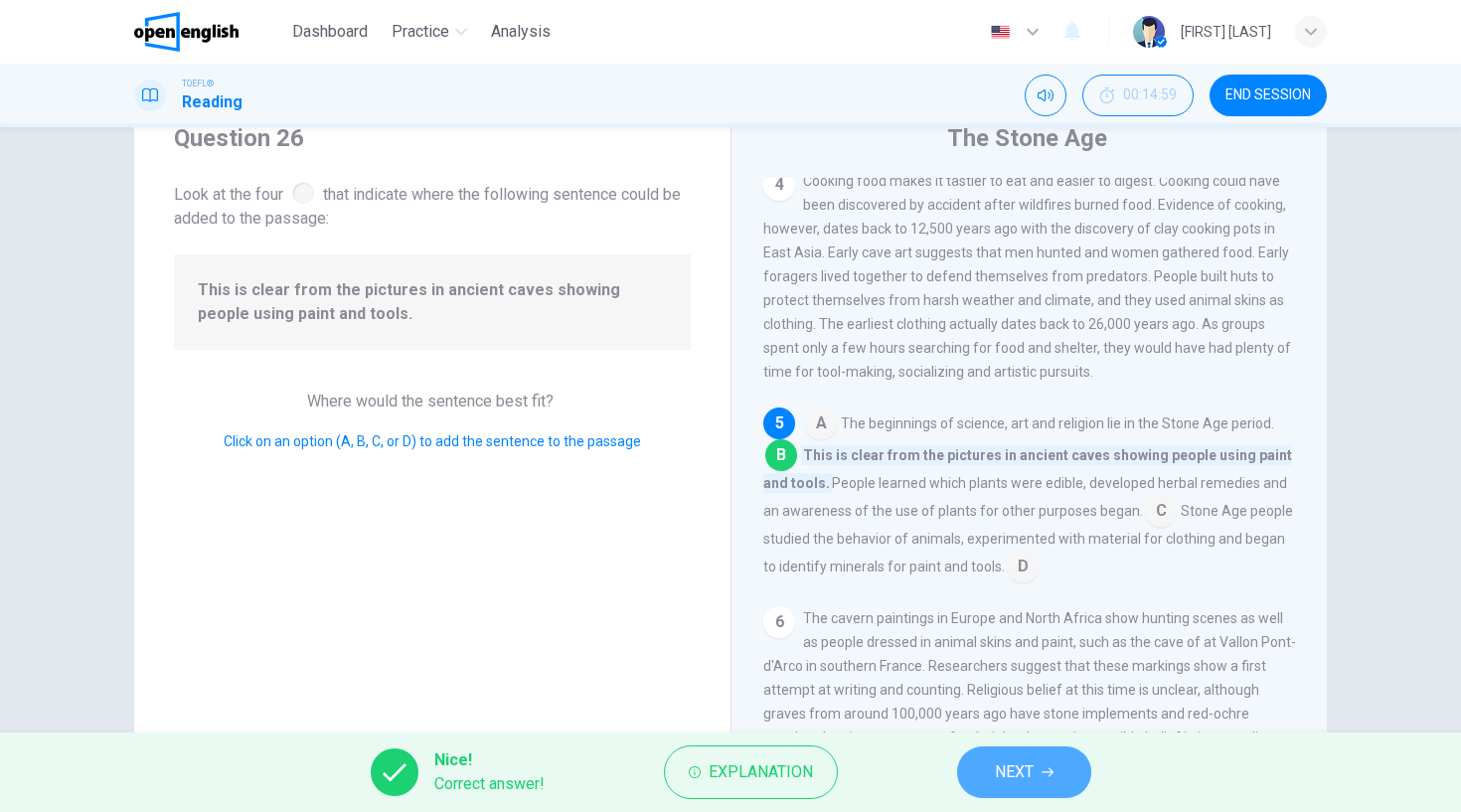 click on "NEXT" at bounding box center [1024, 772] 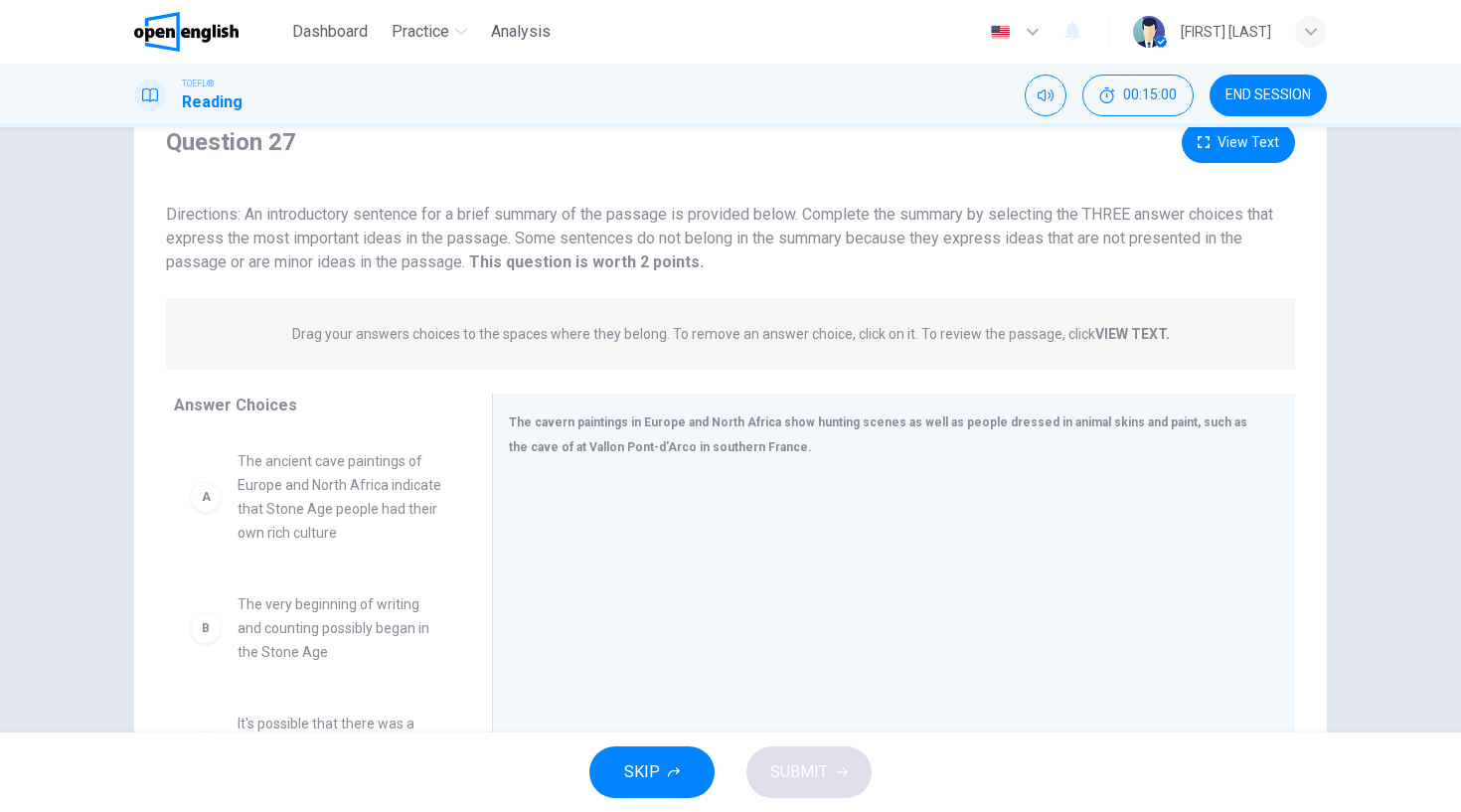 scroll, scrollTop: 165, scrollLeft: 0, axis: vertical 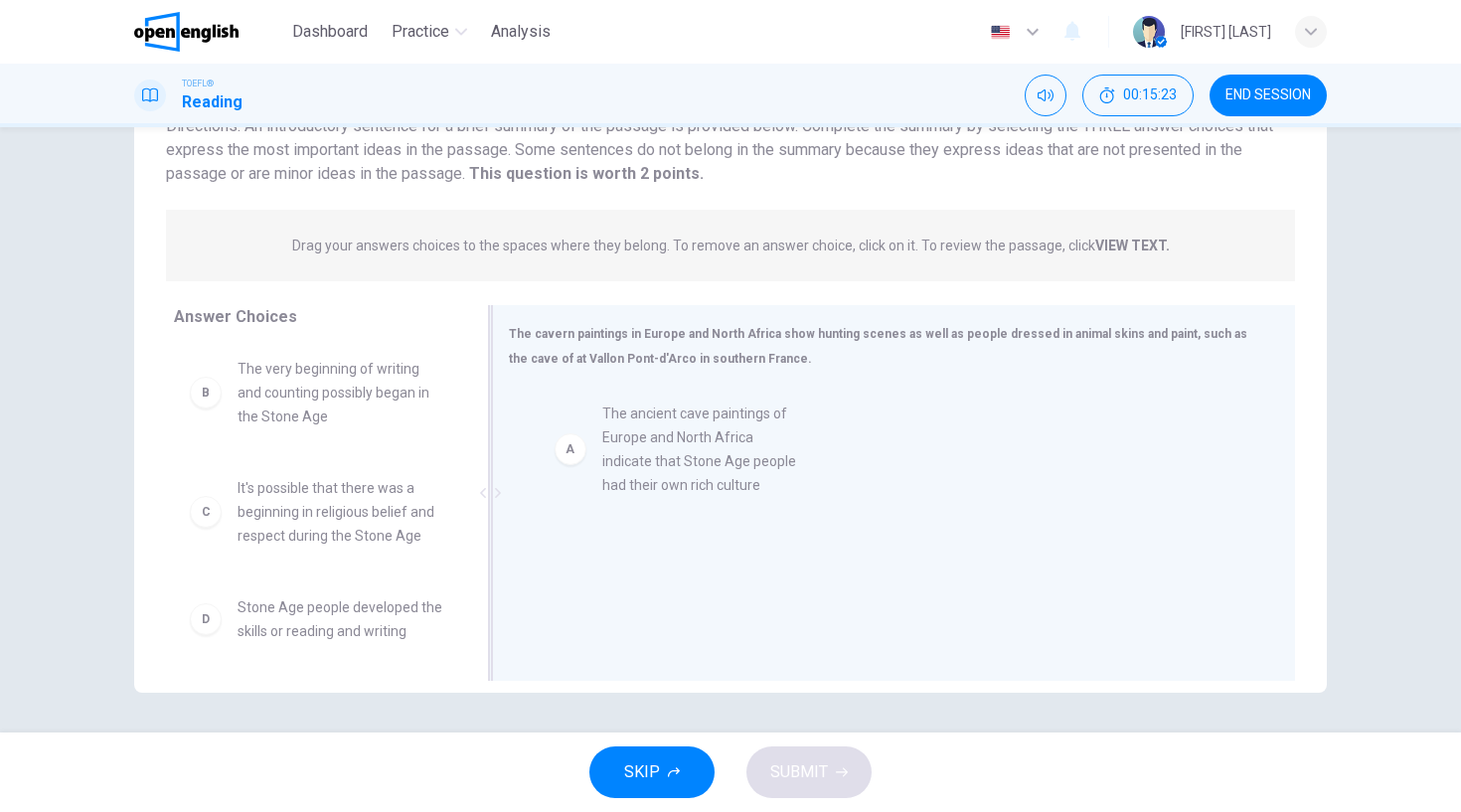 drag, startPoint x: 213, startPoint y: 397, endPoint x: 580, endPoint y: 453, distance: 371.2479 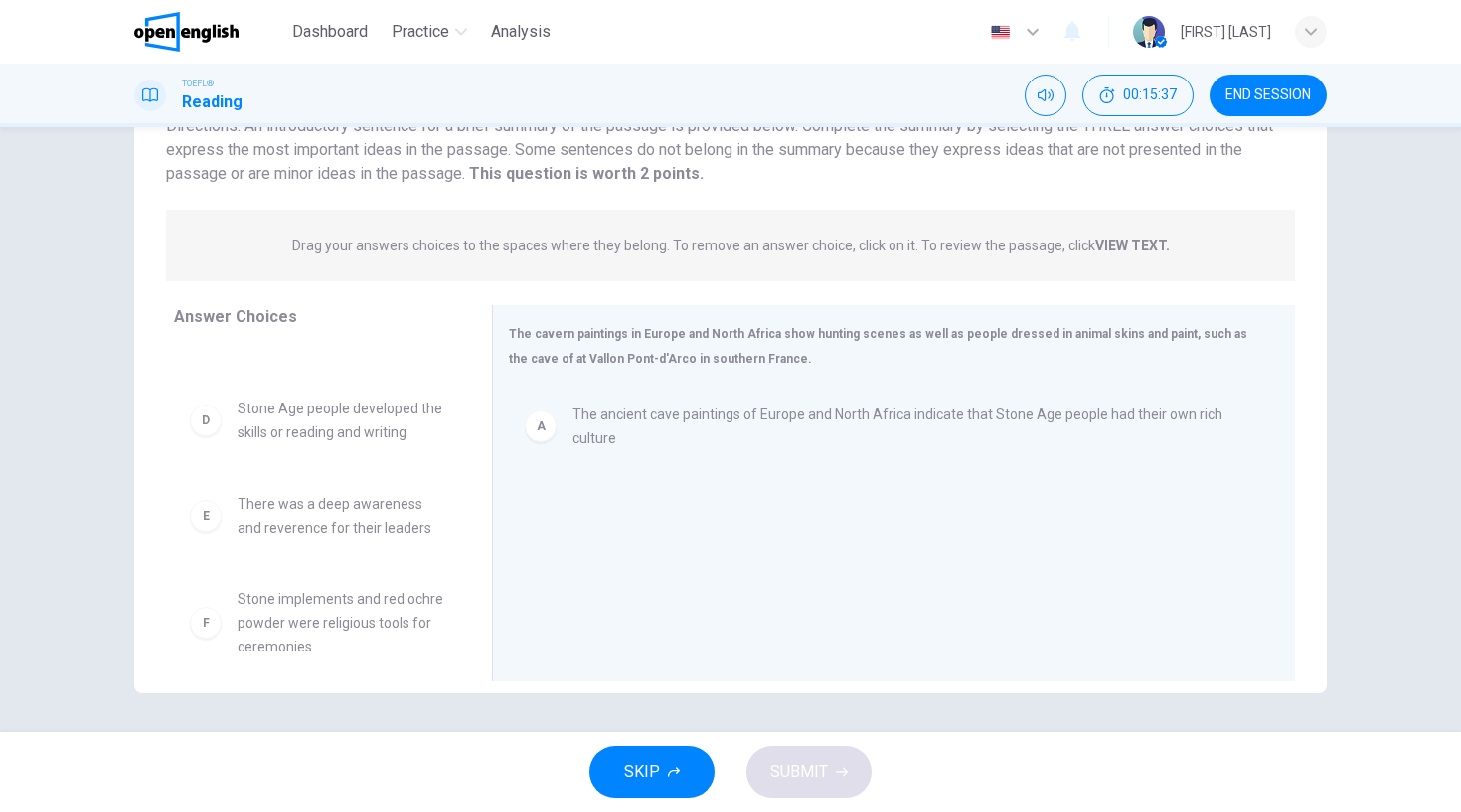 scroll, scrollTop: 227, scrollLeft: 0, axis: vertical 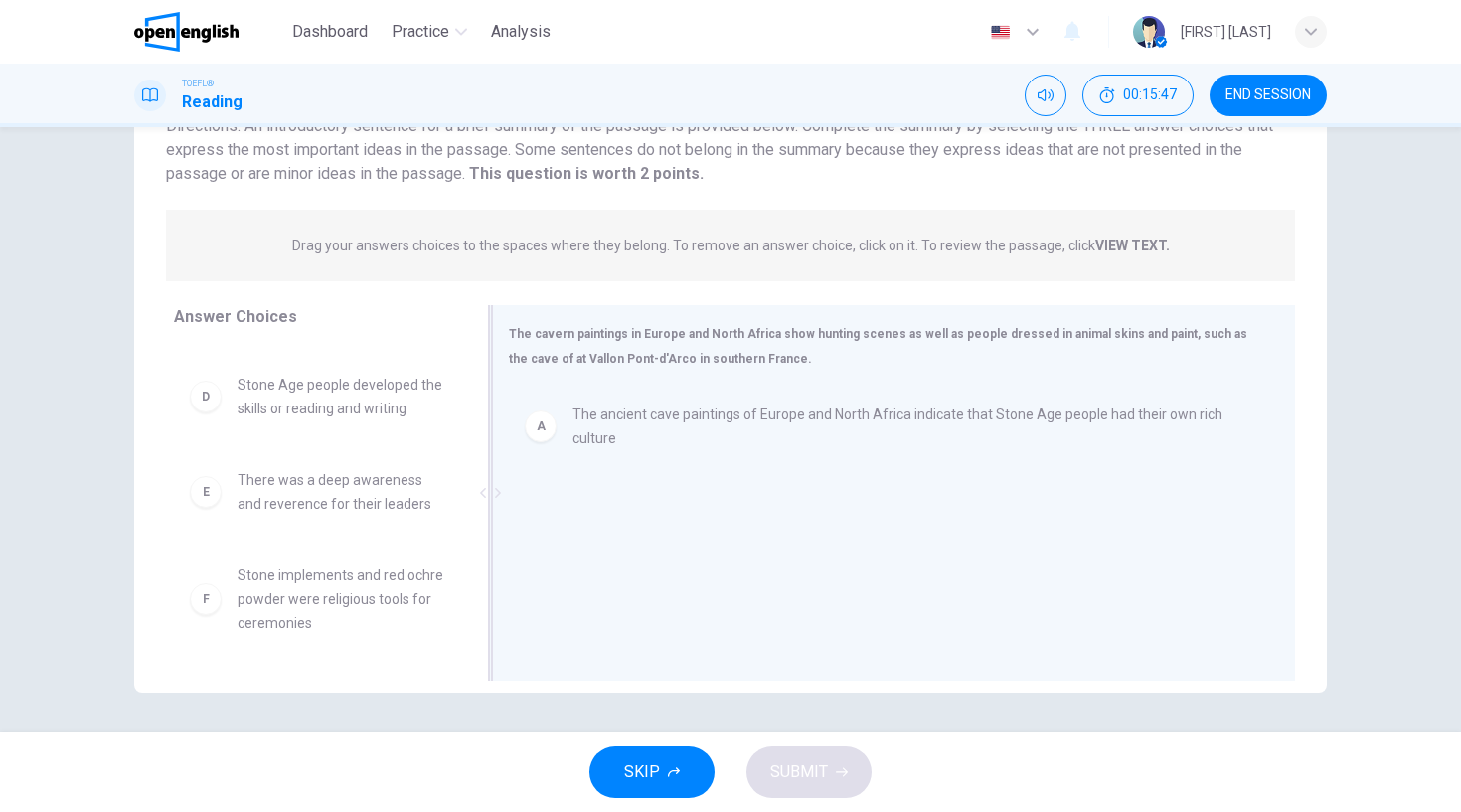click at bounding box center (490, 493) 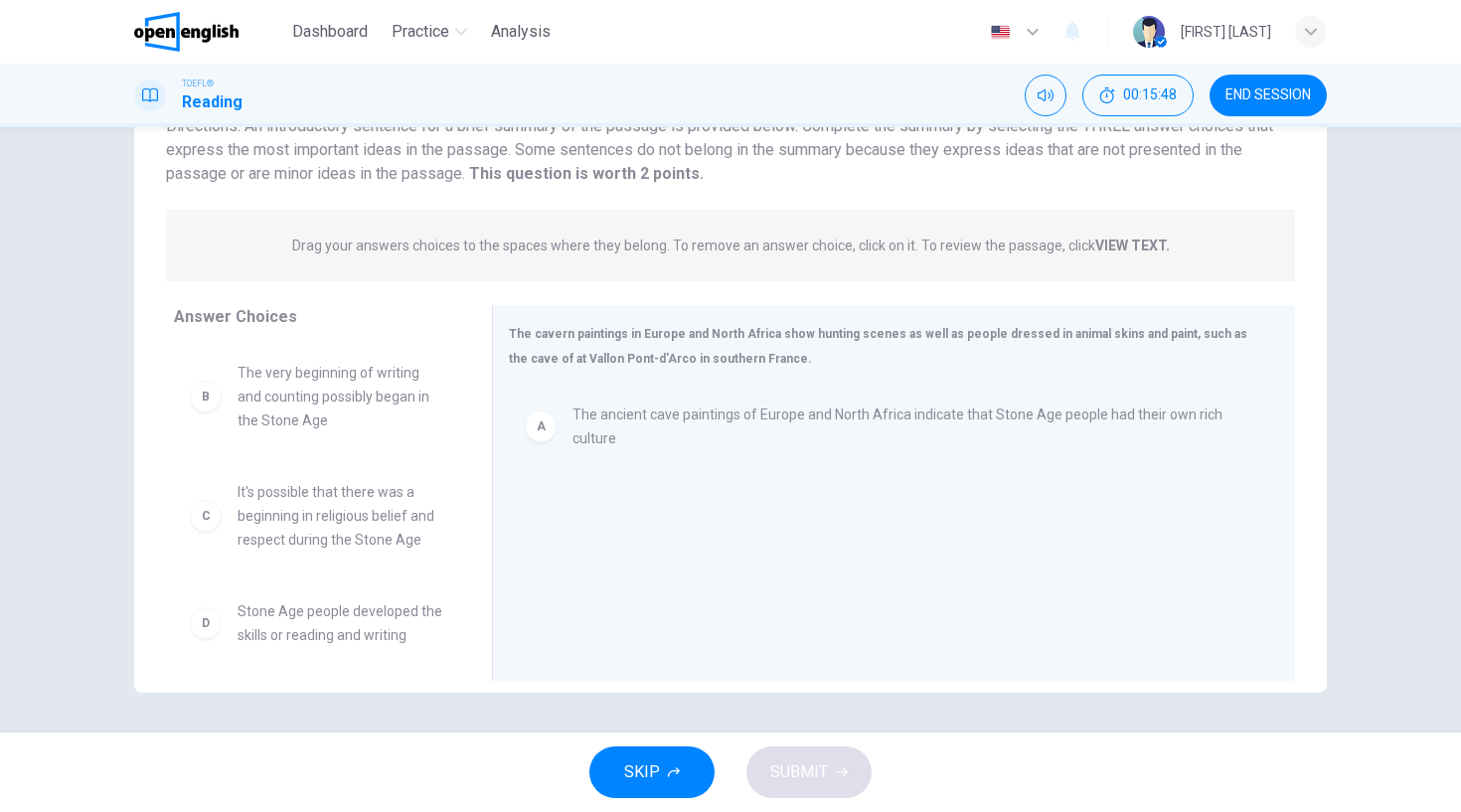 scroll, scrollTop: 0, scrollLeft: 0, axis: both 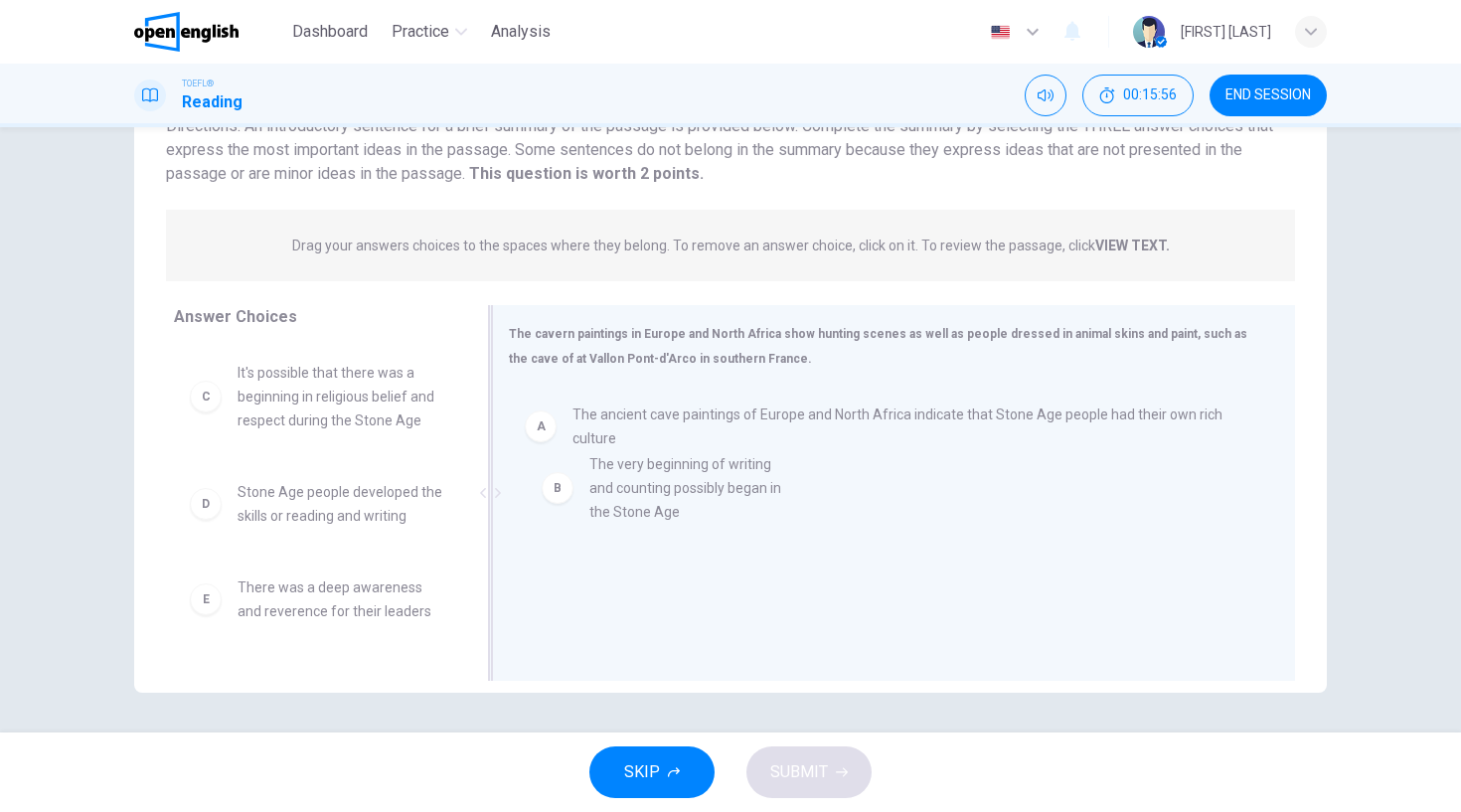 drag, startPoint x: 373, startPoint y: 383, endPoint x: 730, endPoint y: 484, distance: 371.01213 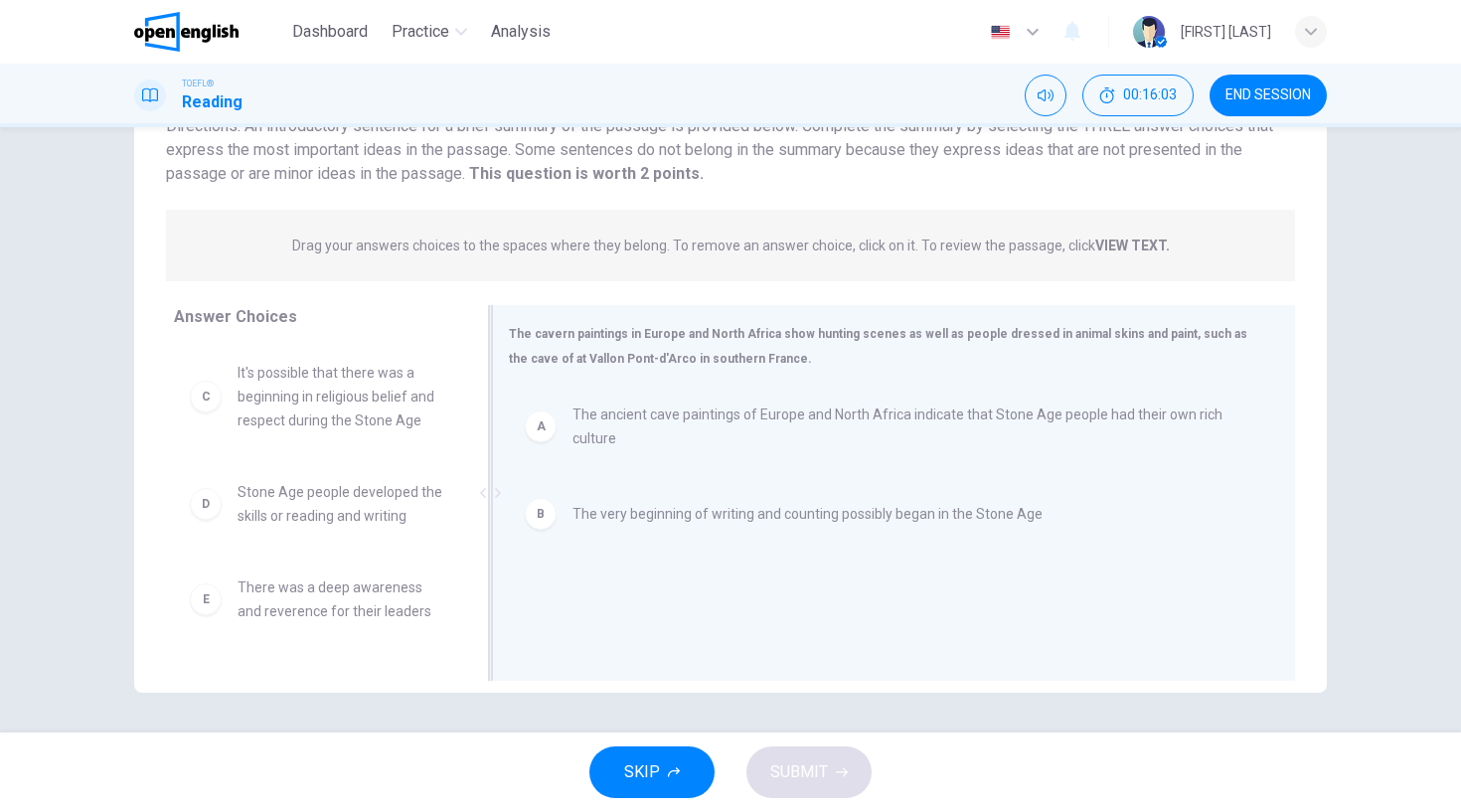 click at bounding box center [490, 493] 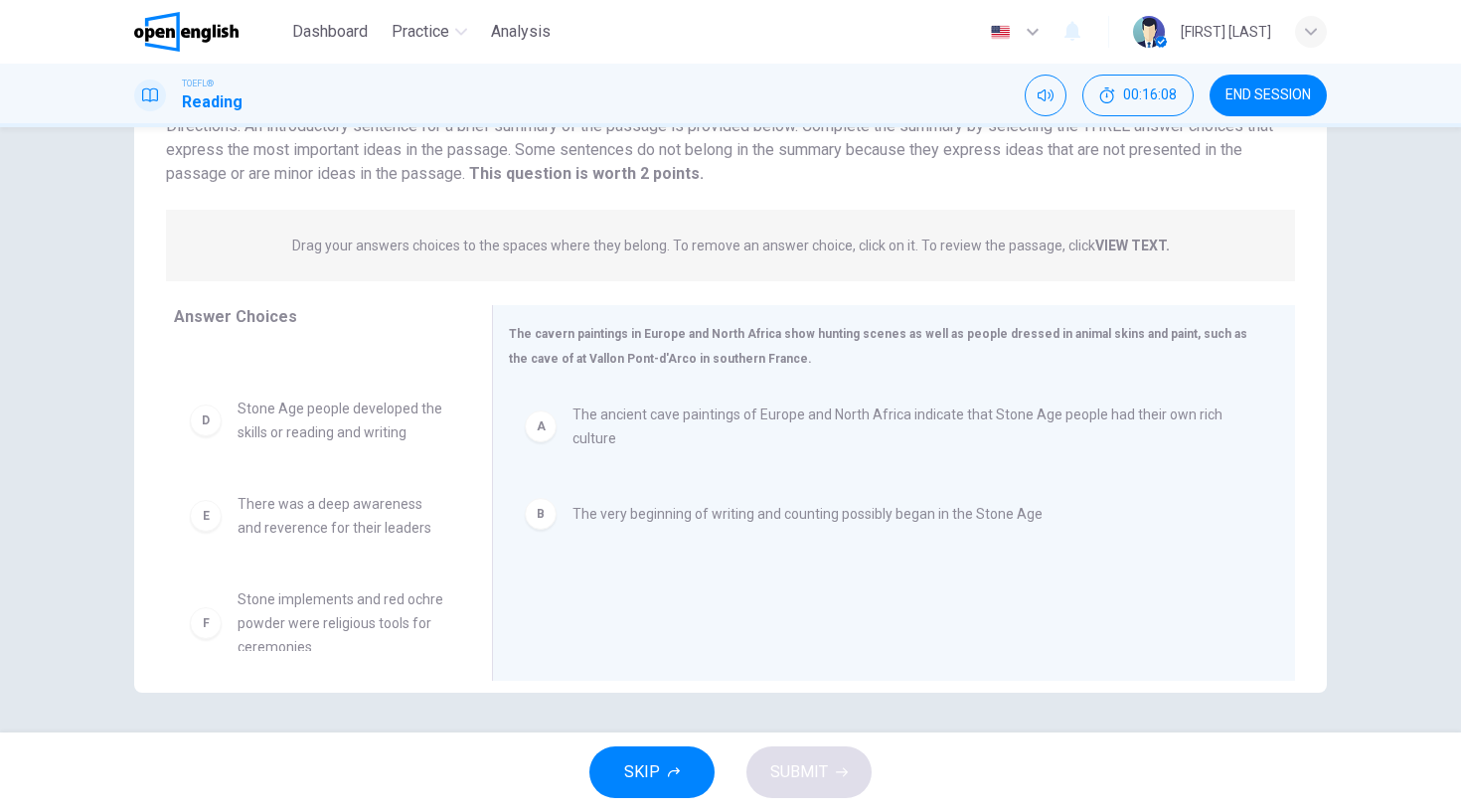 scroll, scrollTop: 107, scrollLeft: 0, axis: vertical 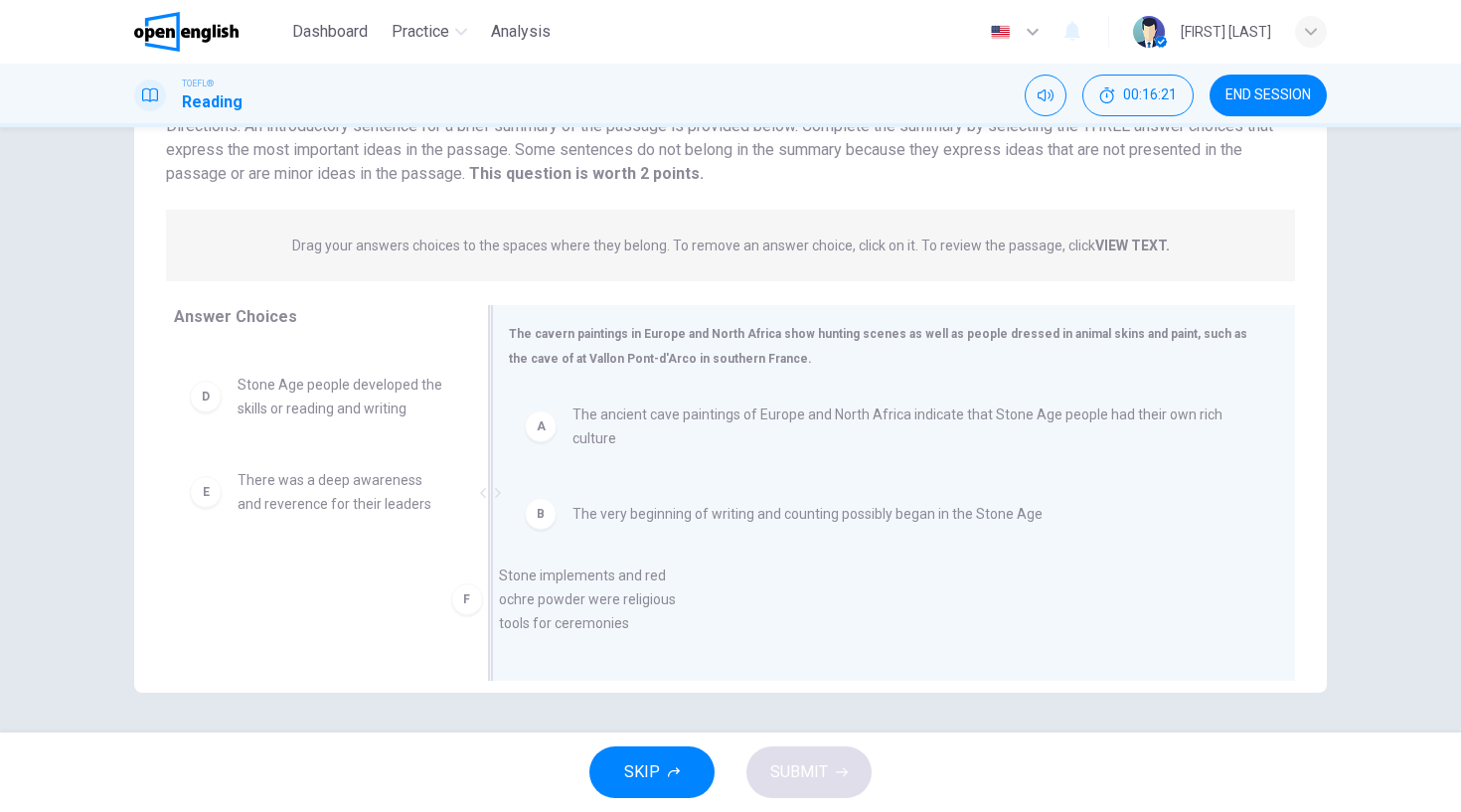 drag, startPoint x: 355, startPoint y: 582, endPoint x: 642, endPoint y: 584, distance: 287.00697 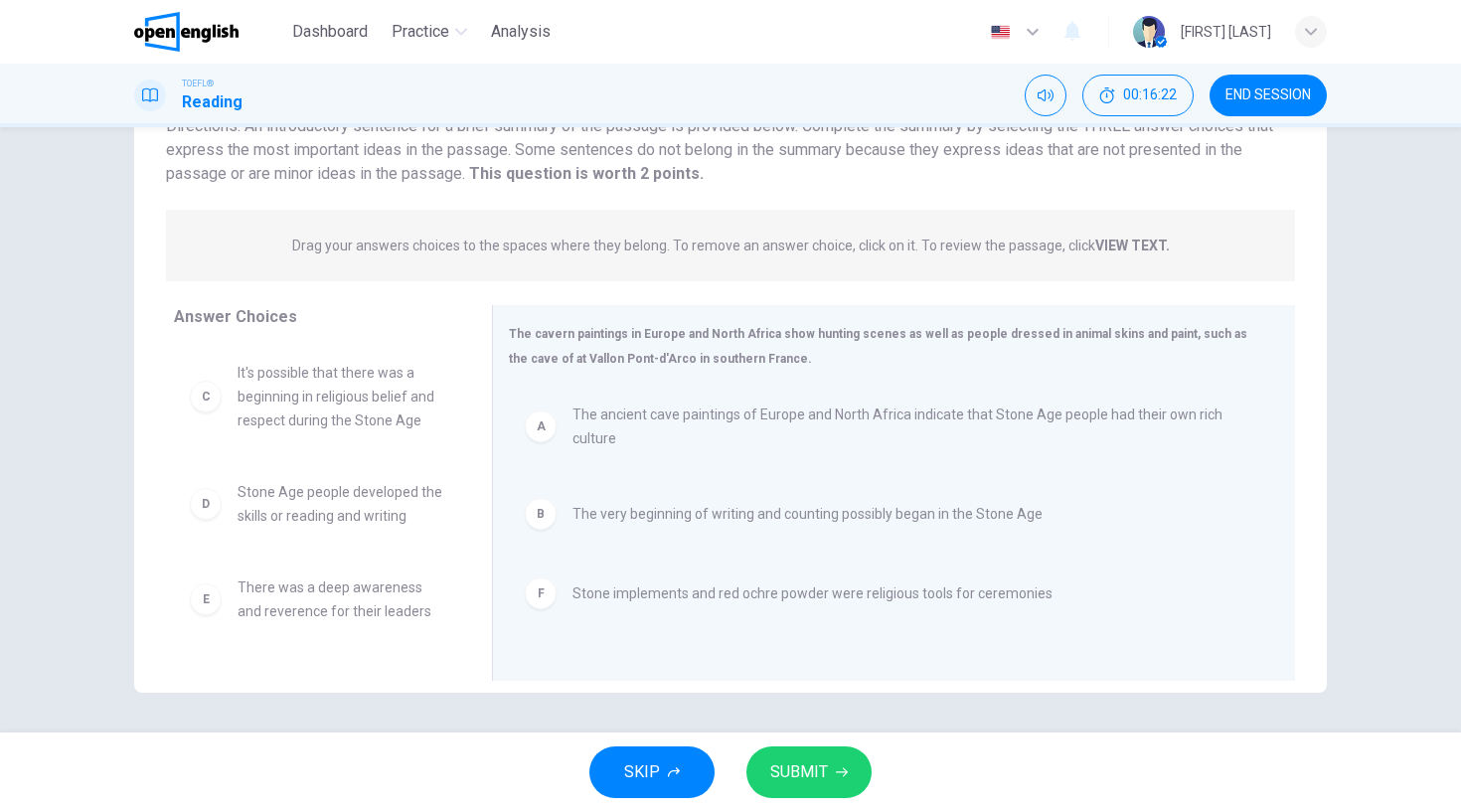 scroll, scrollTop: 0, scrollLeft: 0, axis: both 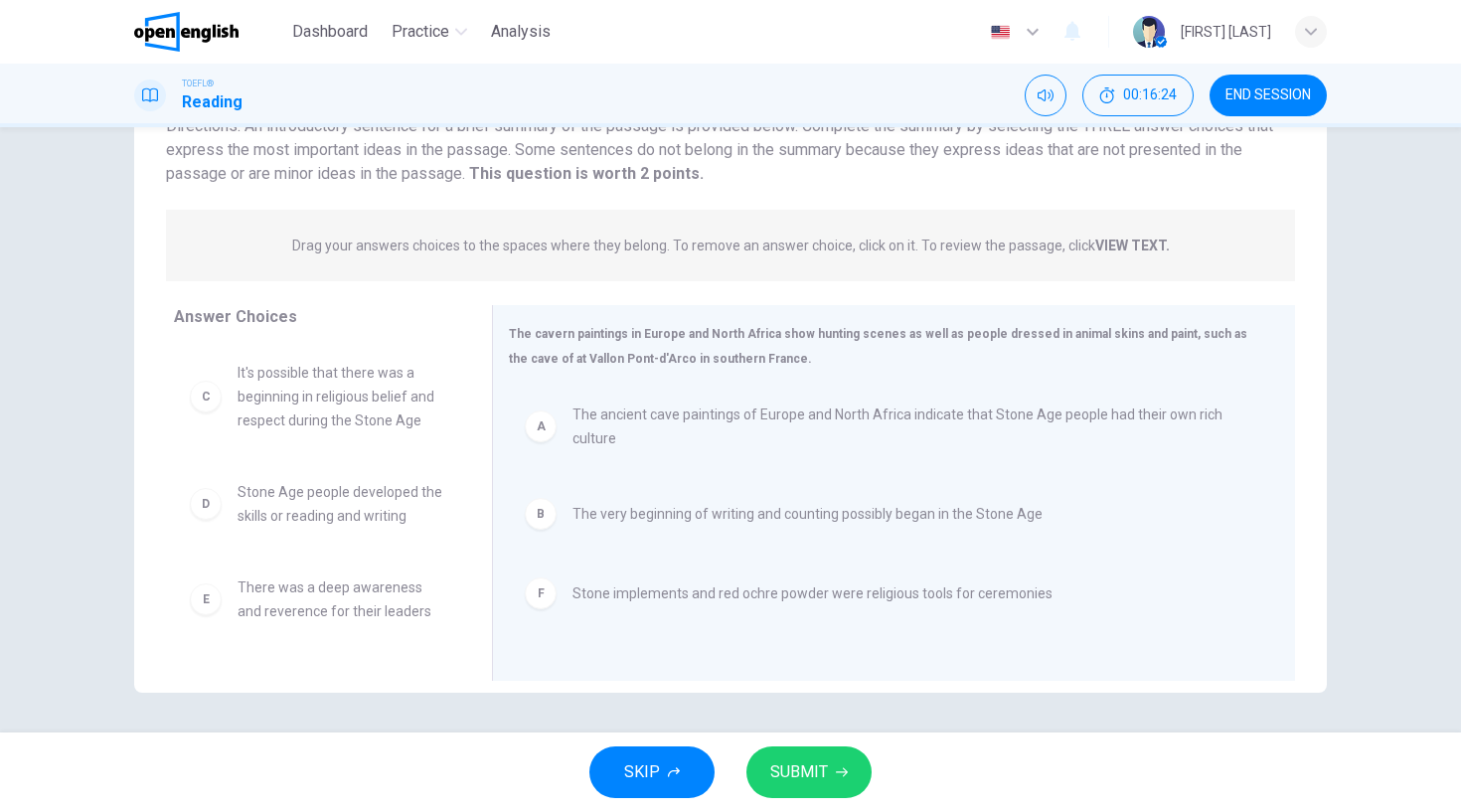 click on "SUBMIT" at bounding box center [799, 772] 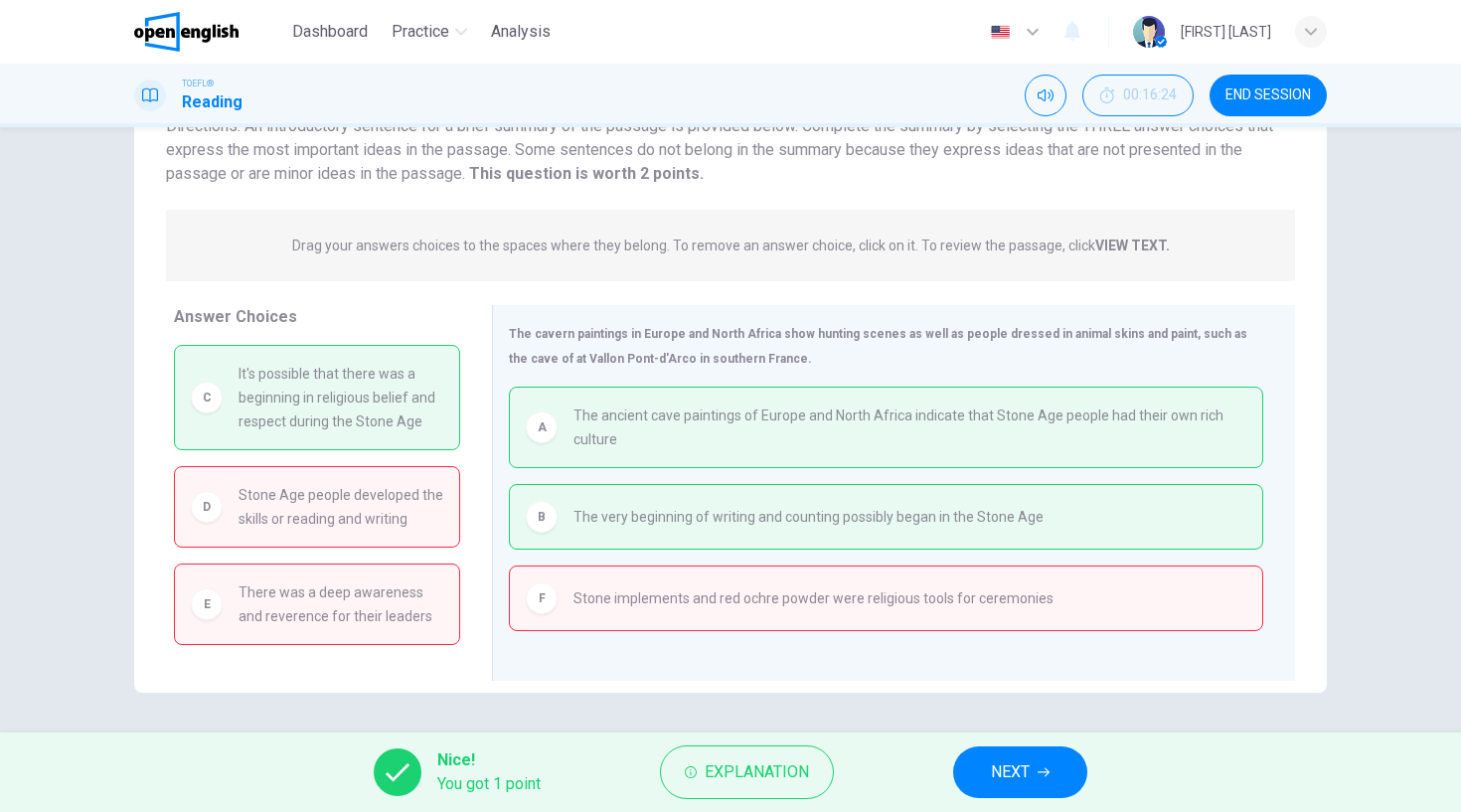 click 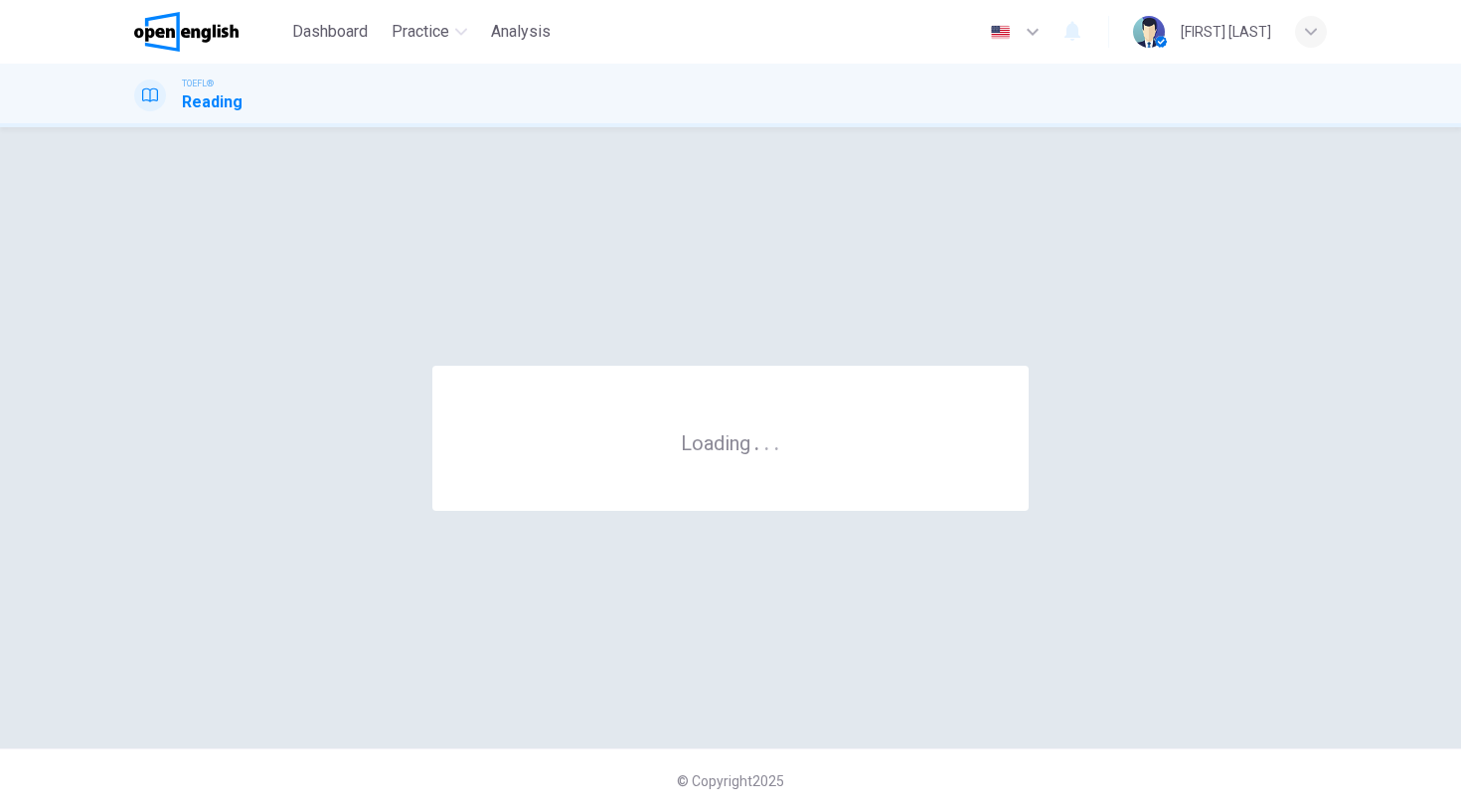 scroll, scrollTop: 0, scrollLeft: 0, axis: both 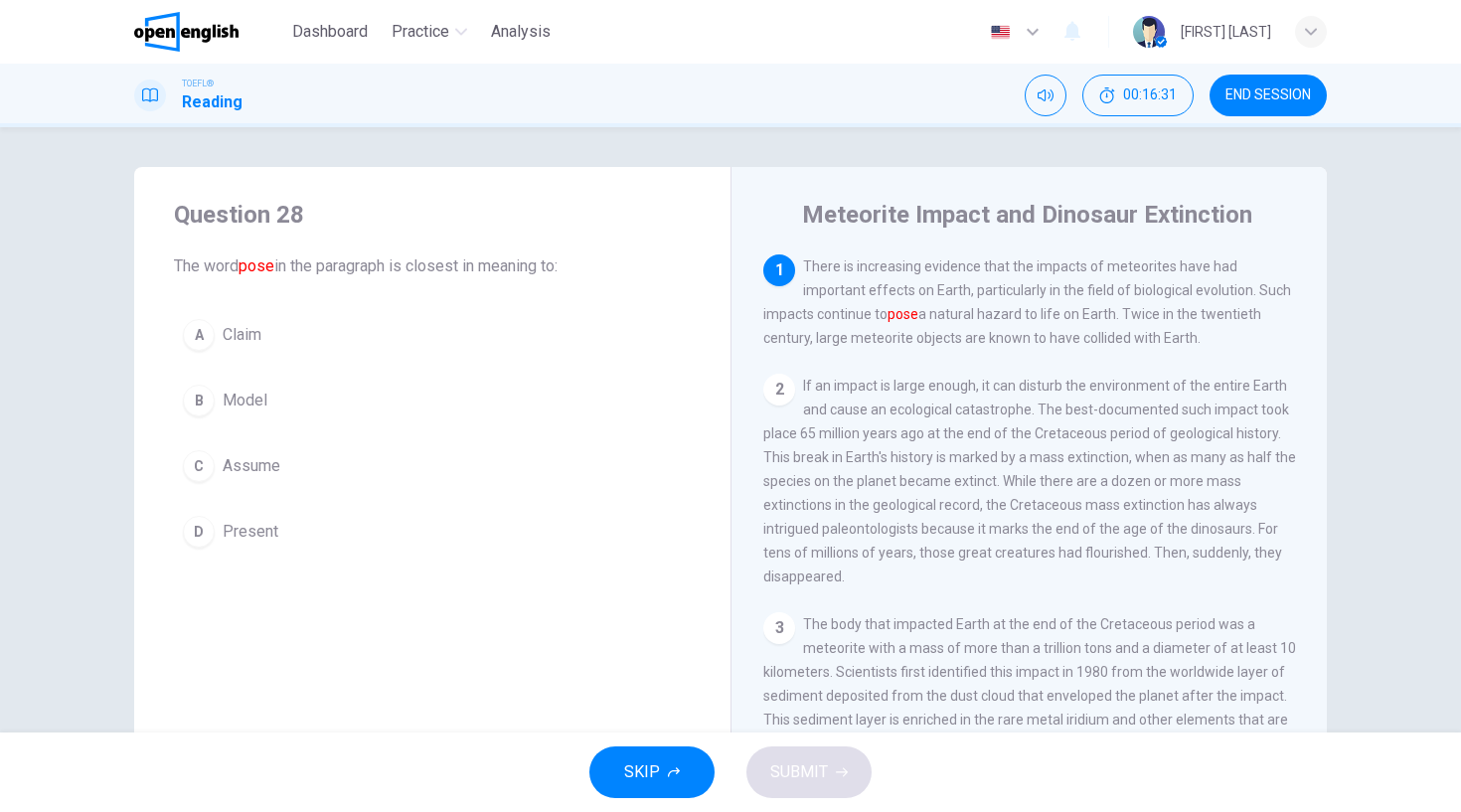 click on "END SESSION" at bounding box center [1268, 95] 